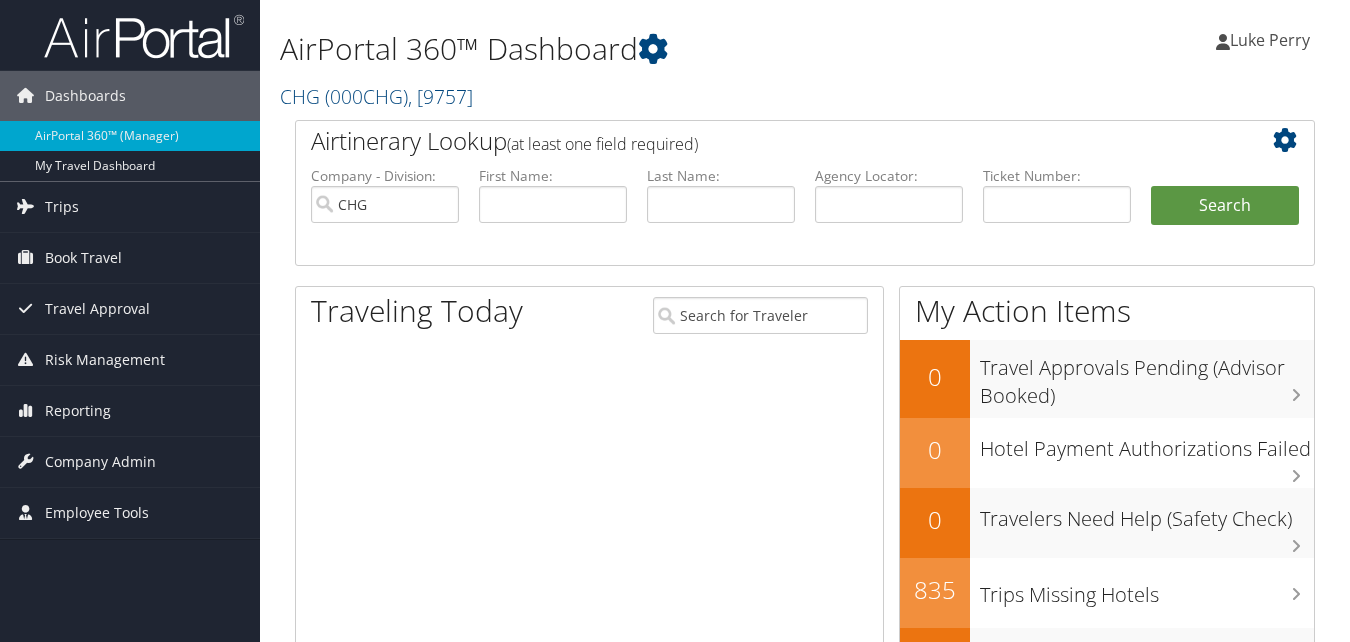 scroll, scrollTop: 0, scrollLeft: 0, axis: both 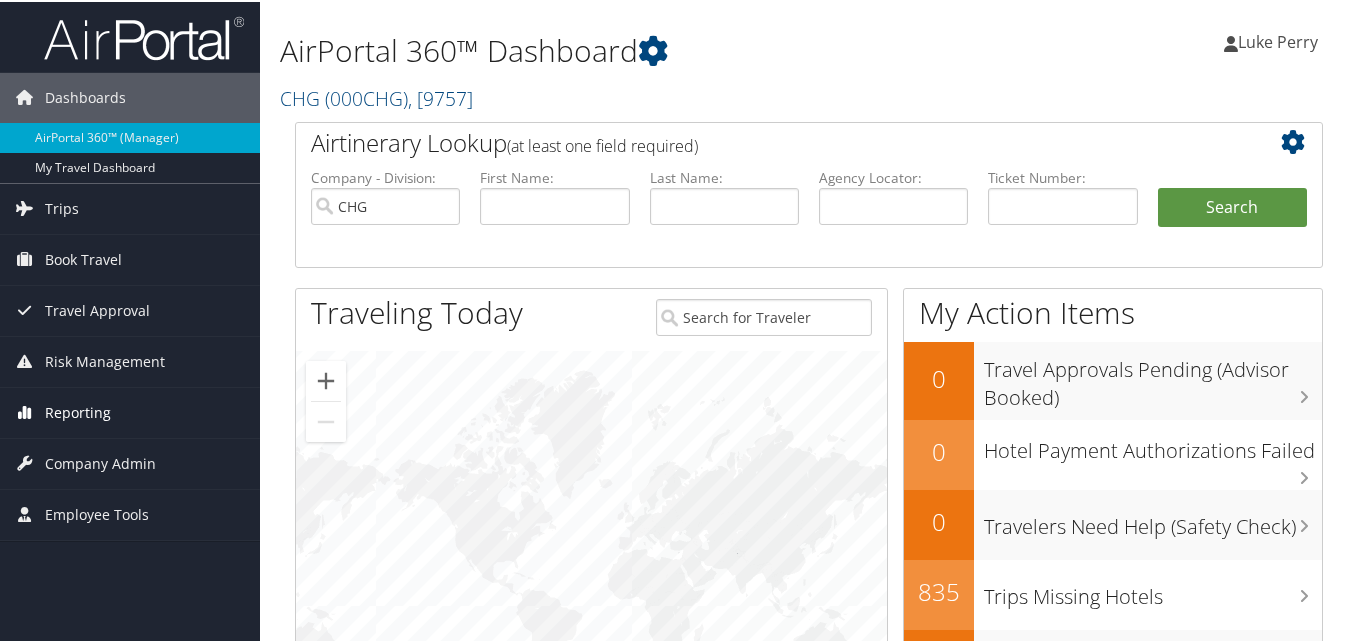 click on "Reporting" at bounding box center [78, 411] 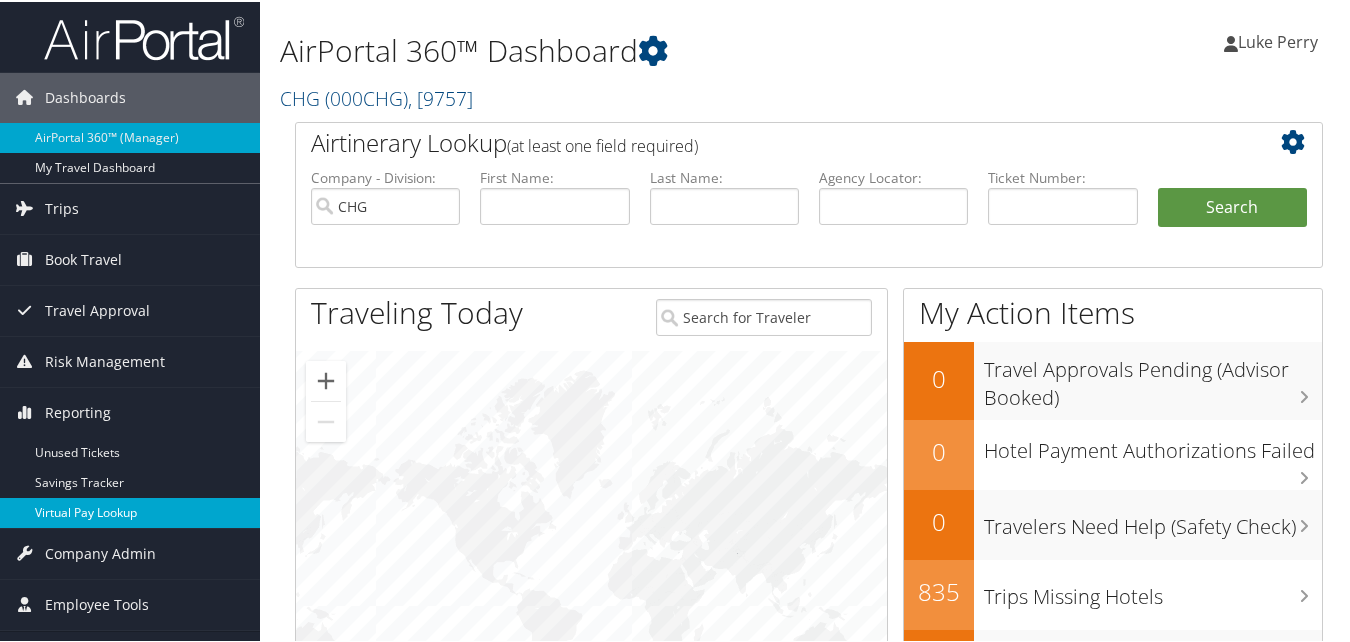 click on "Virtual Pay Lookup" at bounding box center [130, 511] 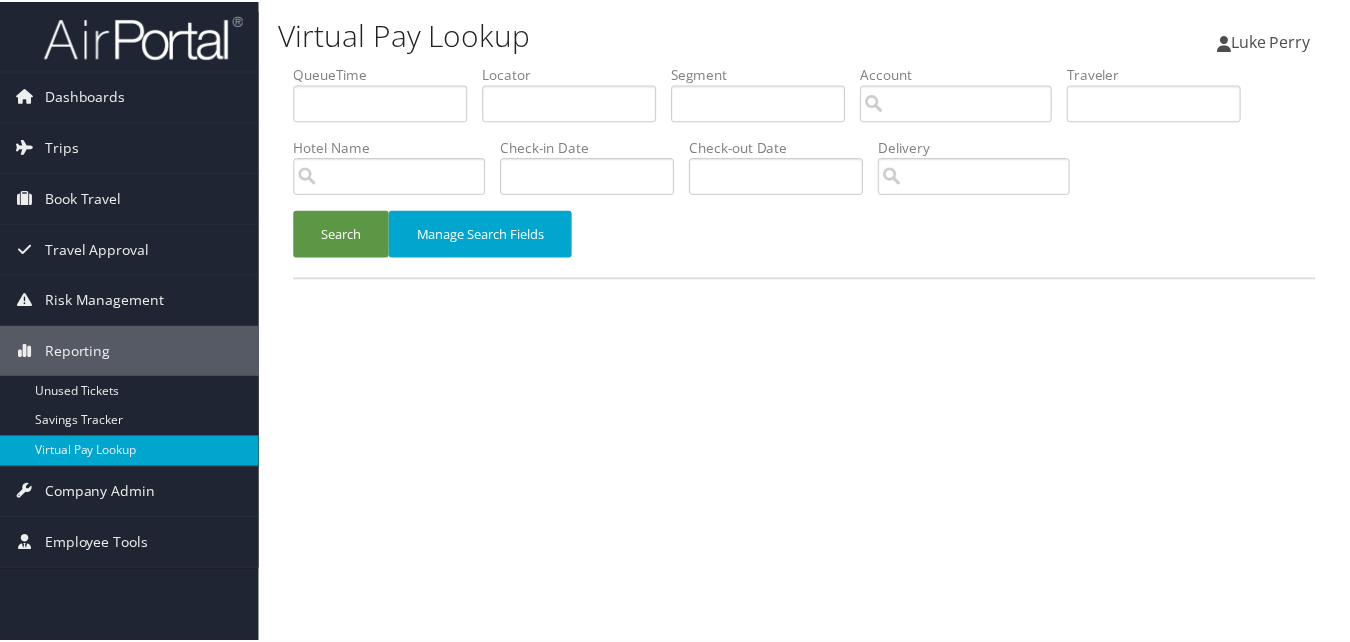 scroll, scrollTop: 0, scrollLeft: 0, axis: both 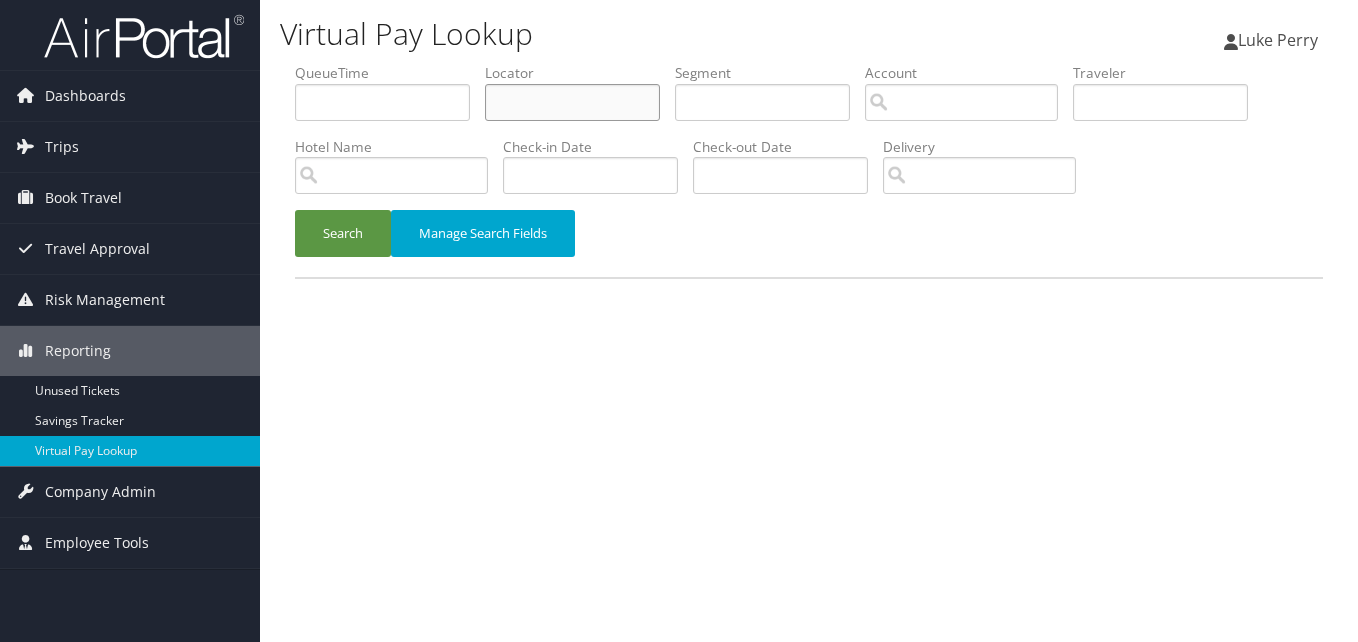 click at bounding box center [572, 102] 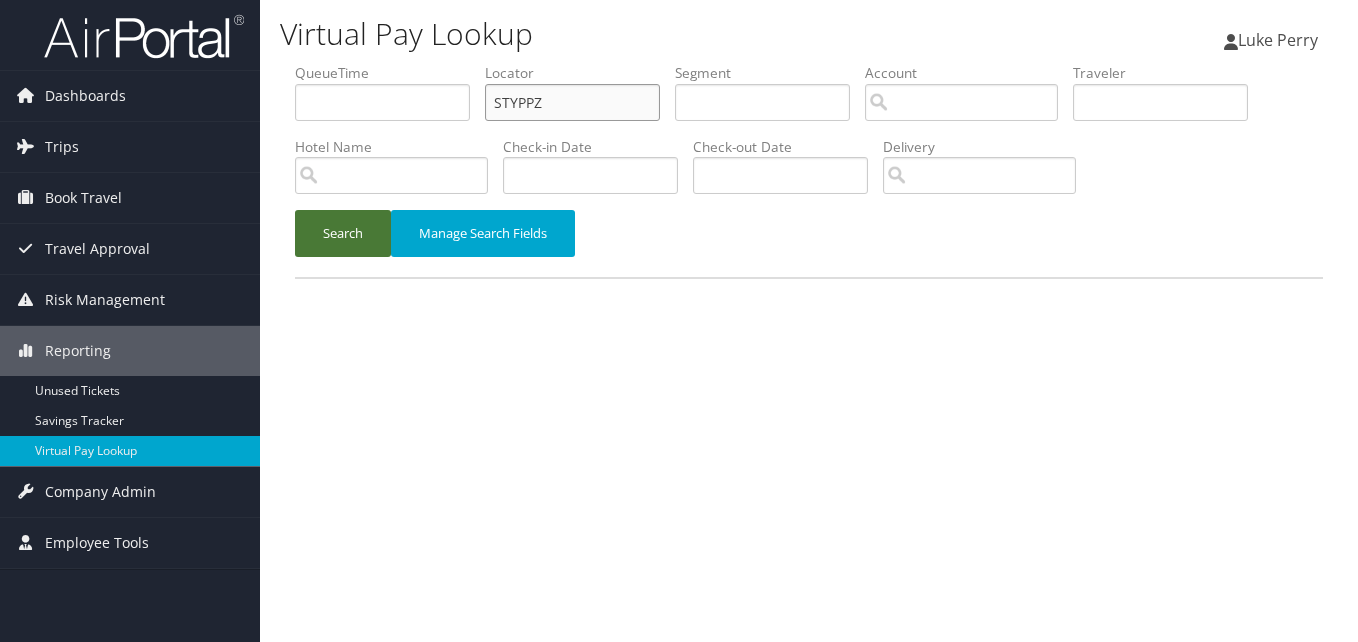 type on "STYPPZ" 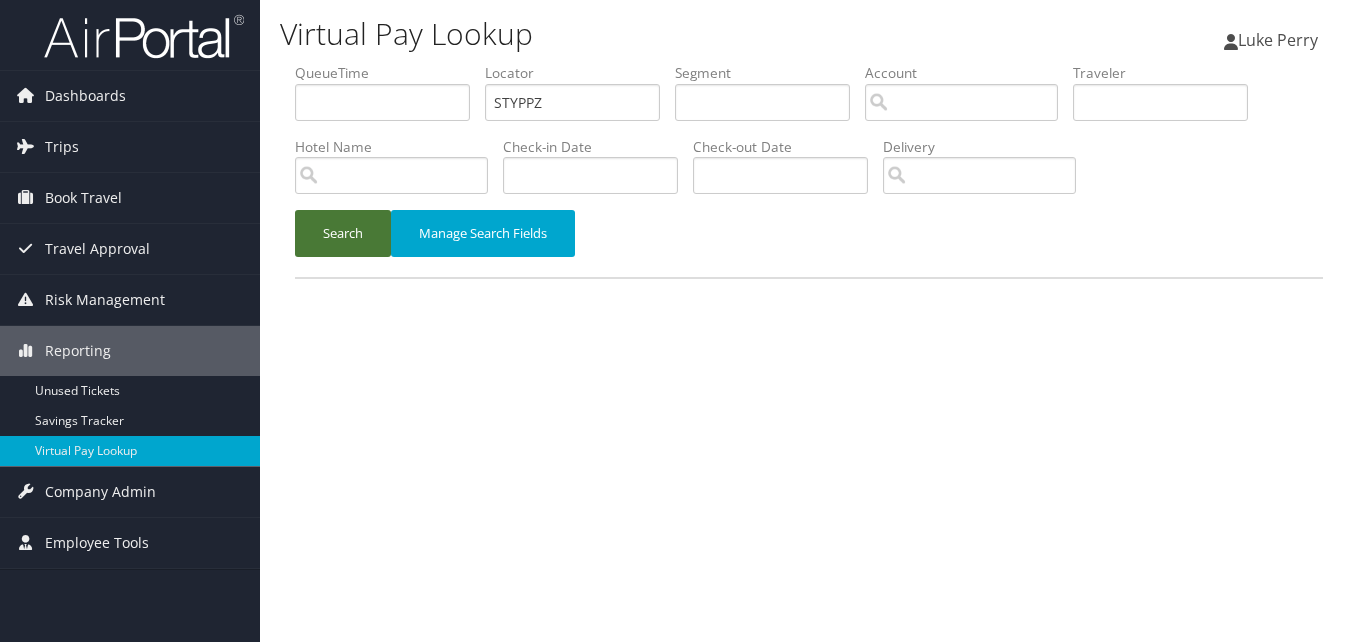 click on "Search" at bounding box center [343, 233] 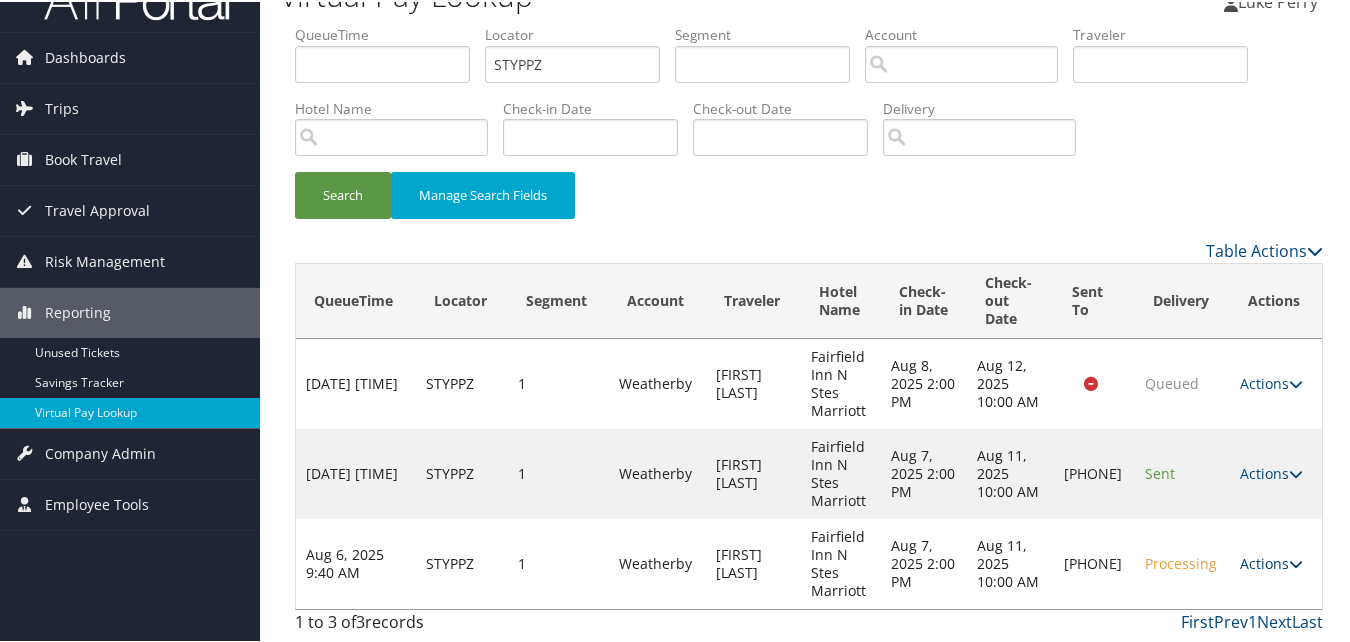click at bounding box center [1296, 562] 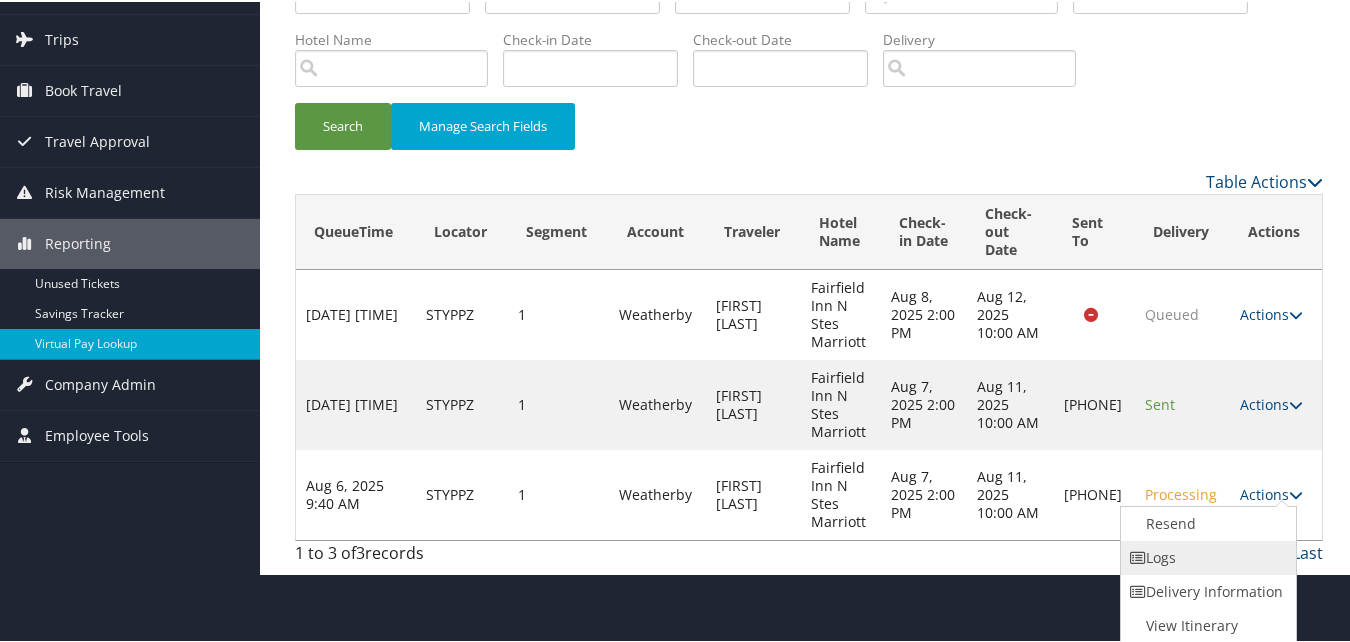 click on "Logs" at bounding box center (1206, 556) 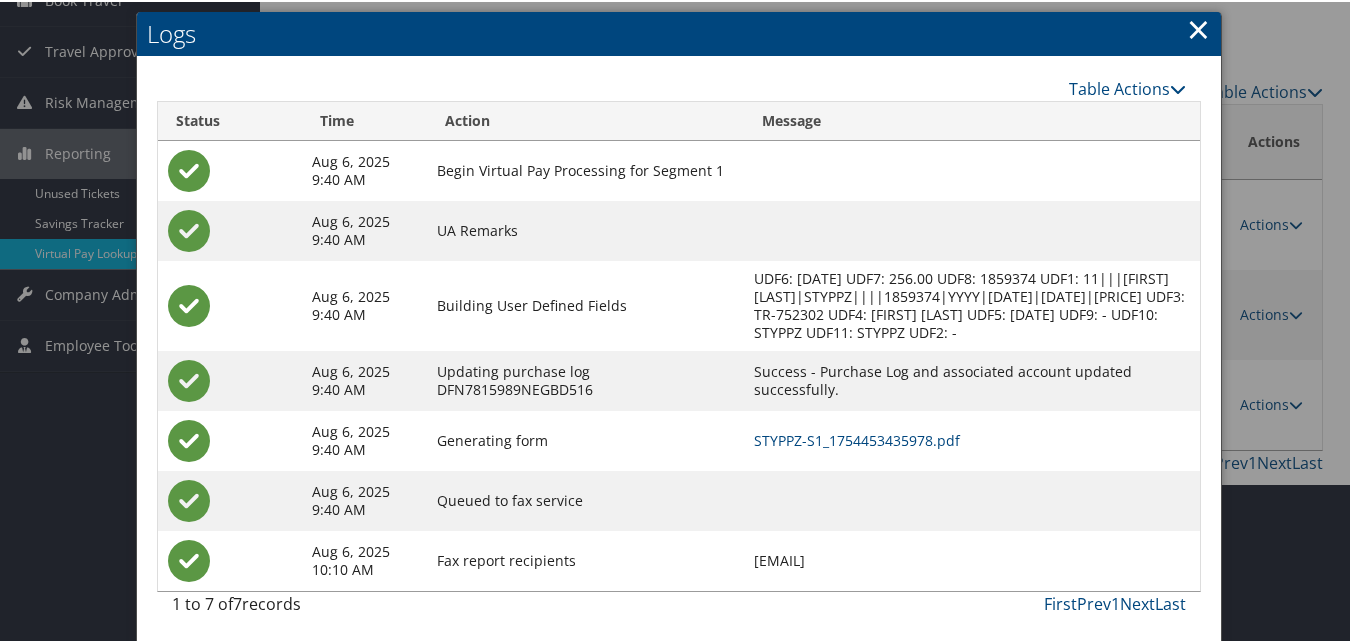 scroll, scrollTop: 202, scrollLeft: 0, axis: vertical 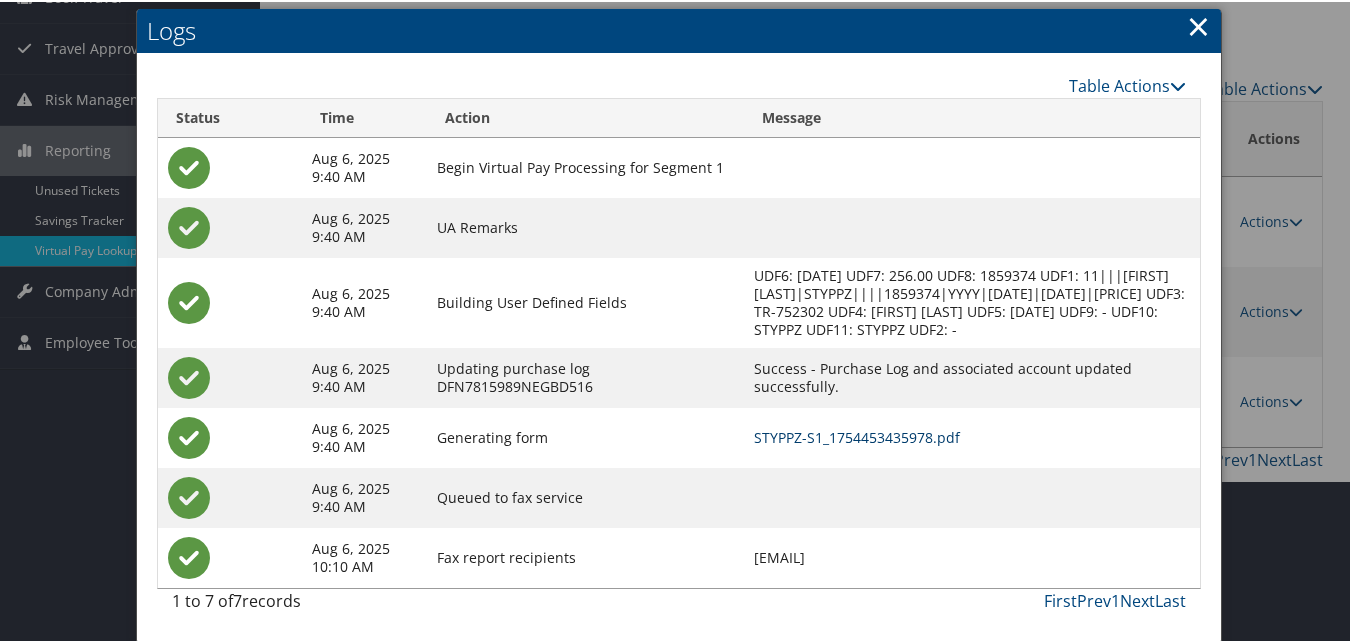 click on "STYPPZ-S1_1754453435978.pdf" at bounding box center (857, 435) 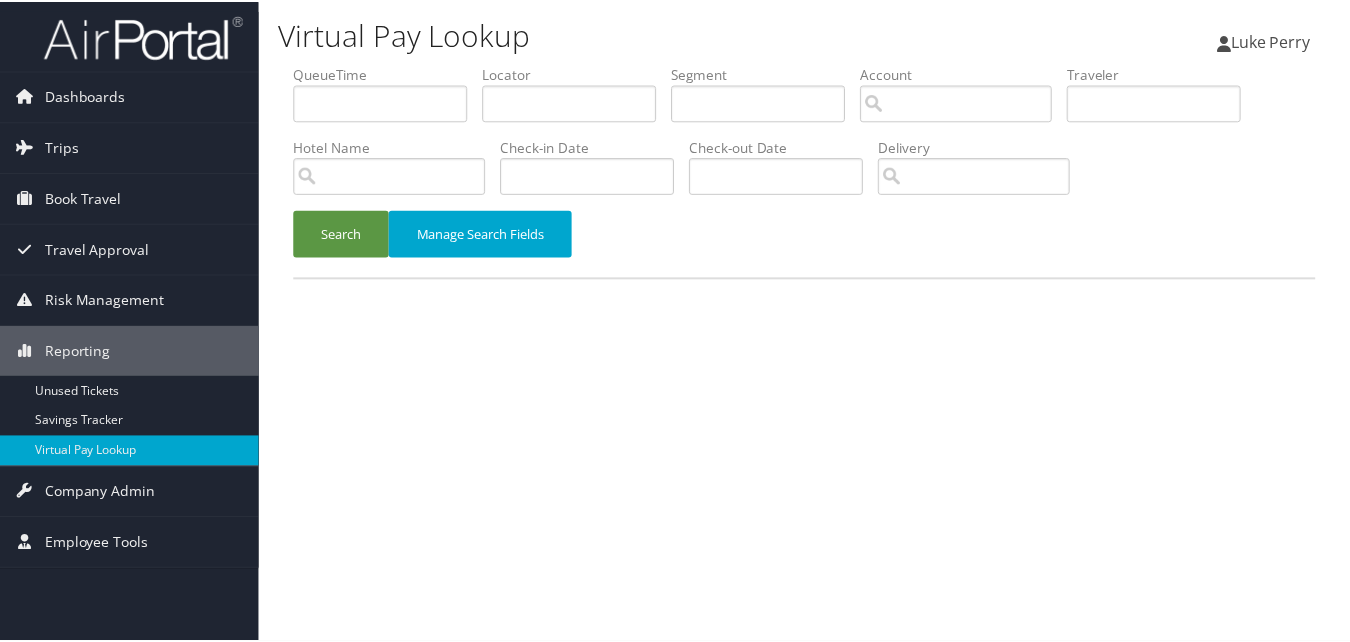 scroll, scrollTop: 0, scrollLeft: 0, axis: both 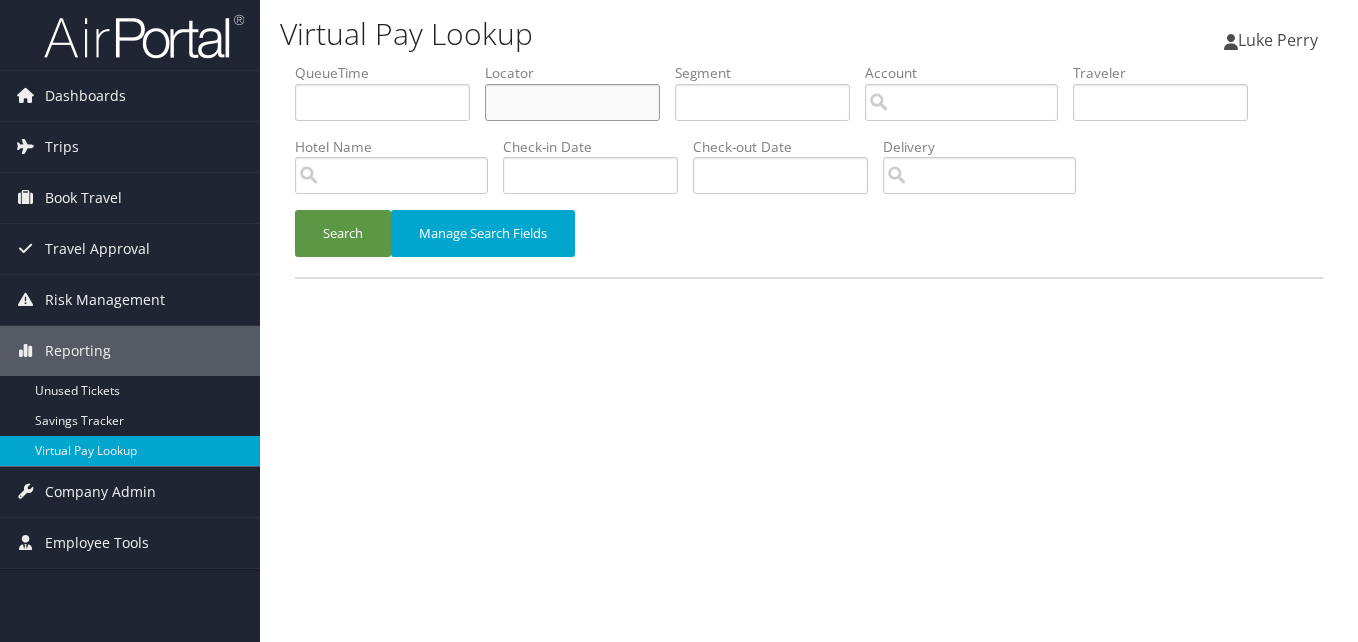 click at bounding box center [572, 102] 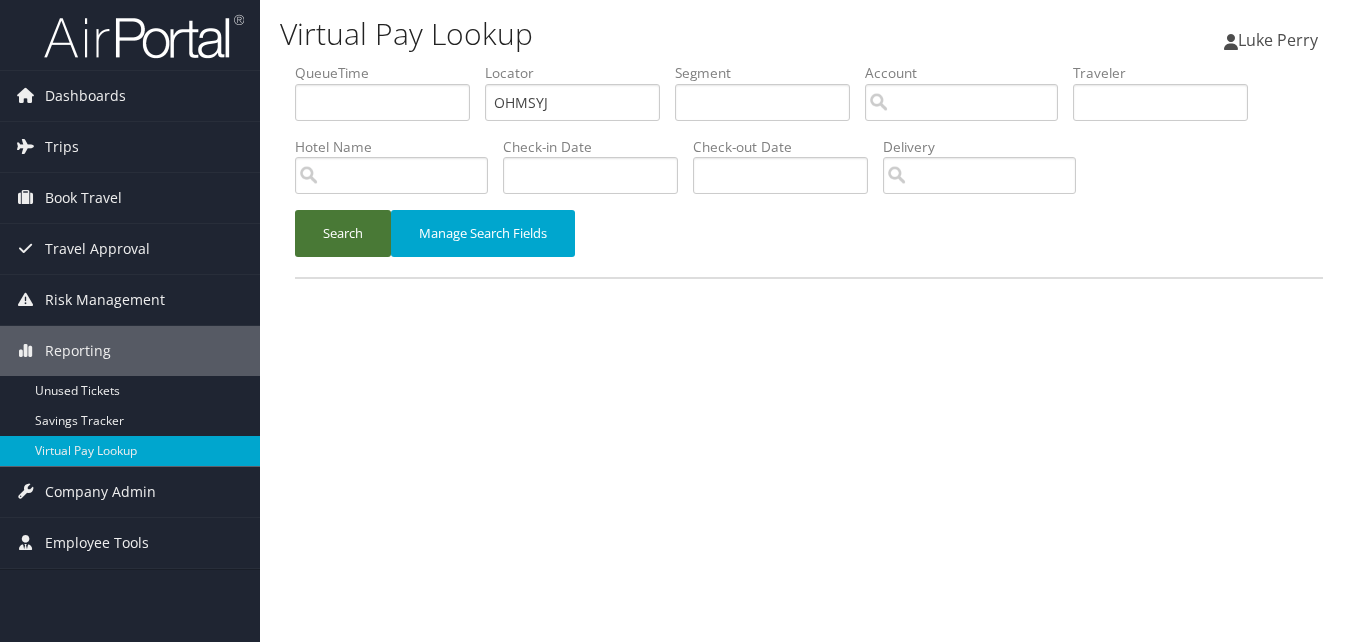 click on "Search" at bounding box center (343, 233) 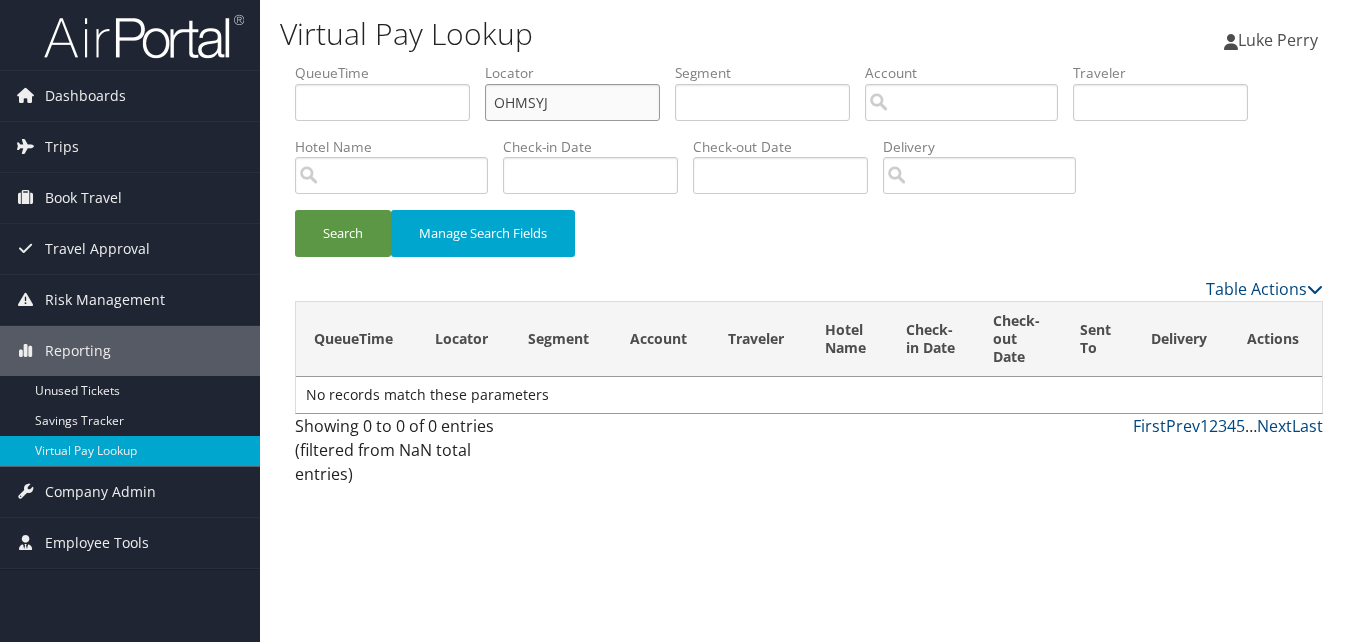 click on "OHMSYJ" at bounding box center (572, 102) 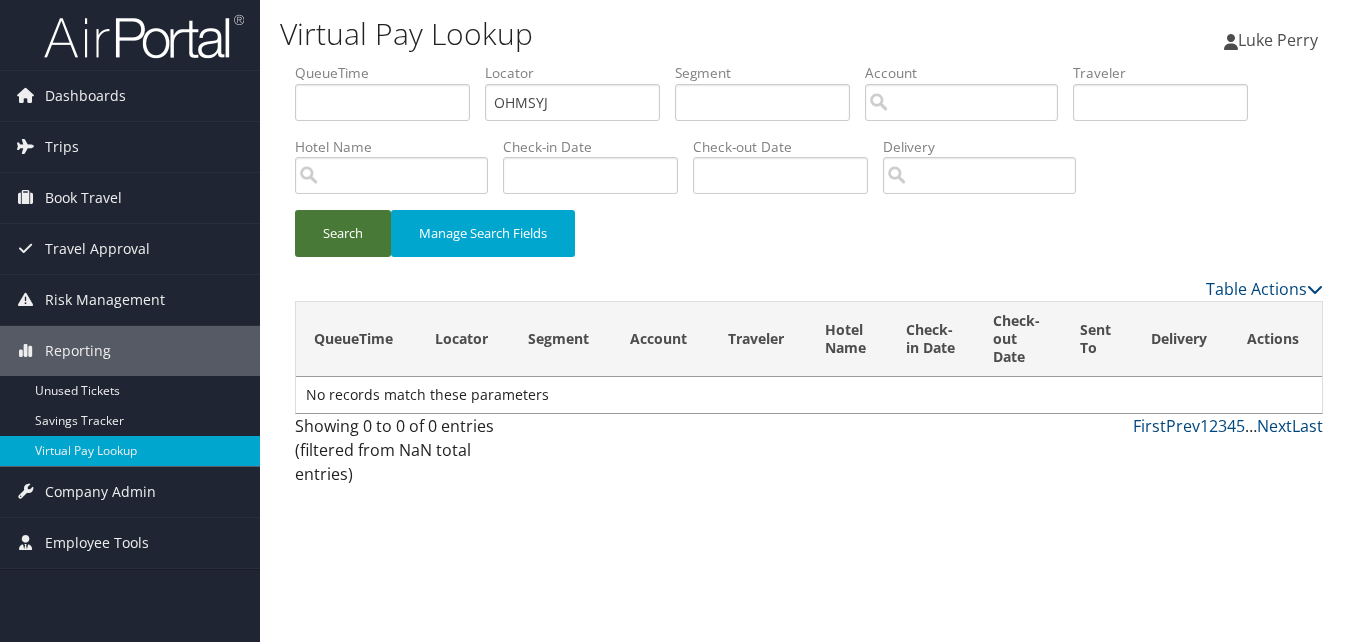 click on "Search" at bounding box center [343, 233] 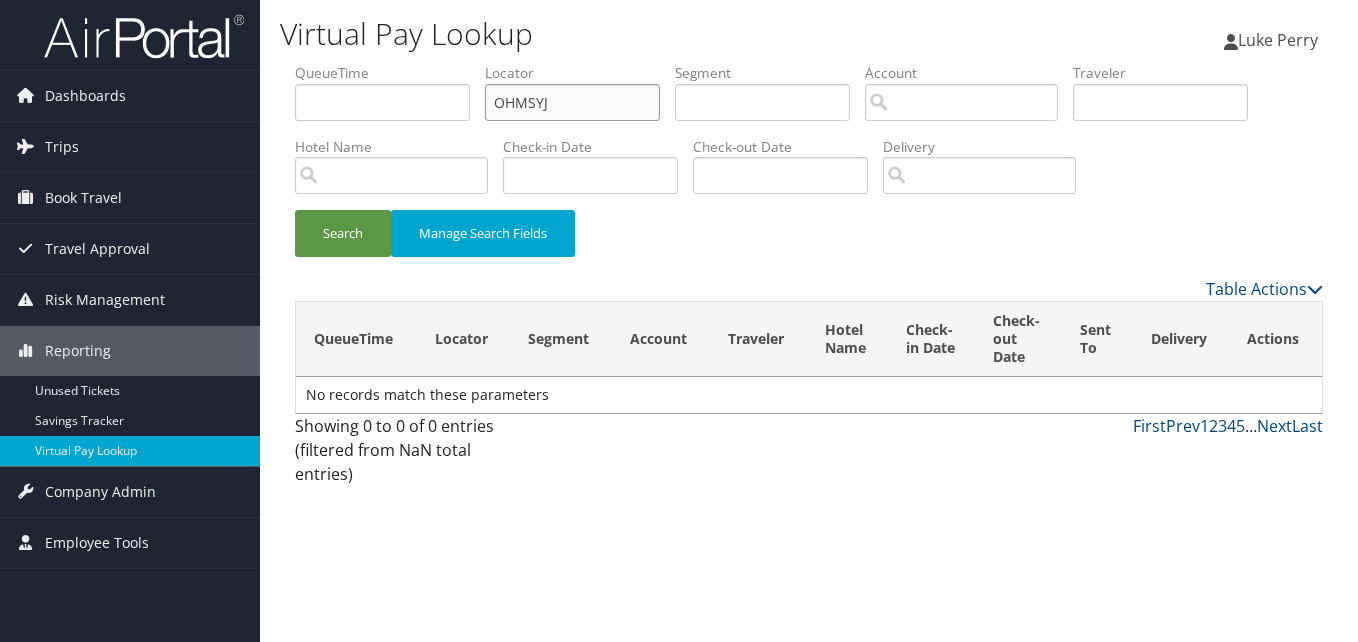 drag, startPoint x: 596, startPoint y: 88, endPoint x: 420, endPoint y: 100, distance: 176.40862 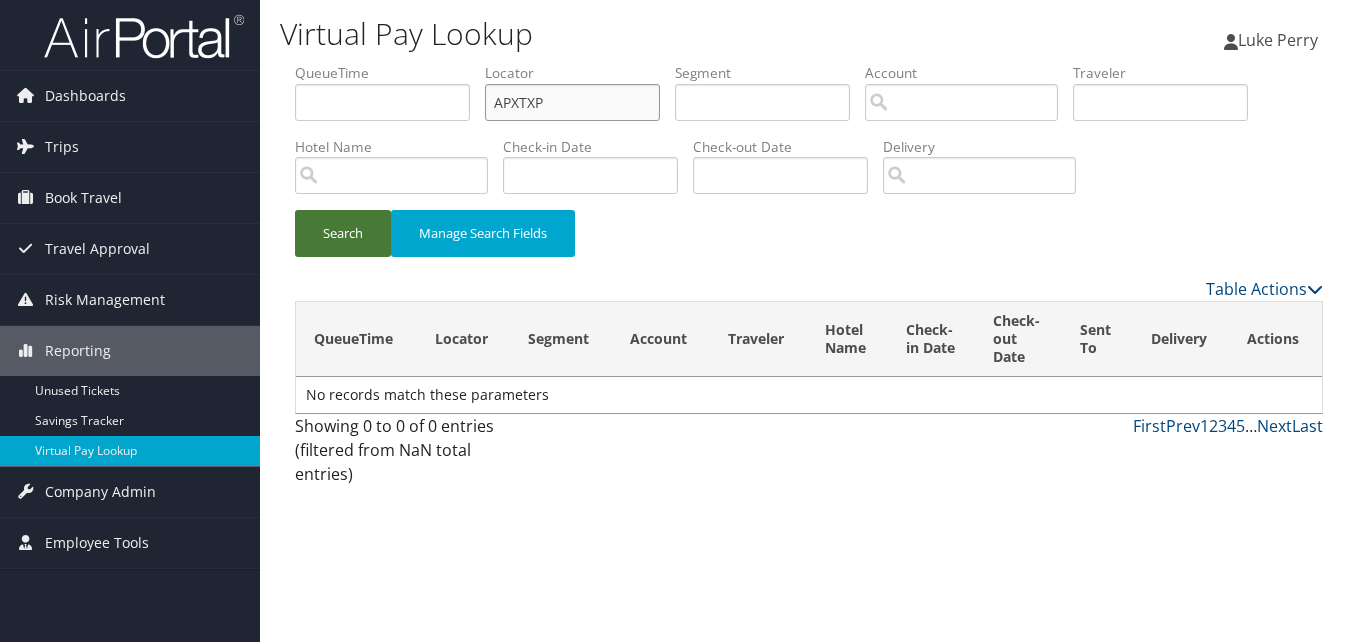 type on "APXTXP" 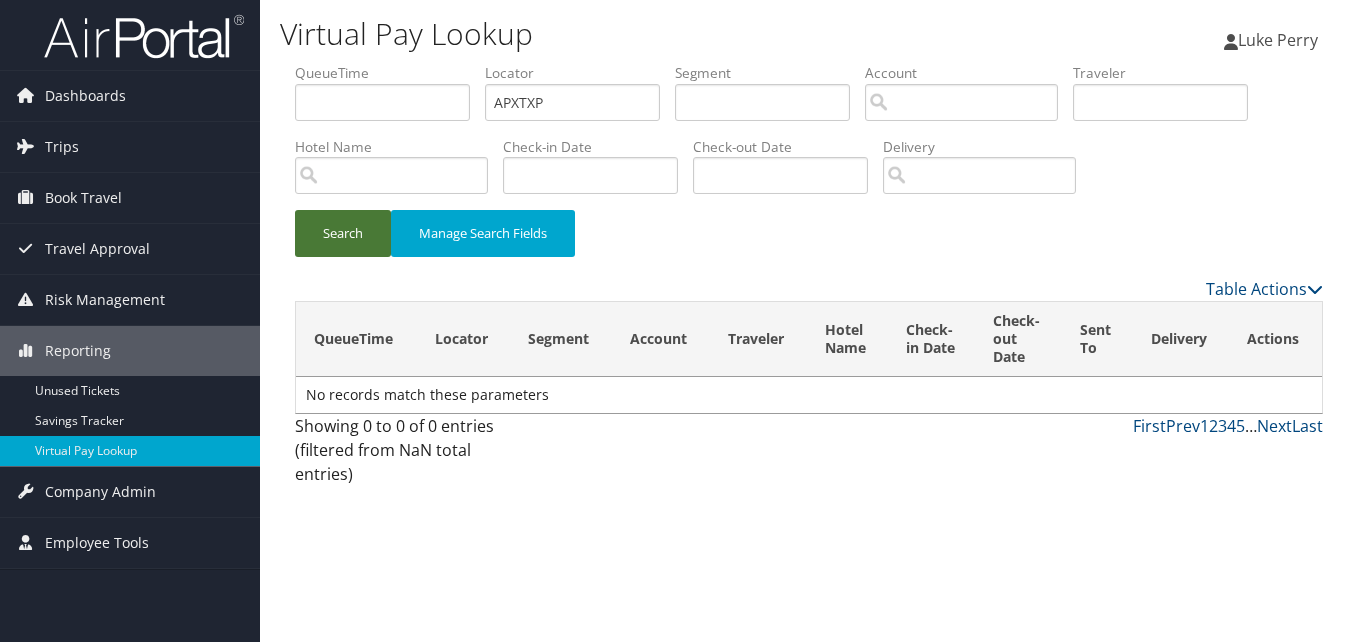 click on "Search" at bounding box center (343, 233) 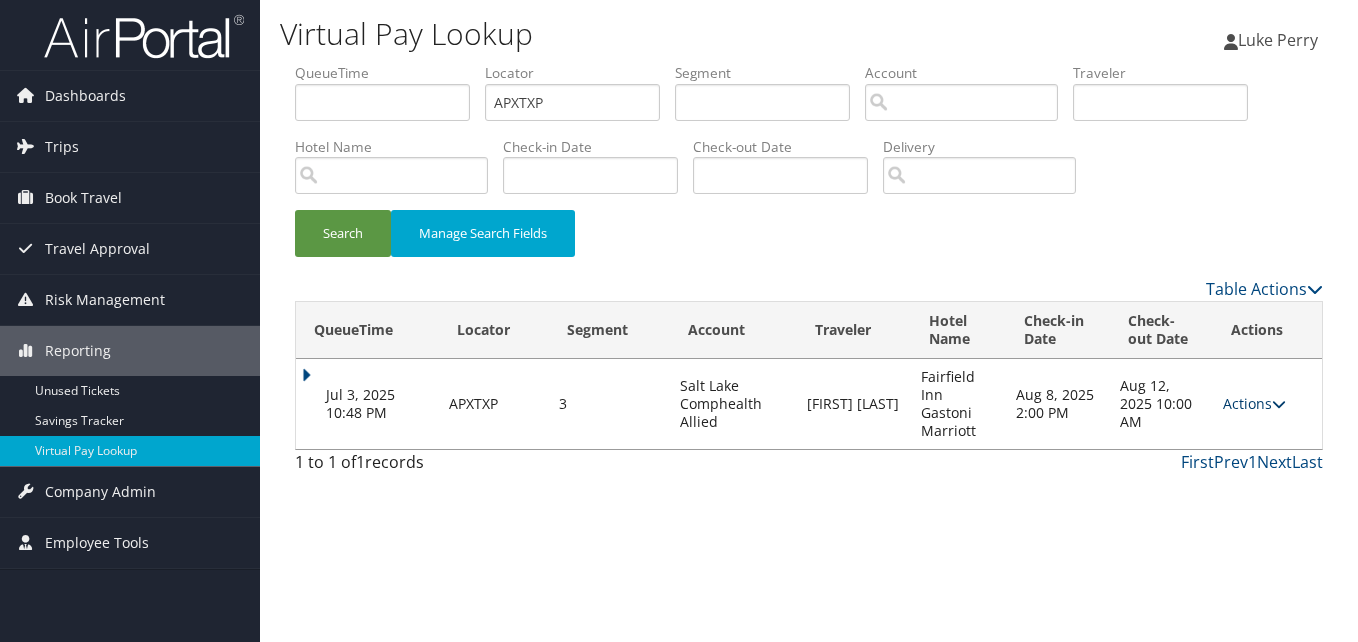 click on "Actions" at bounding box center [1254, 403] 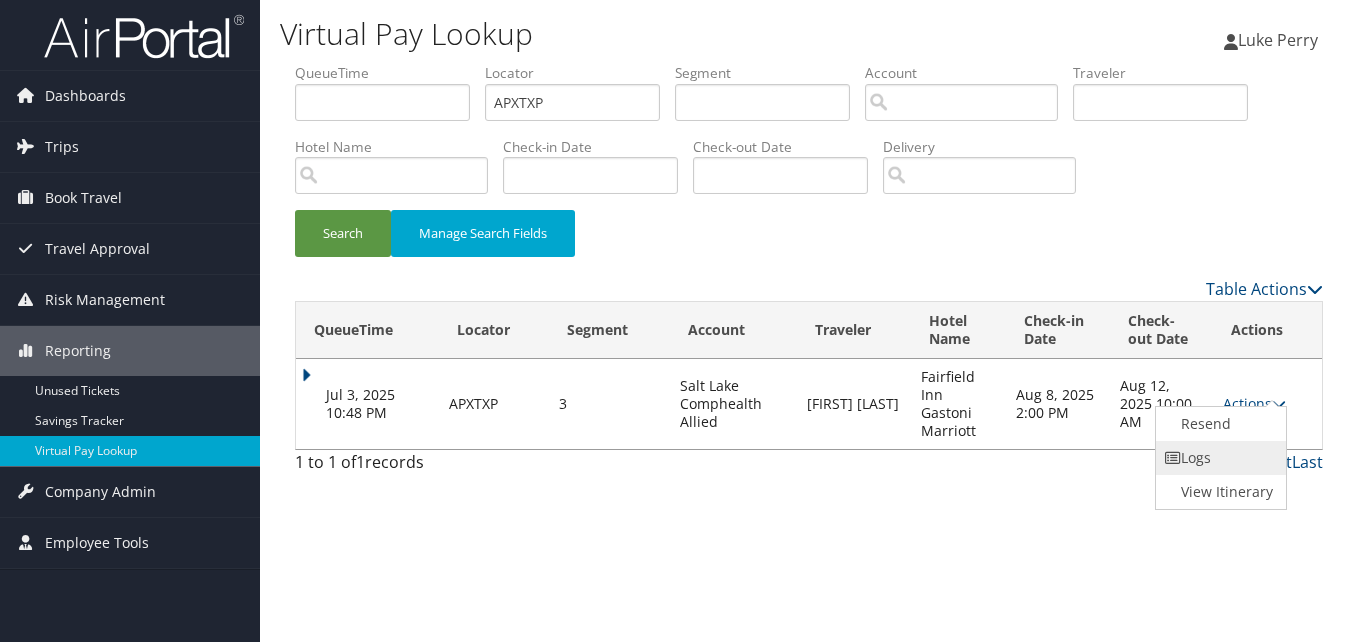 click on "Logs" at bounding box center (1219, 458) 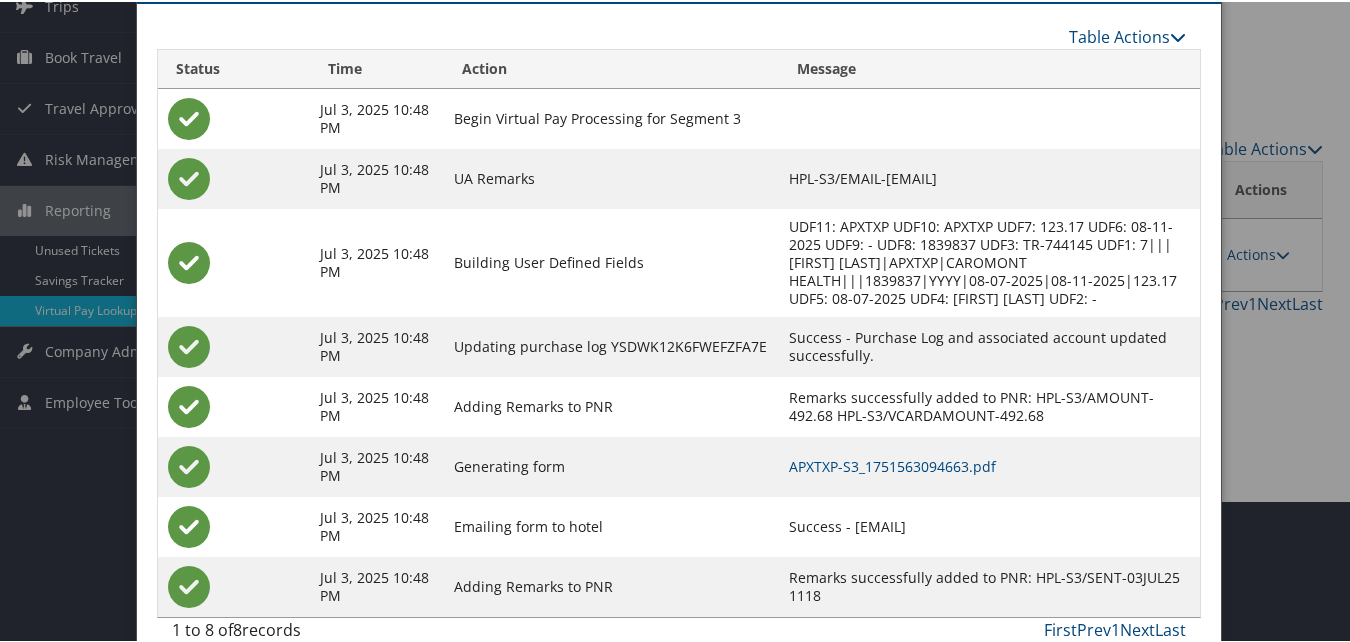 scroll, scrollTop: 153, scrollLeft: 0, axis: vertical 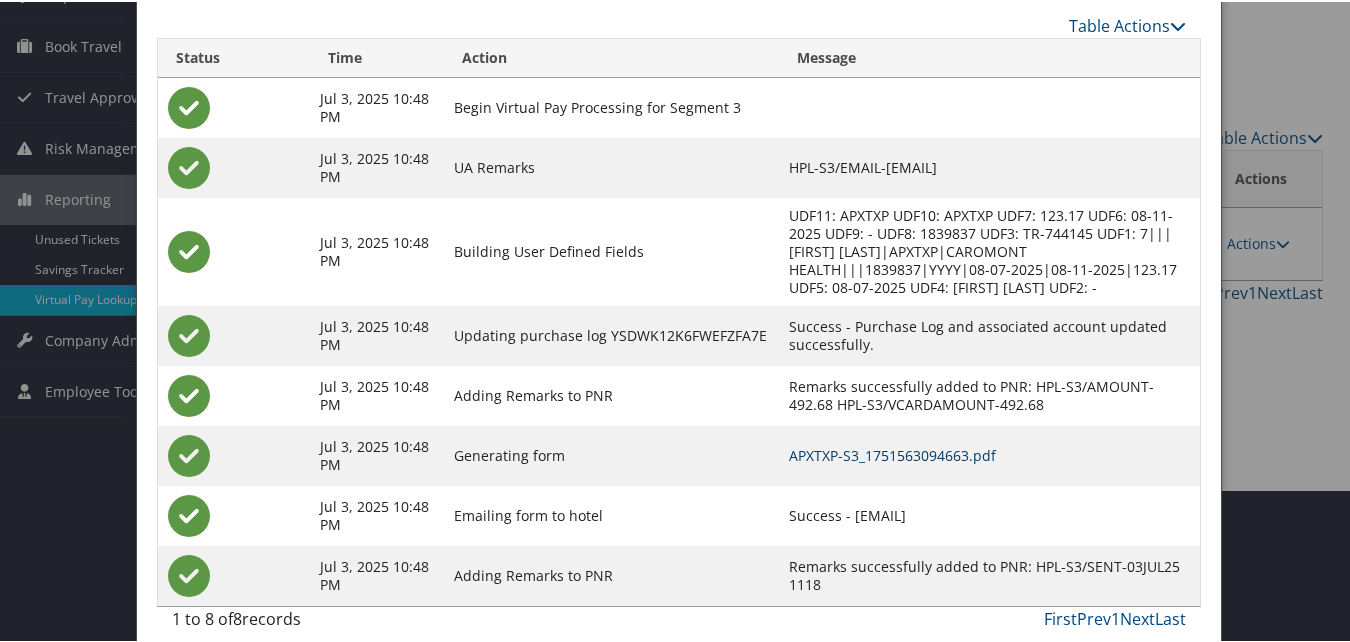 click on "APXTXP-S3_1751563094663.pdf" at bounding box center (892, 453) 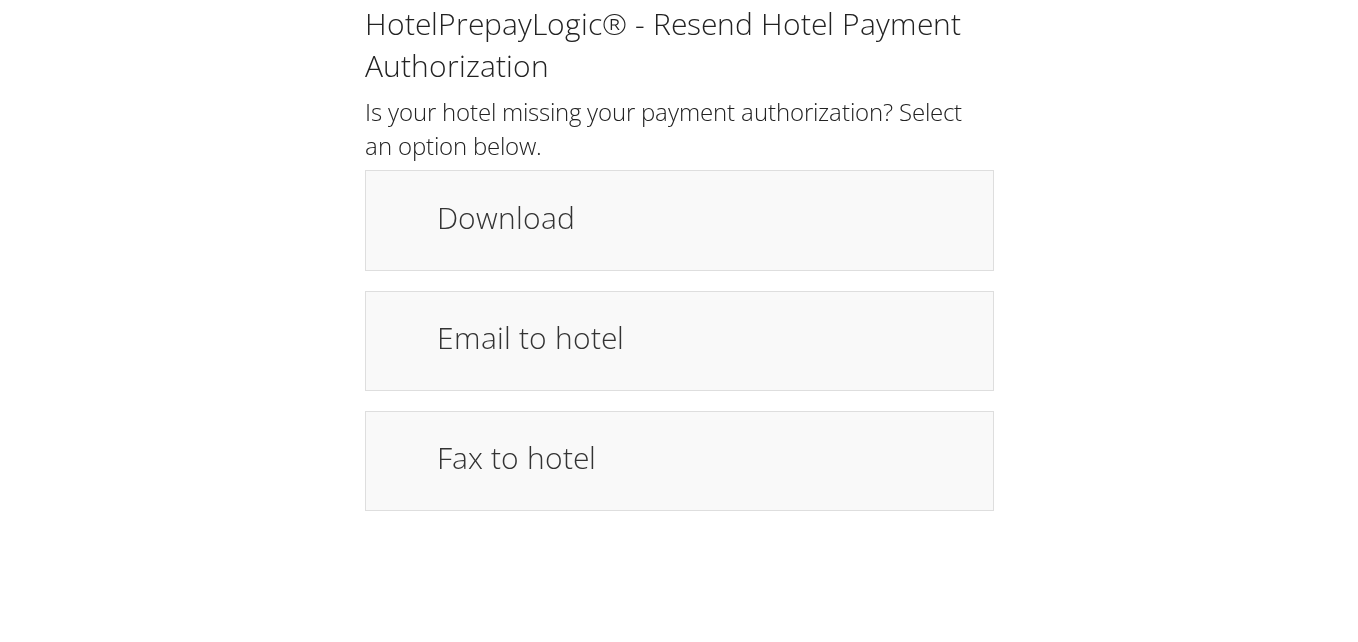 scroll, scrollTop: 0, scrollLeft: 0, axis: both 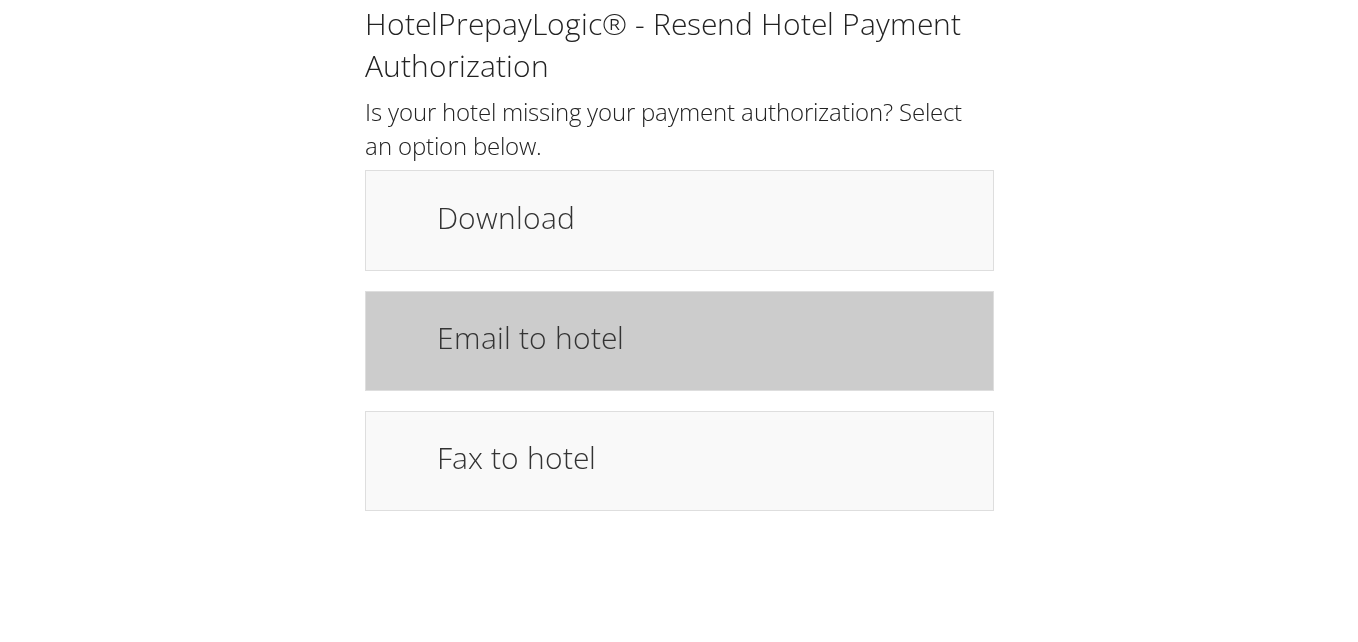 click on "Email to hotel" at bounding box center [705, 337] 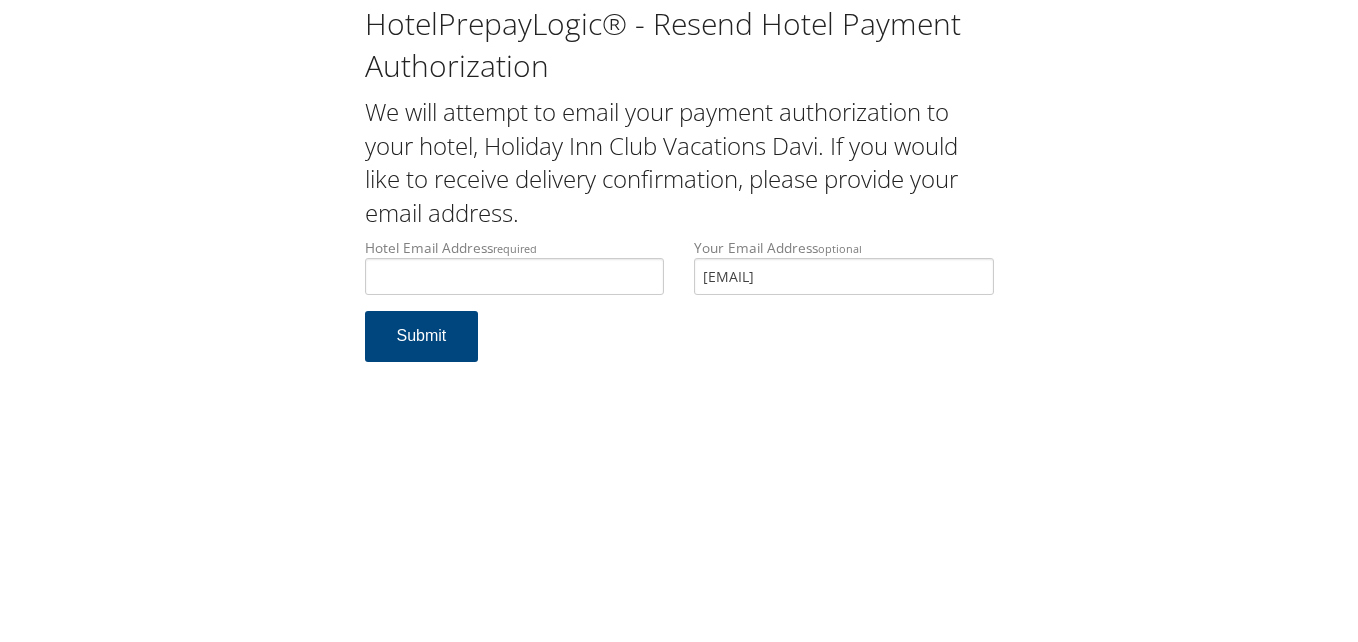 scroll, scrollTop: 0, scrollLeft: 0, axis: both 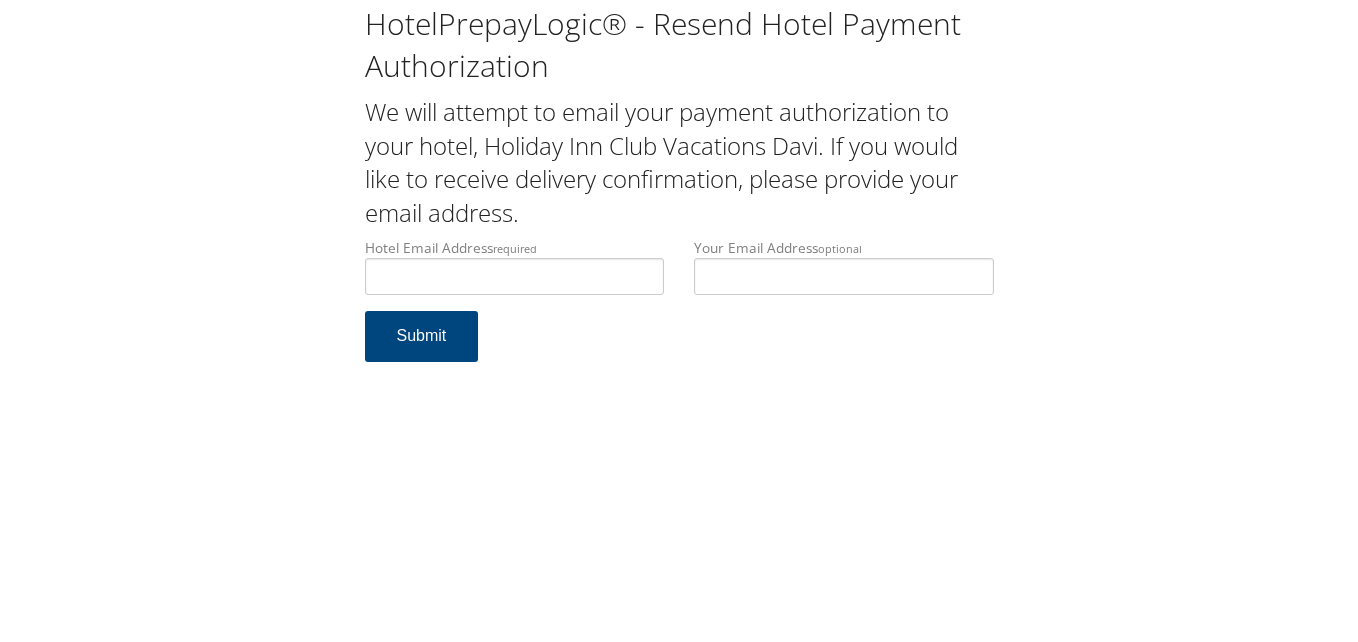 type 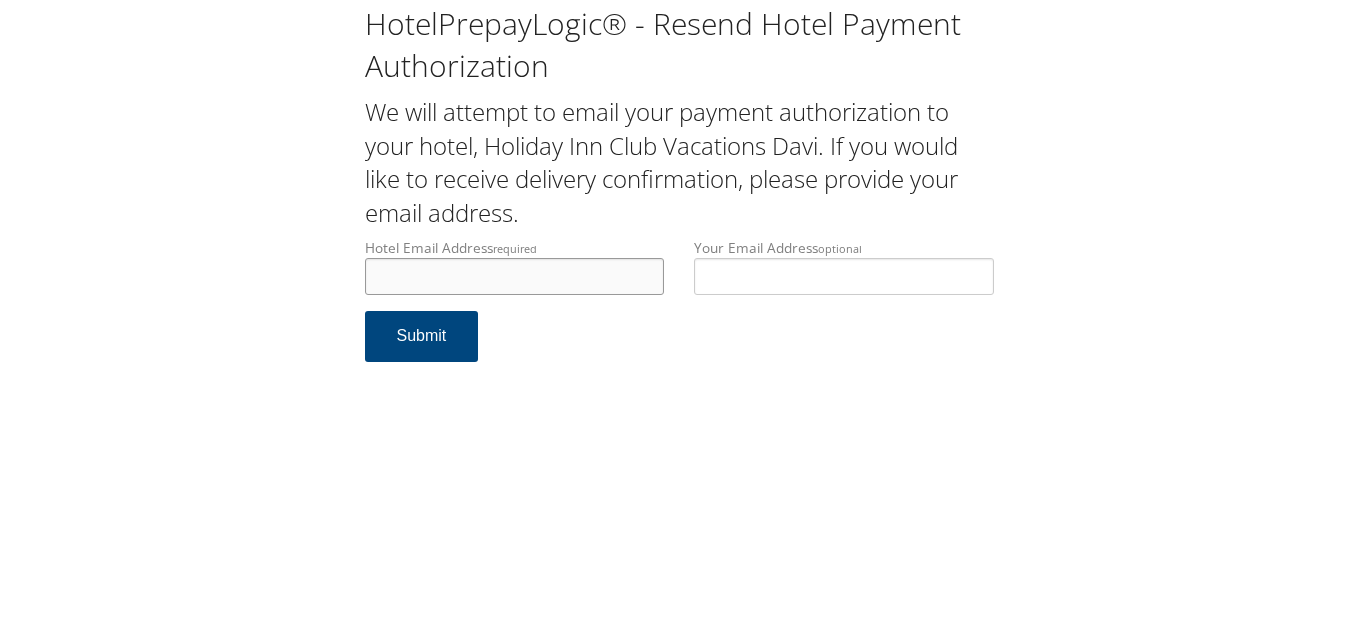 click on "Hotel Email Address  required" at bounding box center (515, 276) 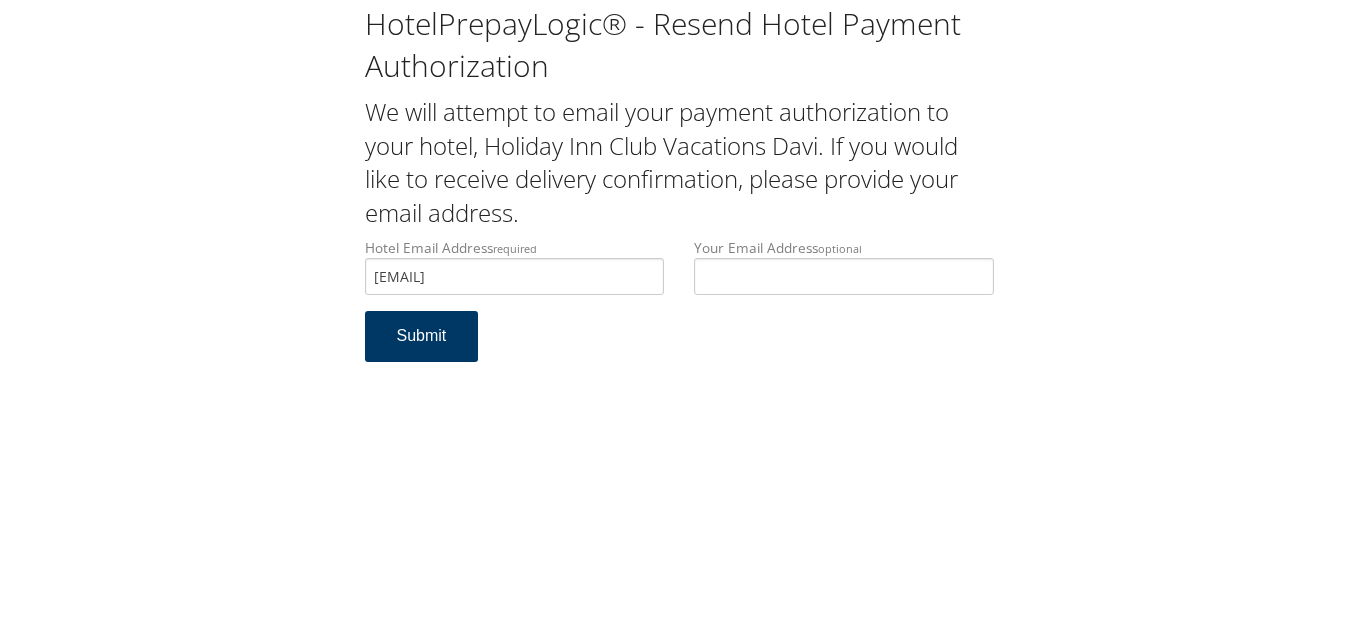 click on "Submit" at bounding box center (422, 336) 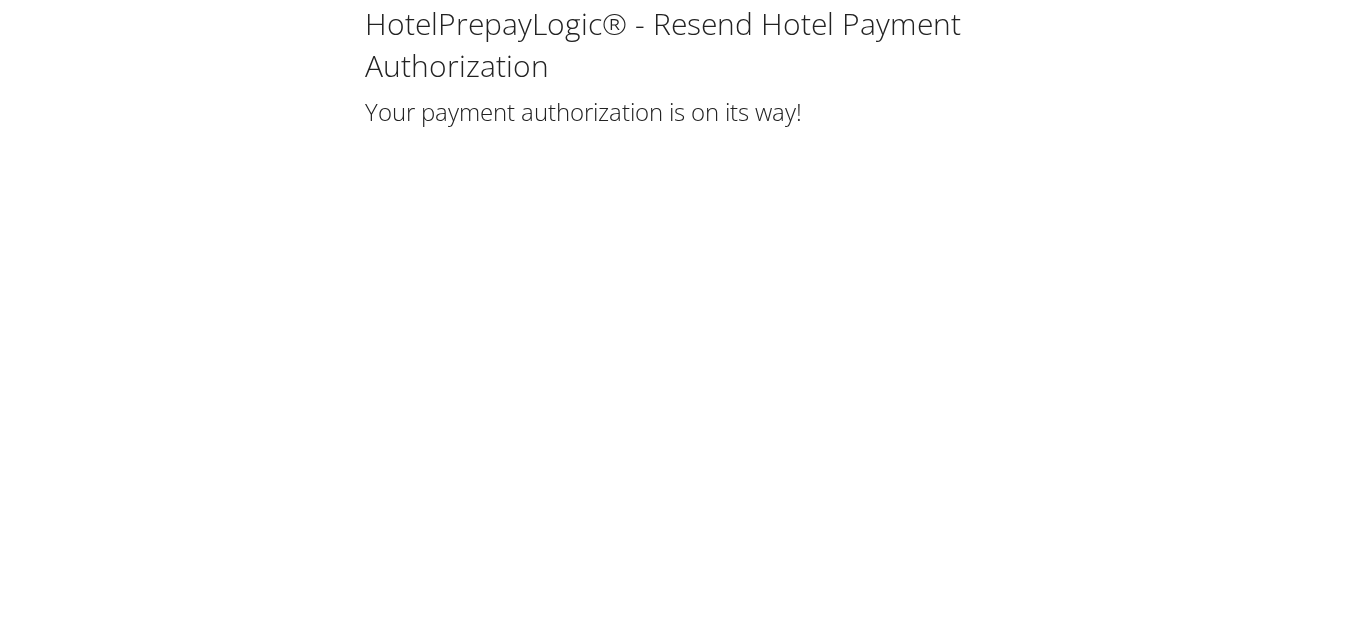 scroll, scrollTop: 0, scrollLeft: 0, axis: both 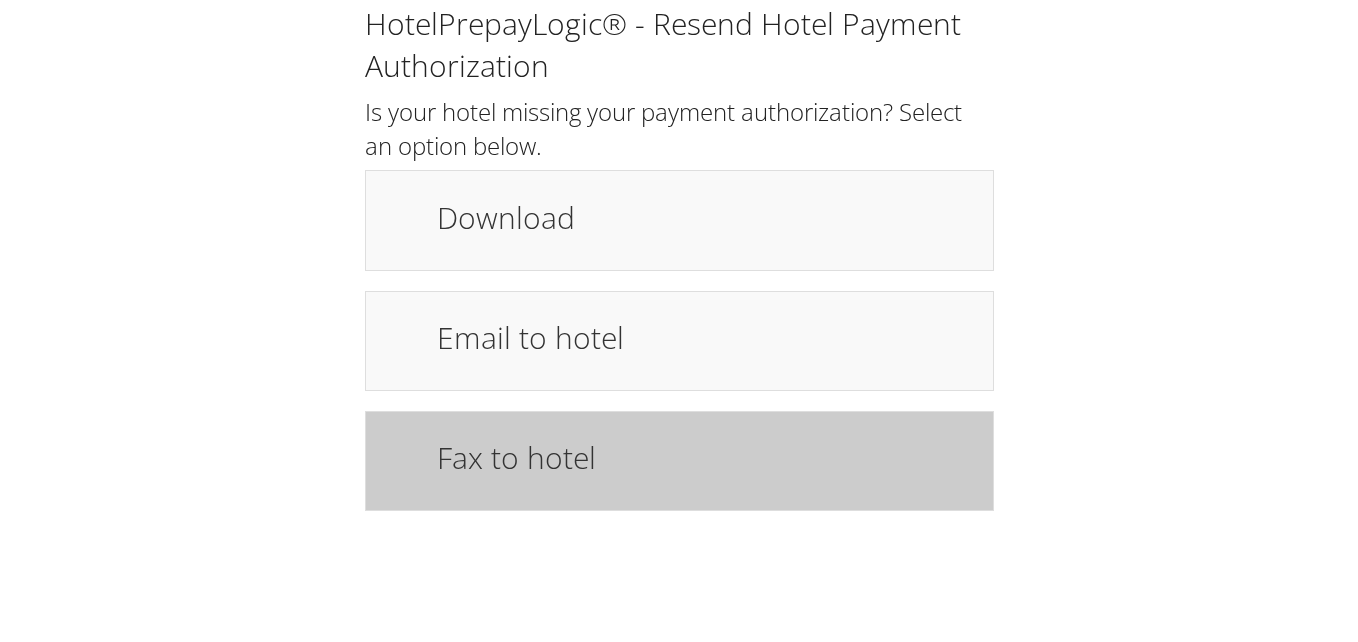 click on "Fax to hotel" at bounding box center (705, 457) 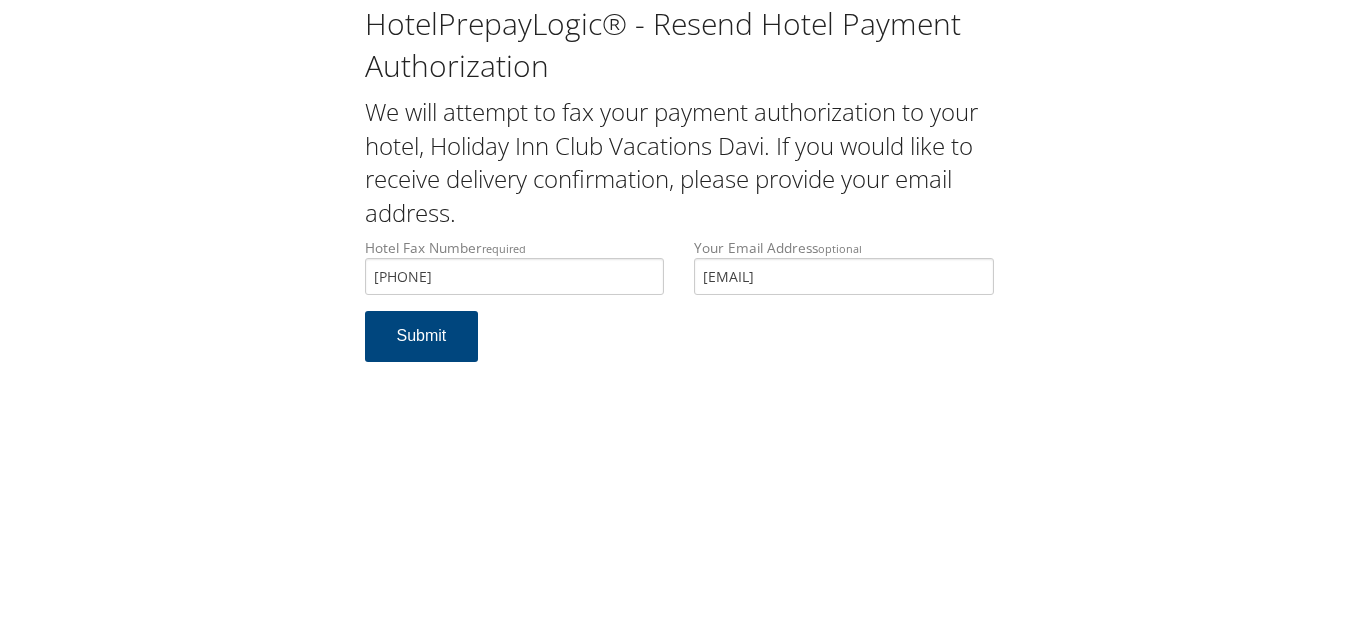 scroll, scrollTop: 0, scrollLeft: 0, axis: both 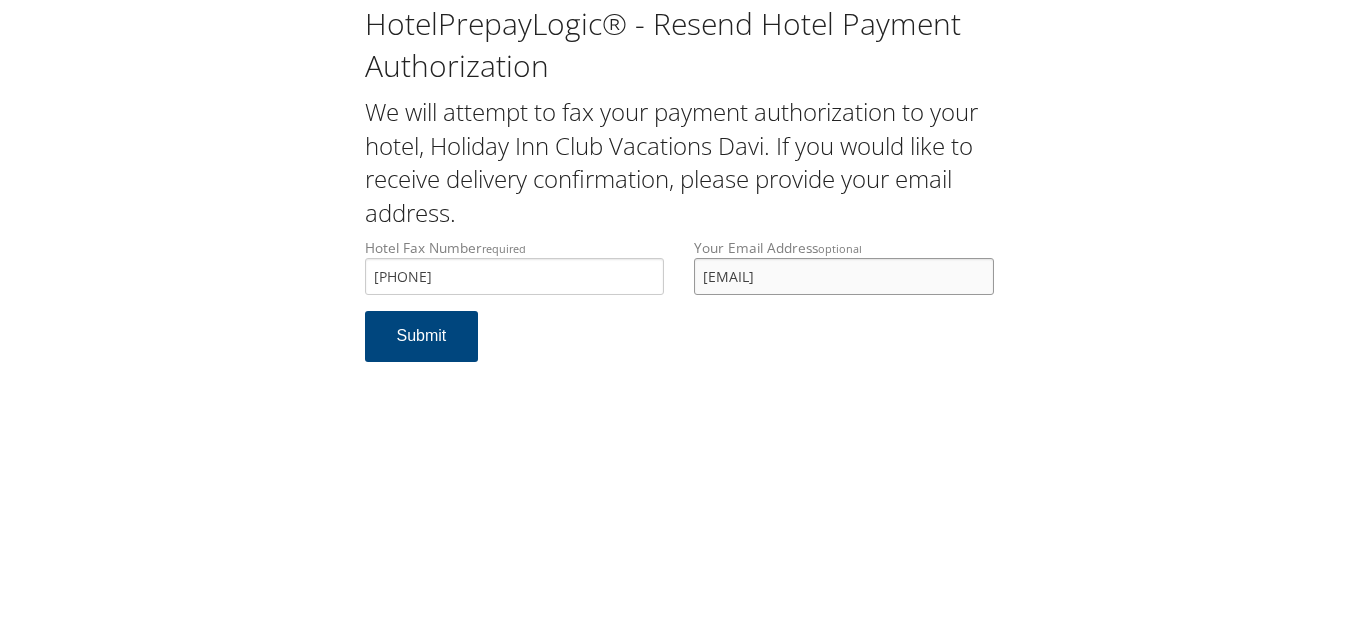 drag, startPoint x: 679, startPoint y: 305, endPoint x: 561, endPoint y: 310, distance: 118.10589 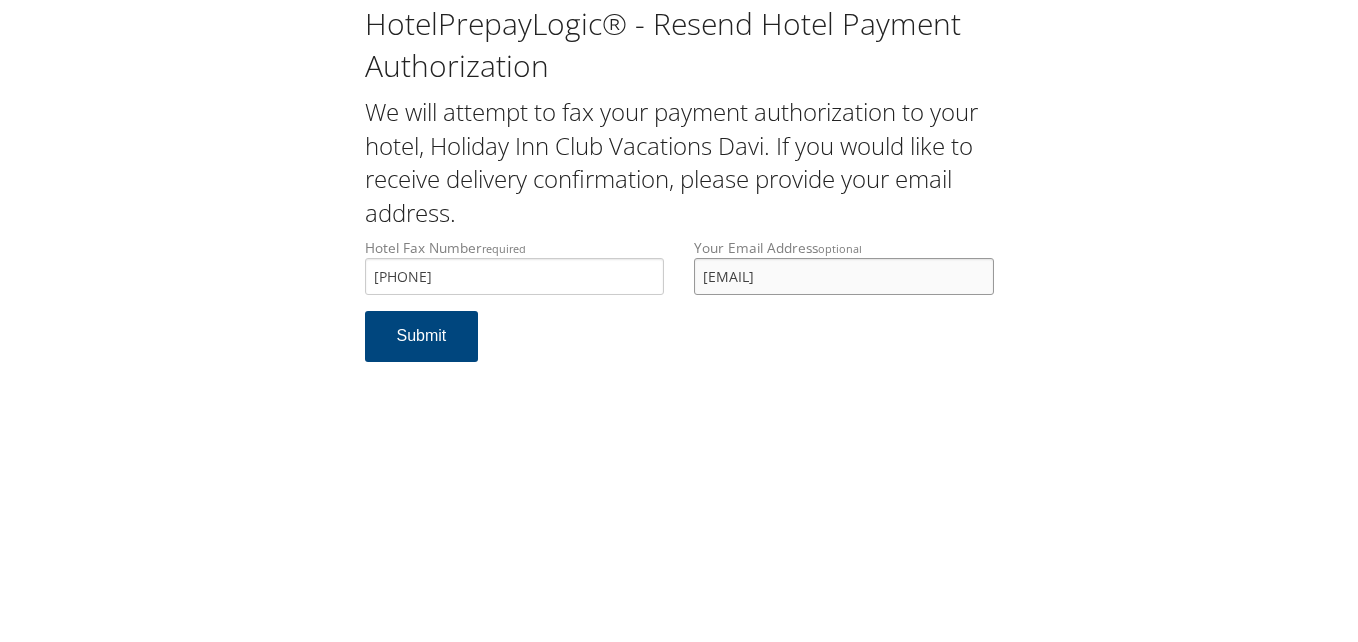 click on "Hotel Fax Number  required
+1 (775) 783-8165
Hotel fax number is required
Your Email Address  optional
MANGATSATWANT@GMAIL.COM" at bounding box center (679, 274) 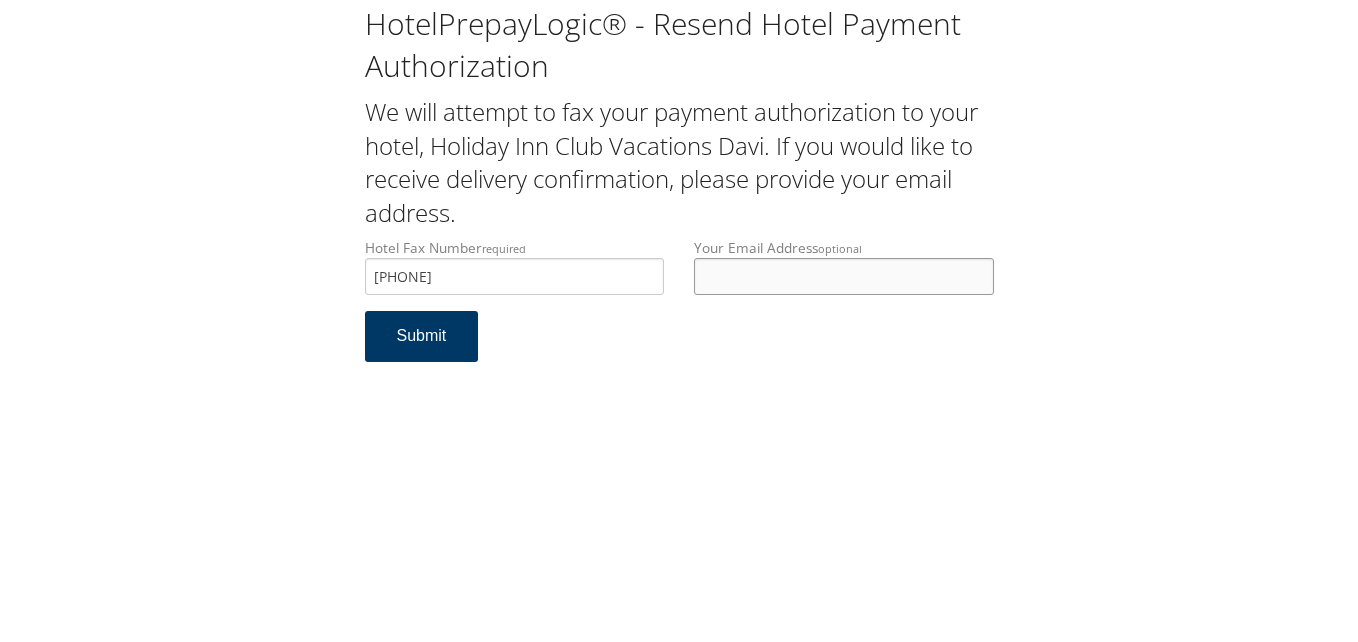type 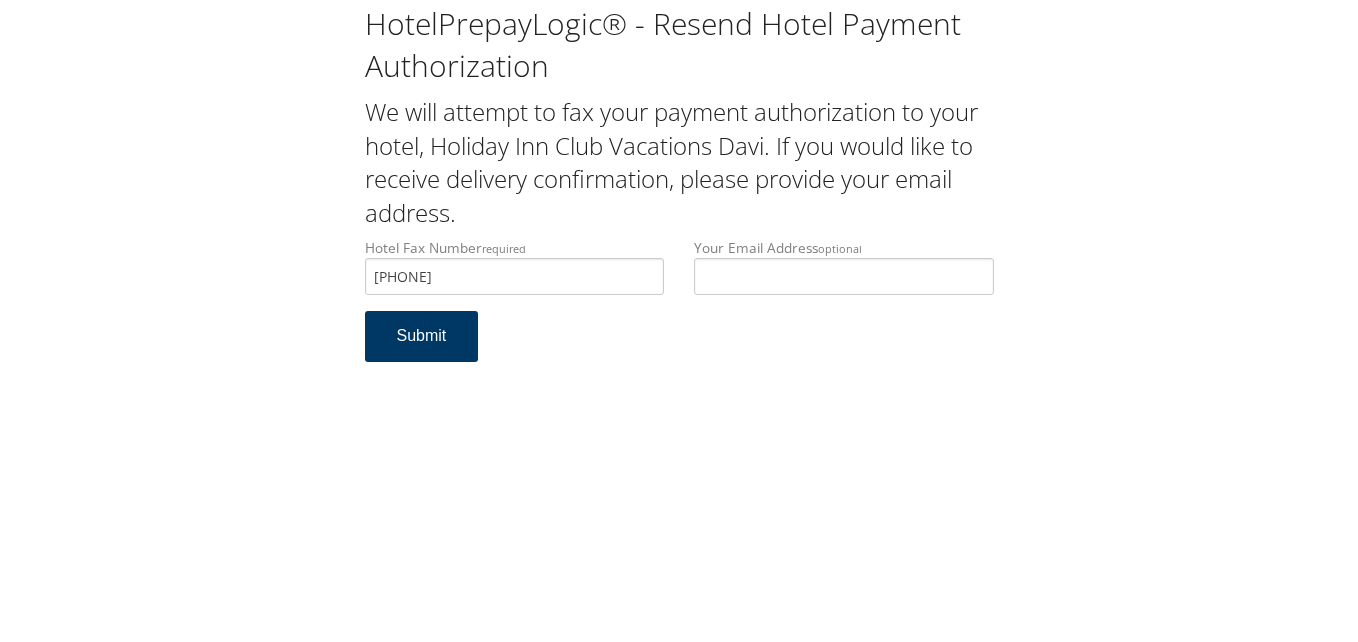 click on "Submit" at bounding box center (422, 336) 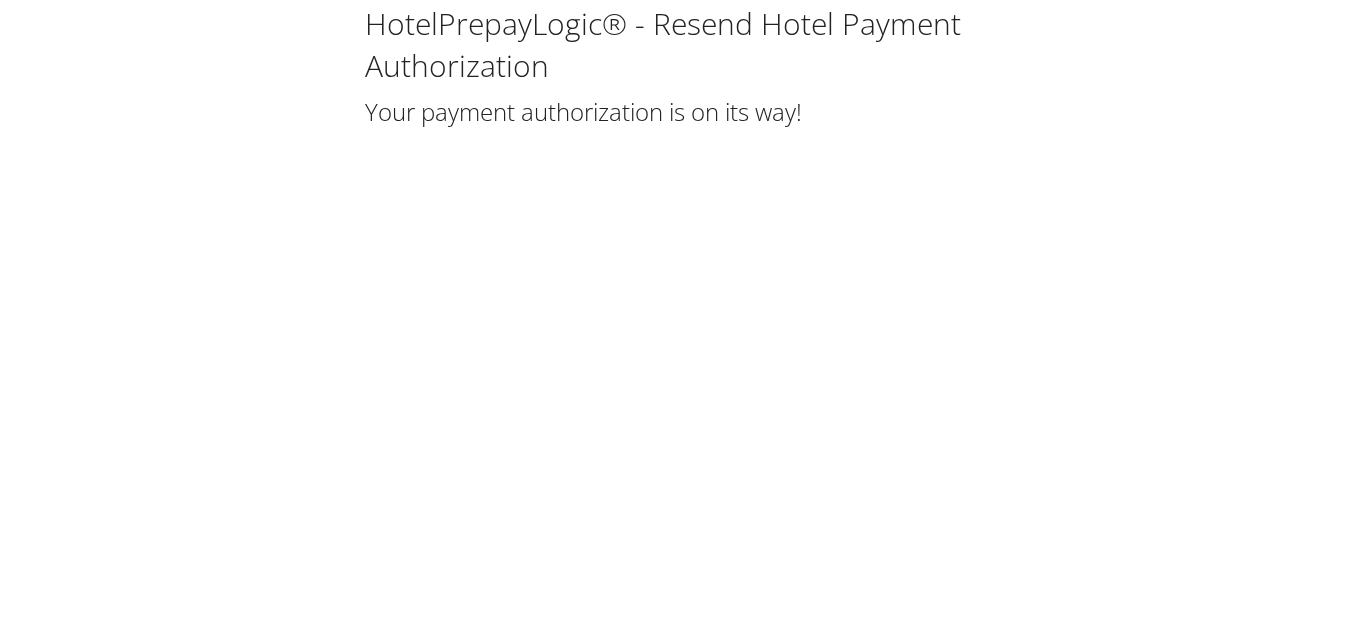 scroll, scrollTop: 0, scrollLeft: 0, axis: both 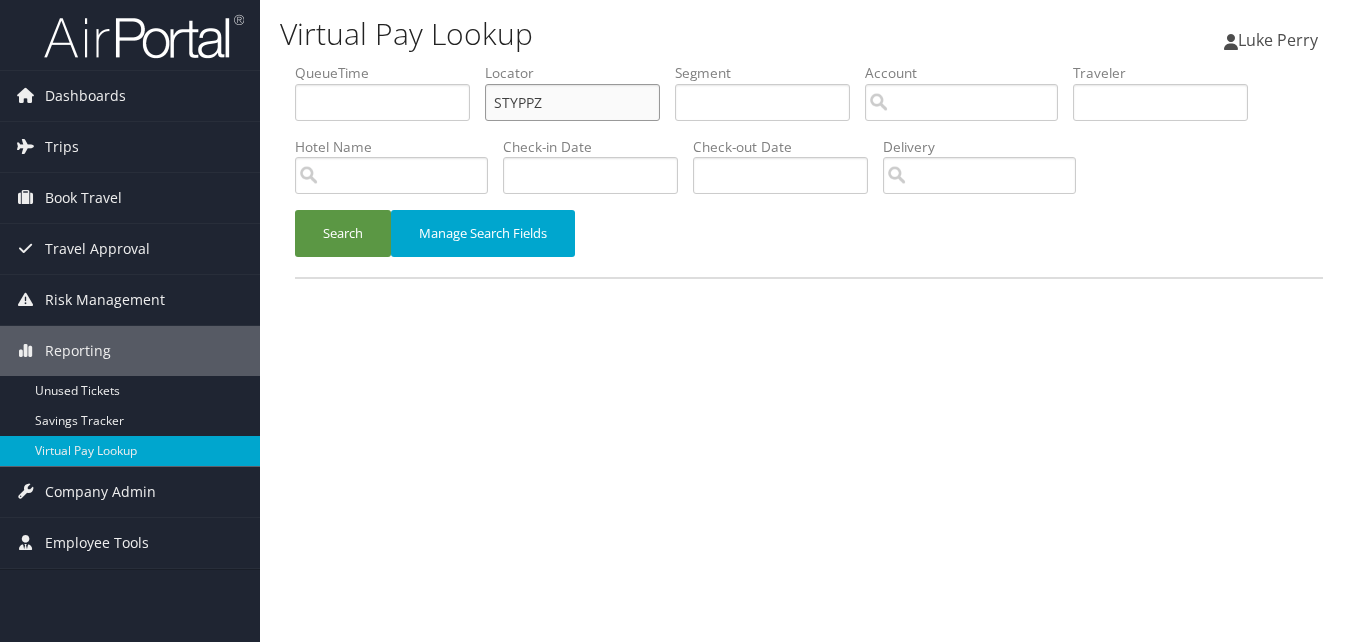 drag, startPoint x: 563, startPoint y: 101, endPoint x: 387, endPoint y: 125, distance: 177.62883 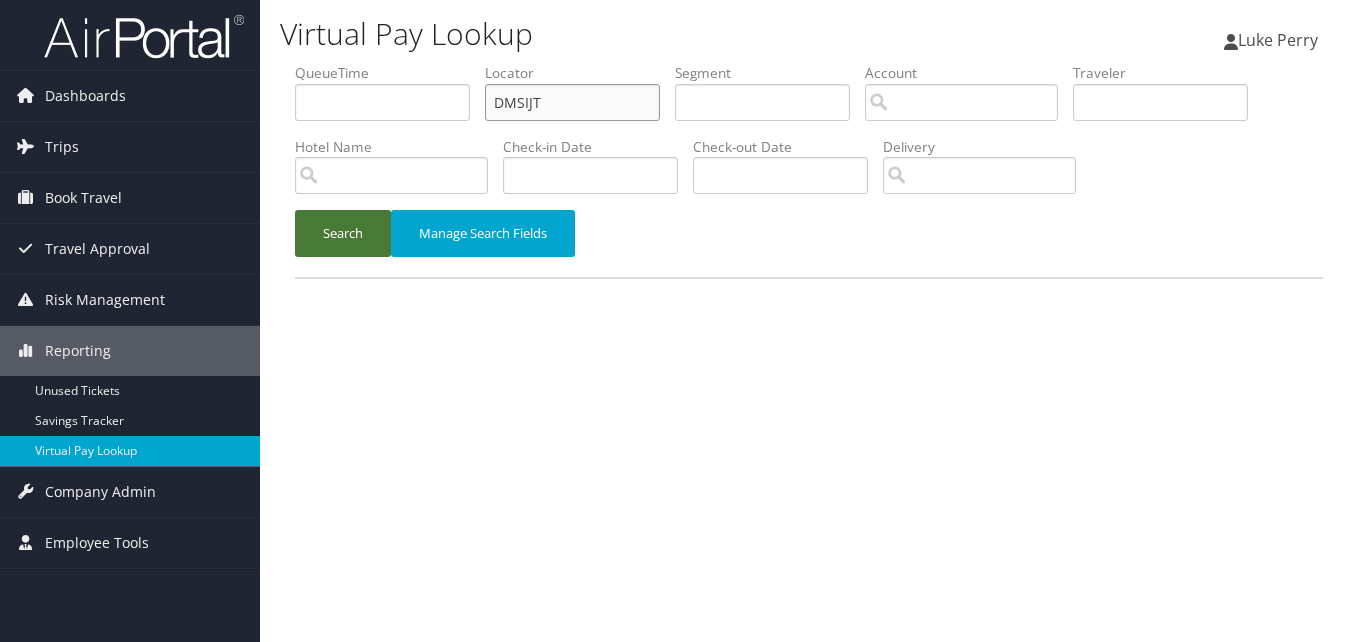type on "DMSIJT" 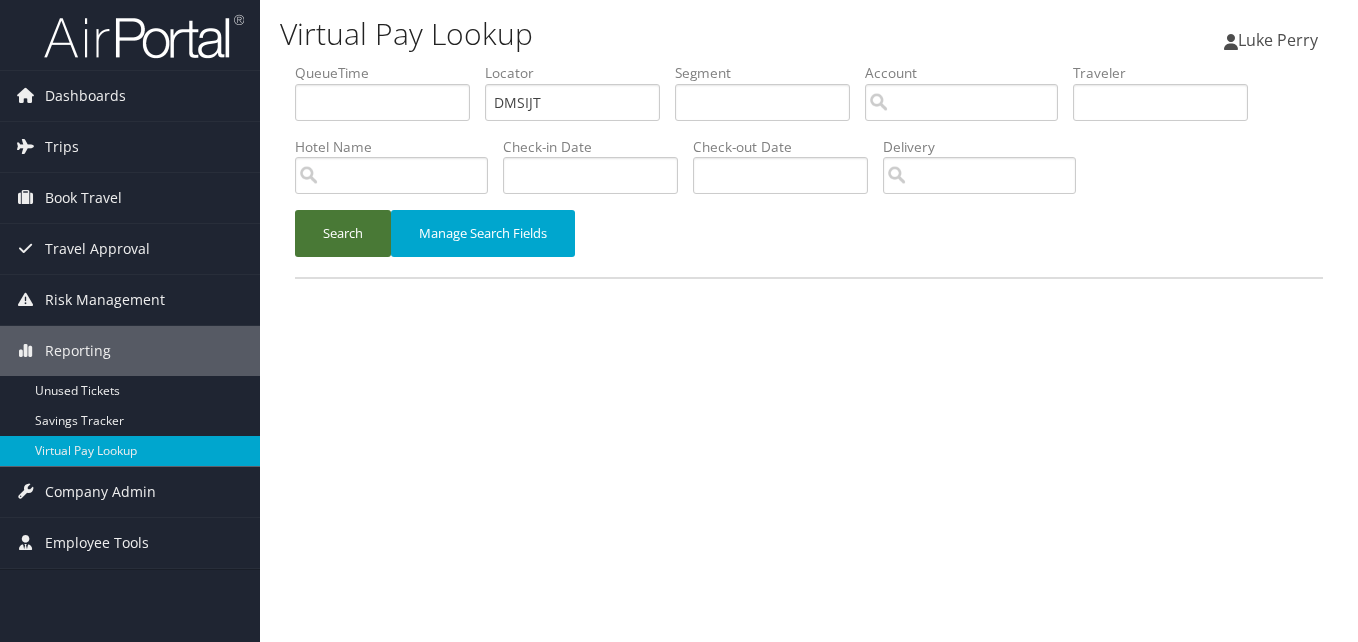 click on "Search" at bounding box center [343, 233] 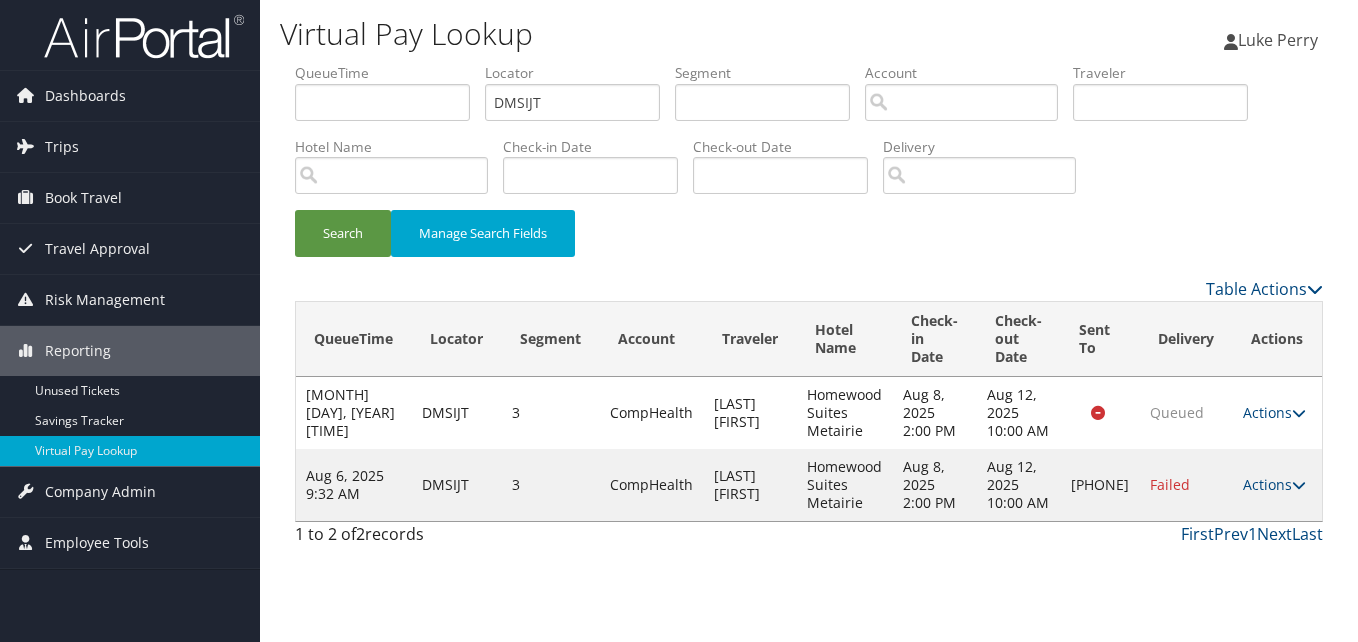 click on "Actions   Resend  Logs  Delivery Information  View Itinerary" at bounding box center [1277, 485] 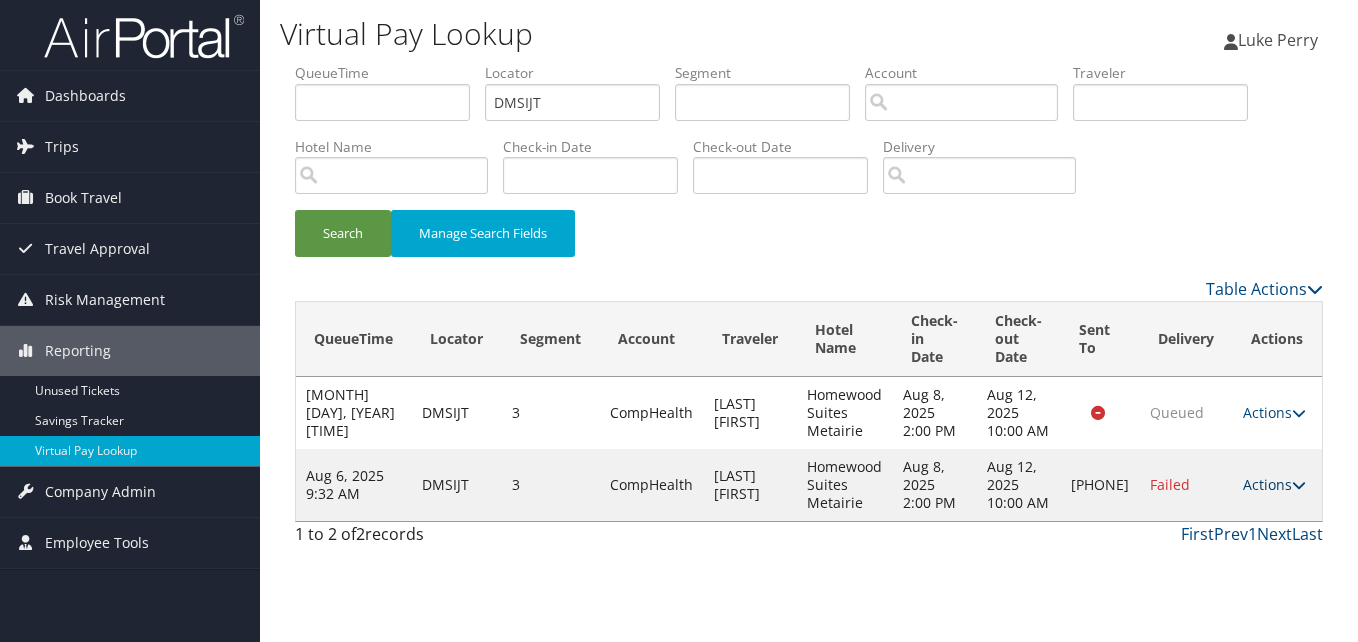 click on "Actions" at bounding box center (1274, 484) 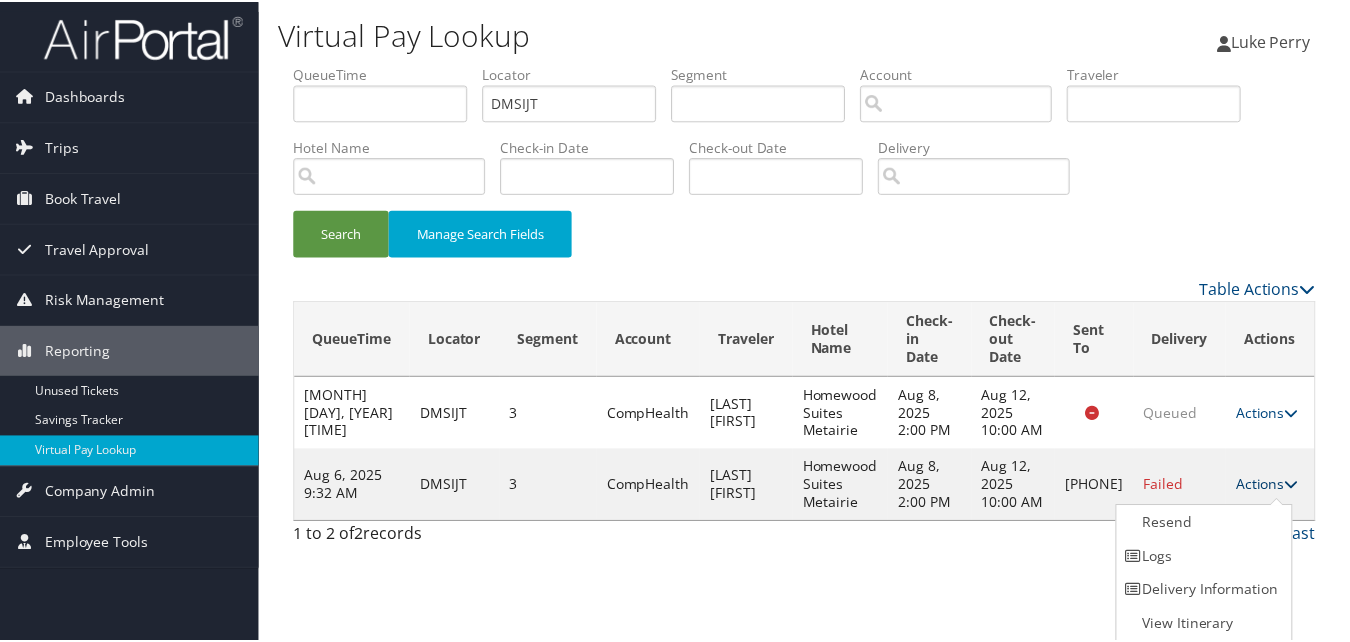 scroll, scrollTop: 1, scrollLeft: 0, axis: vertical 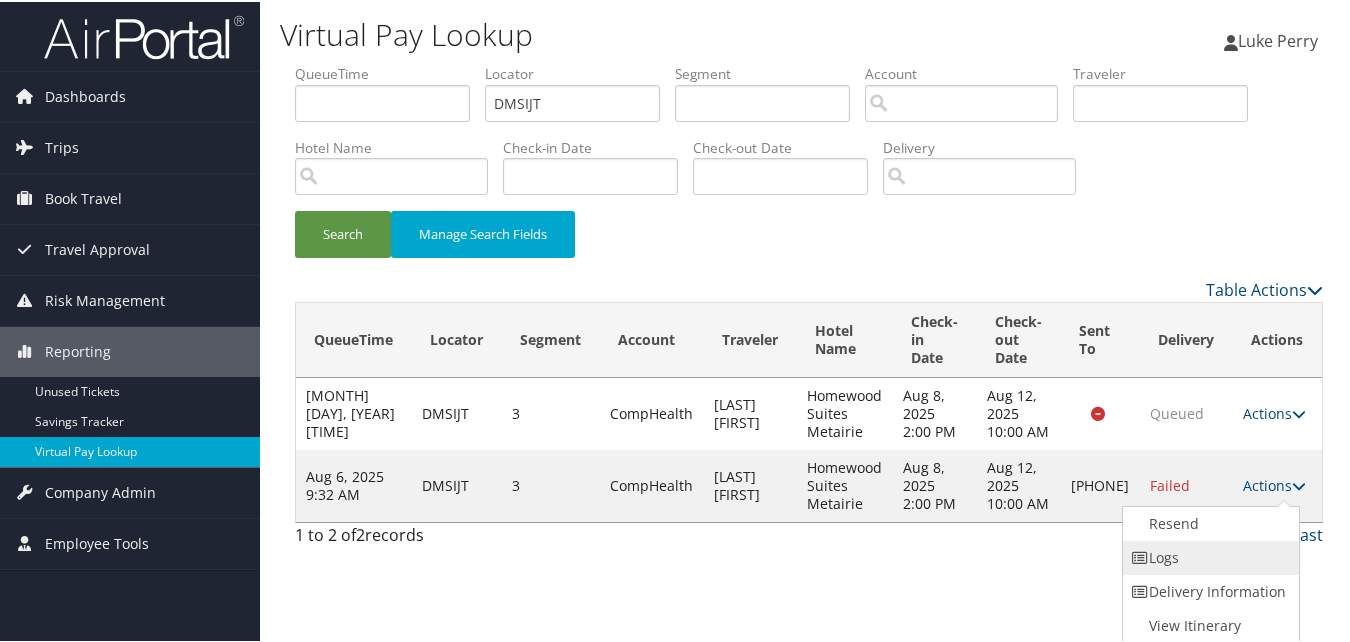 click on "Logs" at bounding box center [1208, 556] 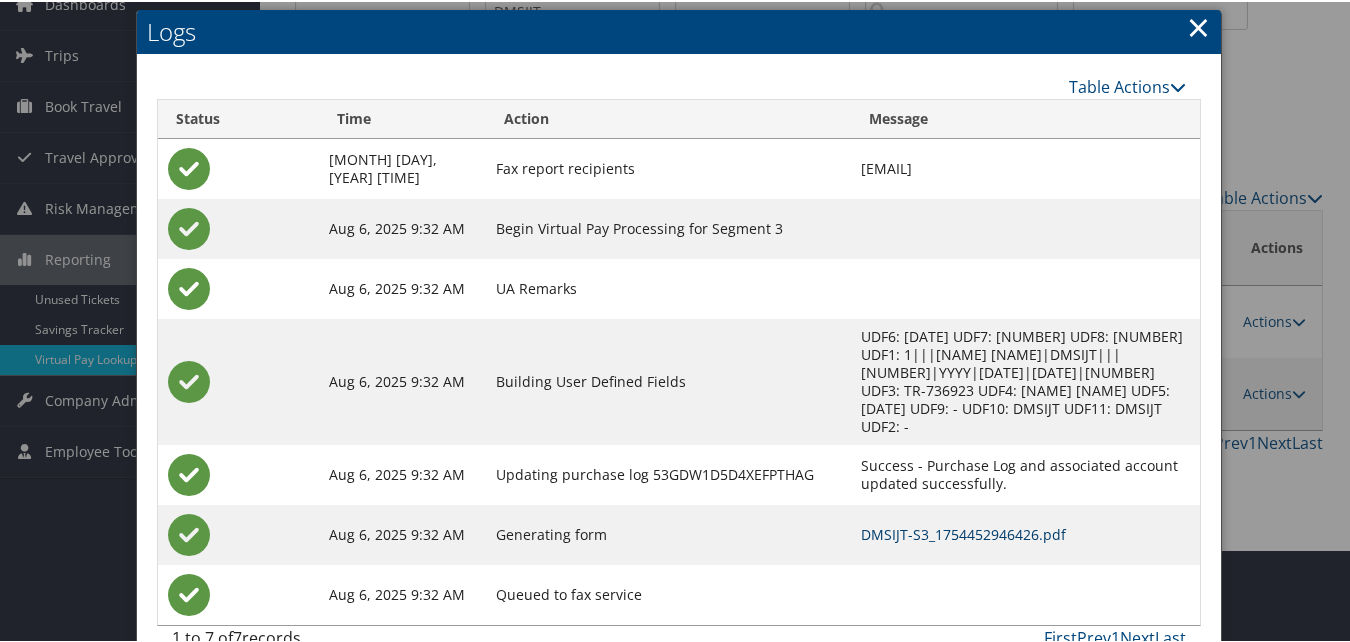 scroll, scrollTop: 94, scrollLeft: 0, axis: vertical 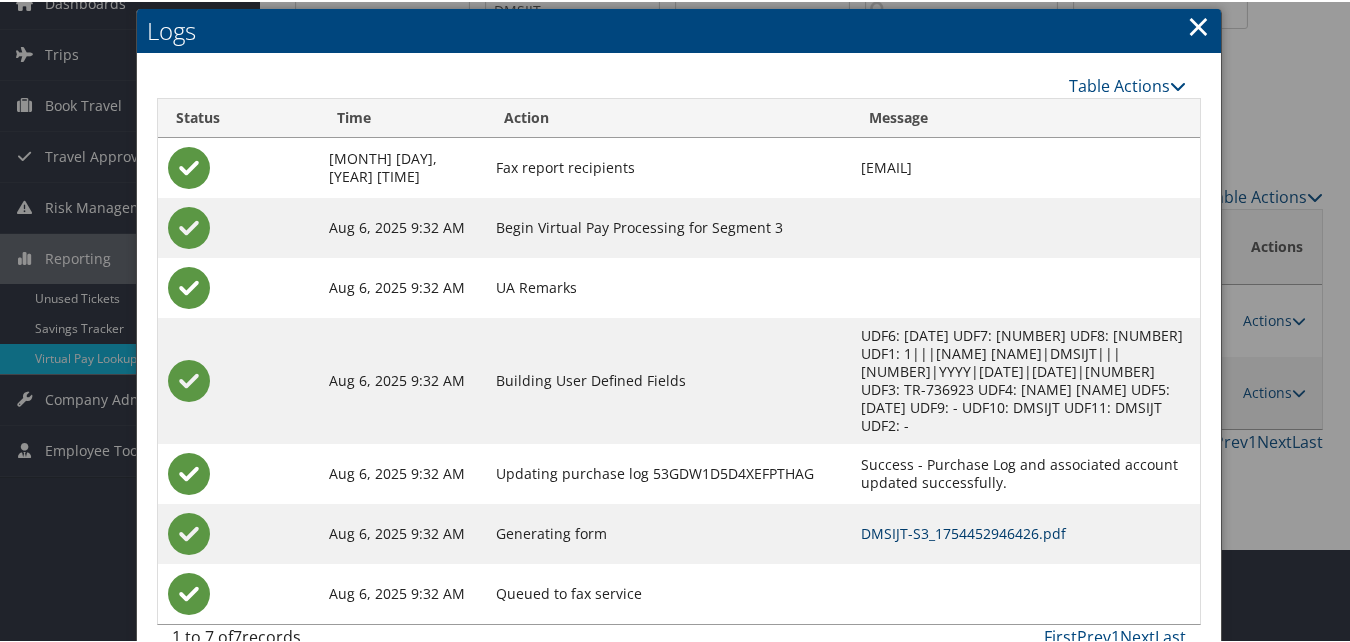 click on "DMSIJT-S3_1754452946426.pdf" at bounding box center (963, 531) 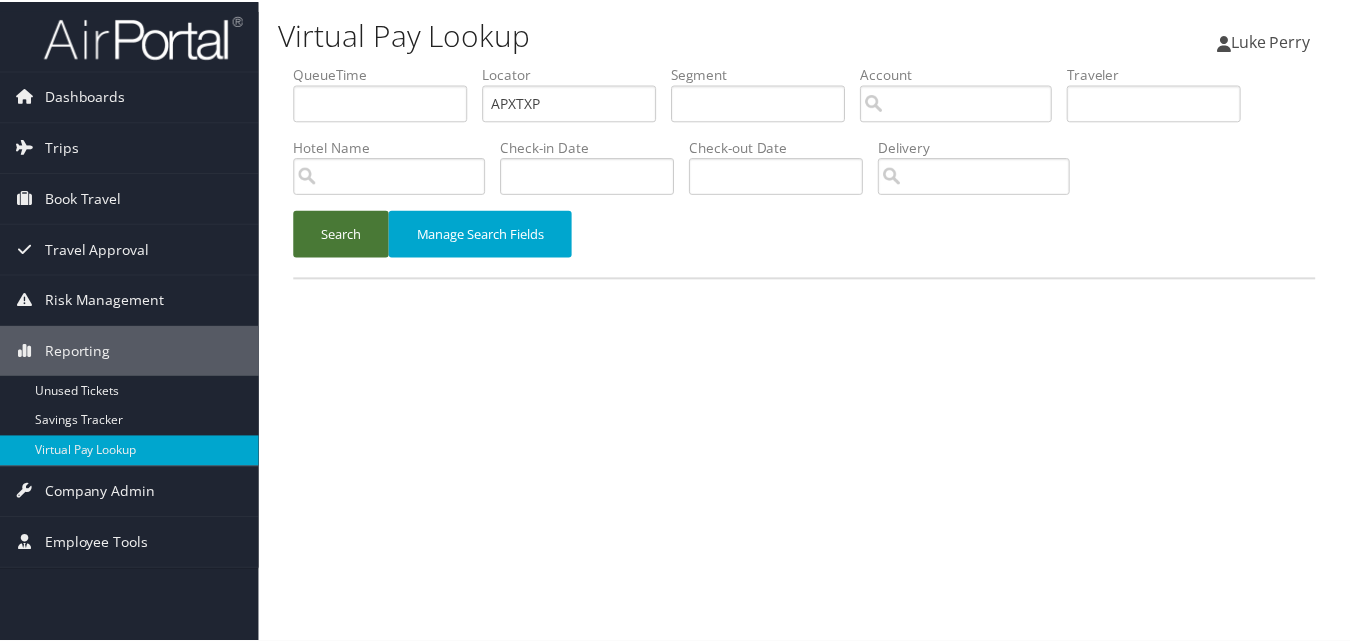 scroll, scrollTop: 0, scrollLeft: 0, axis: both 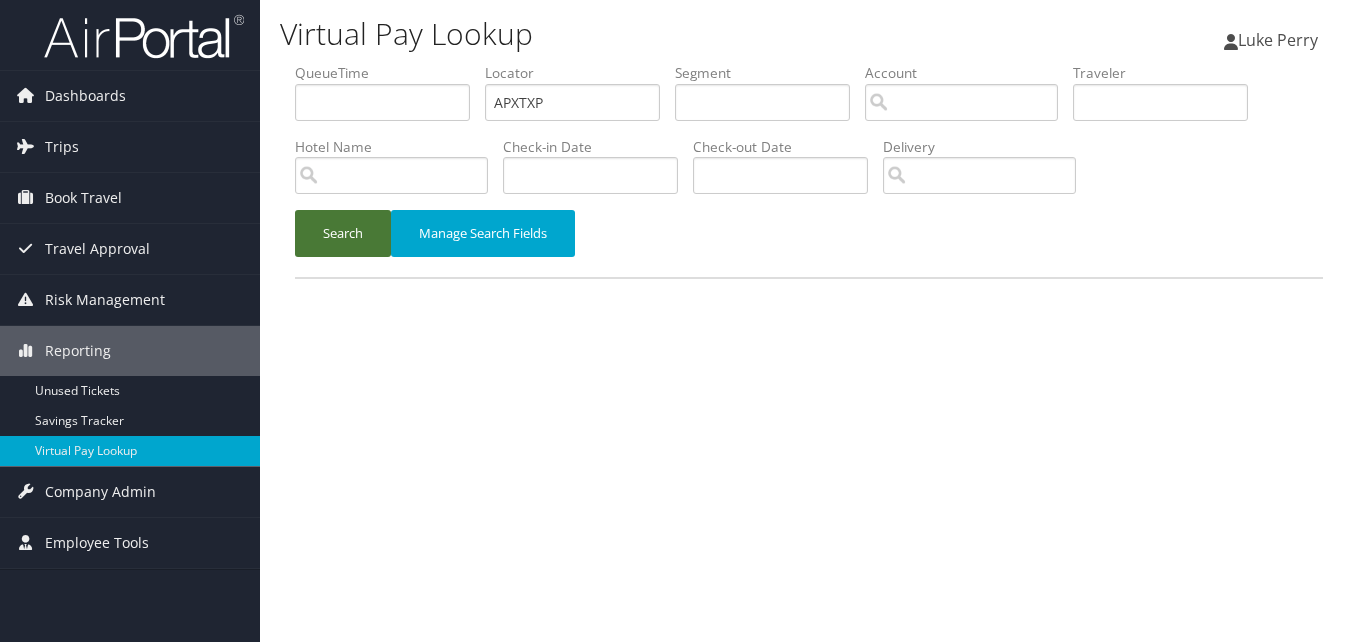 click on "Search" at bounding box center [343, 233] 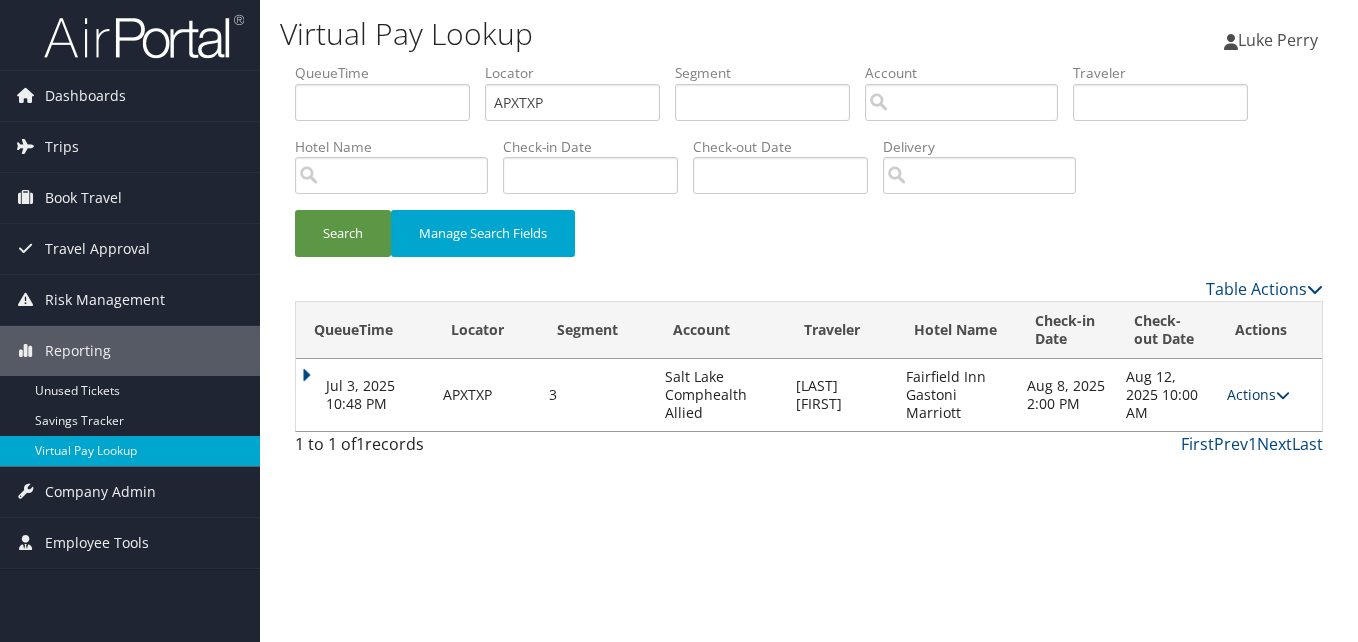 click on "Actions" at bounding box center [1258, 394] 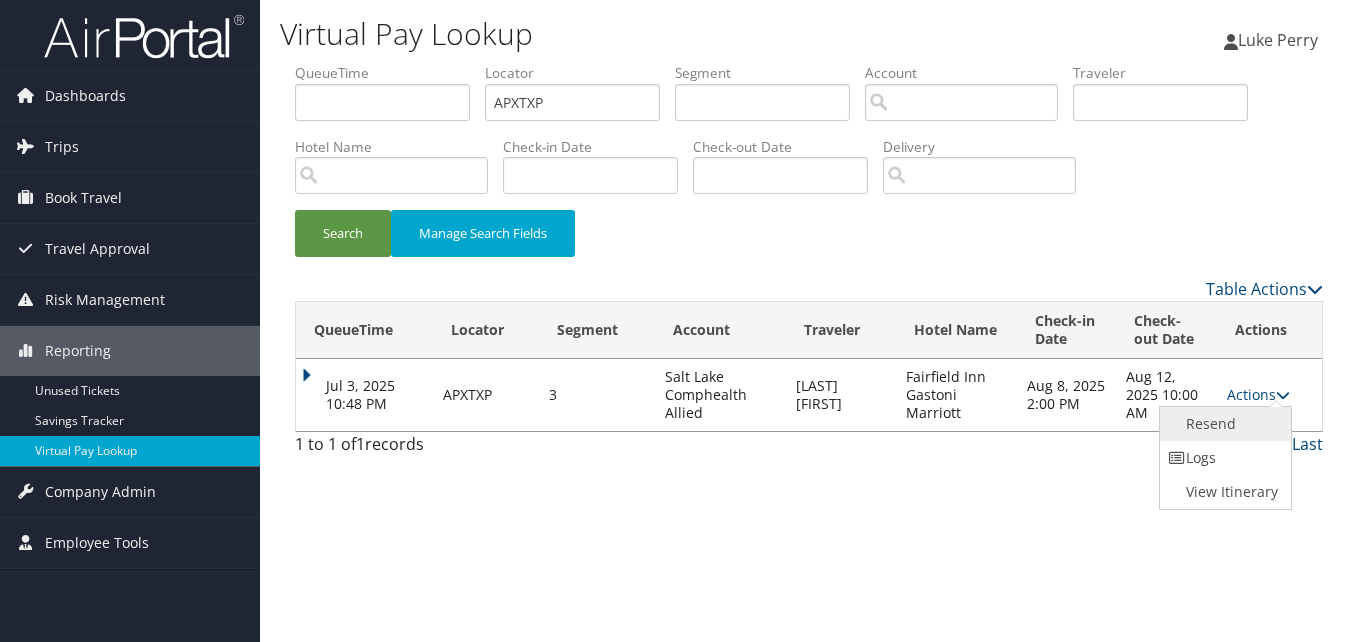 click on "Resend" at bounding box center (1223, 424) 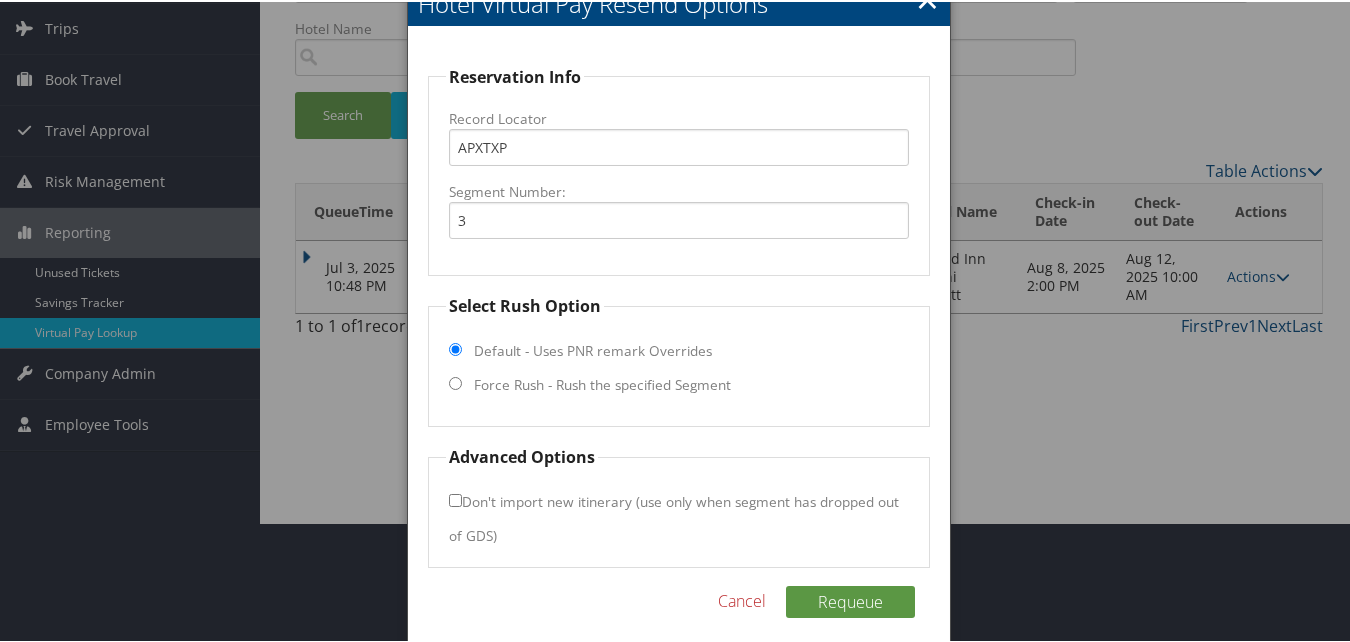 scroll, scrollTop: 135, scrollLeft: 0, axis: vertical 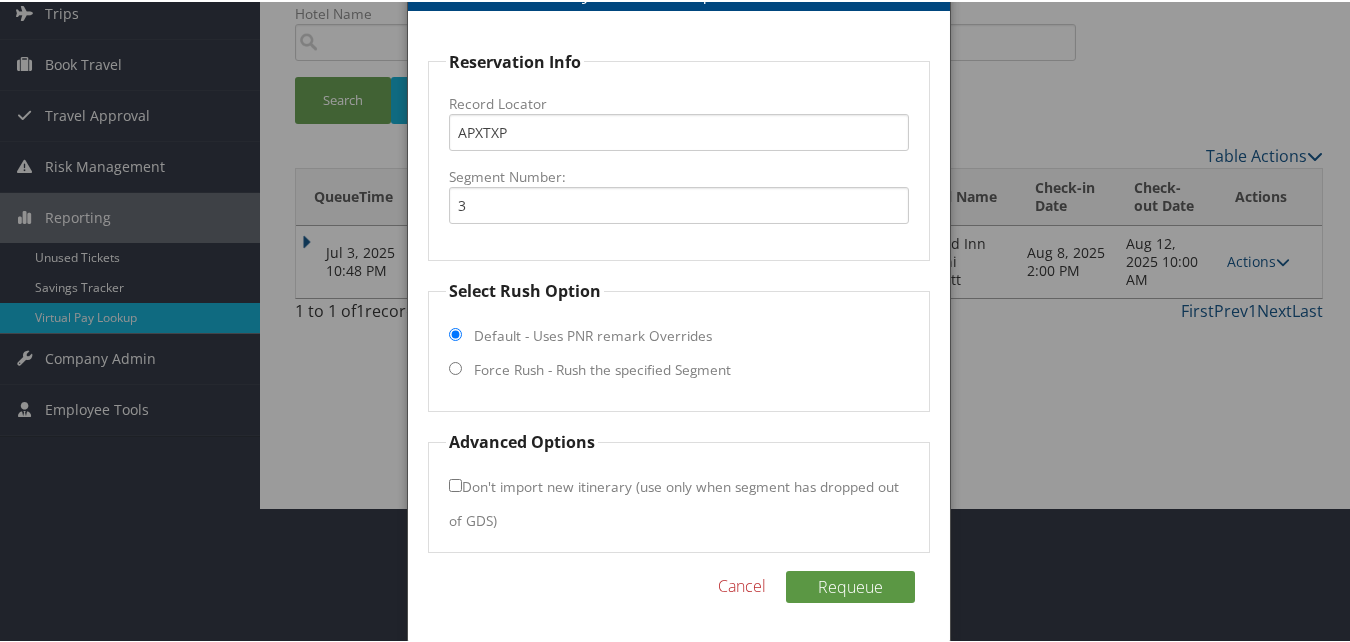click on "Force Rush - Rush the specified Segment" at bounding box center (602, 368) 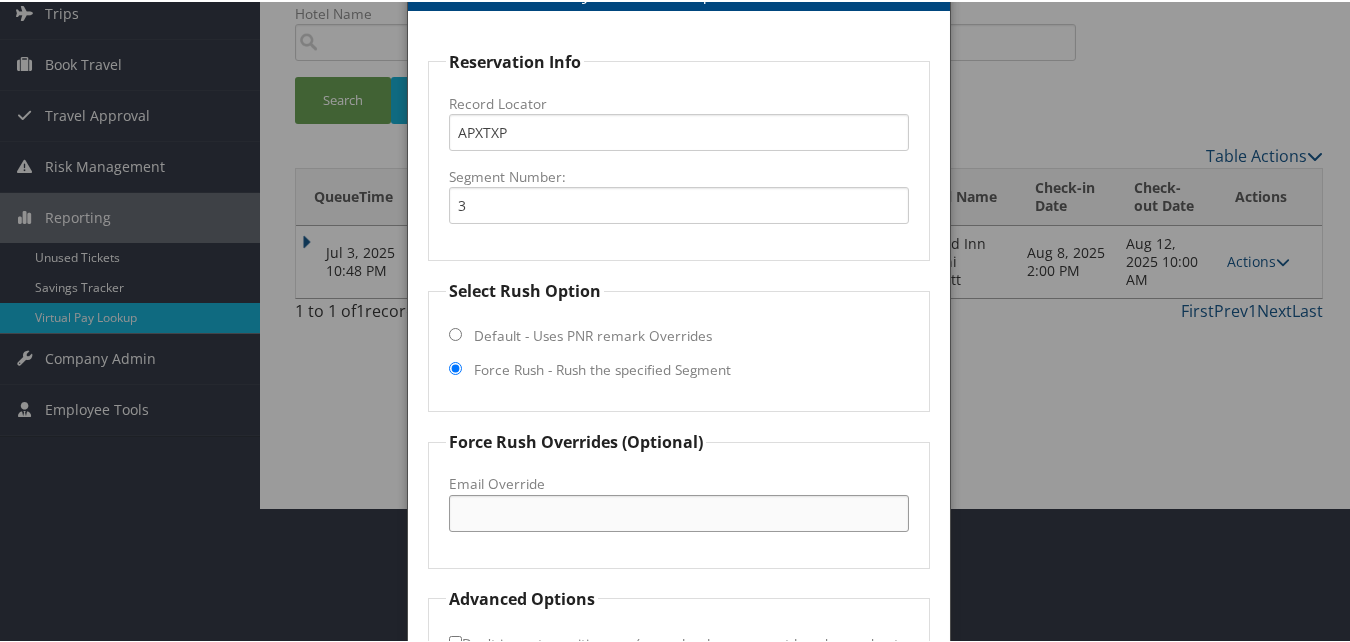 click on "Email Override" at bounding box center (678, 511) 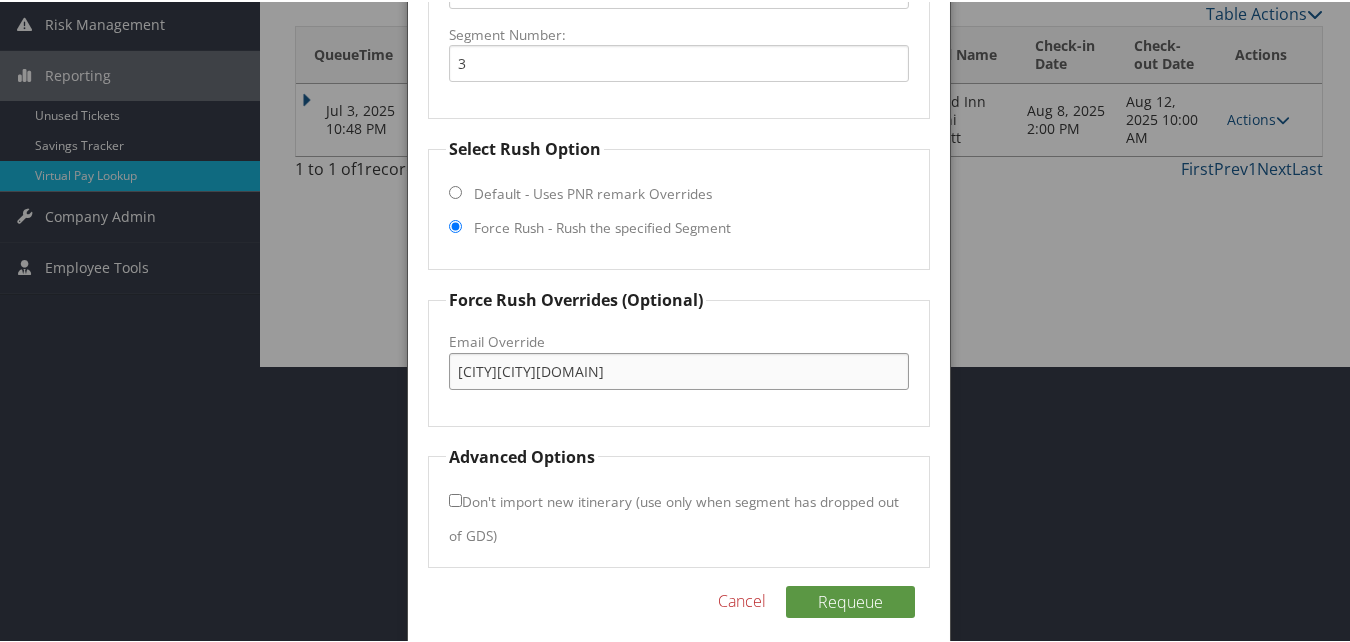 scroll, scrollTop: 292, scrollLeft: 0, axis: vertical 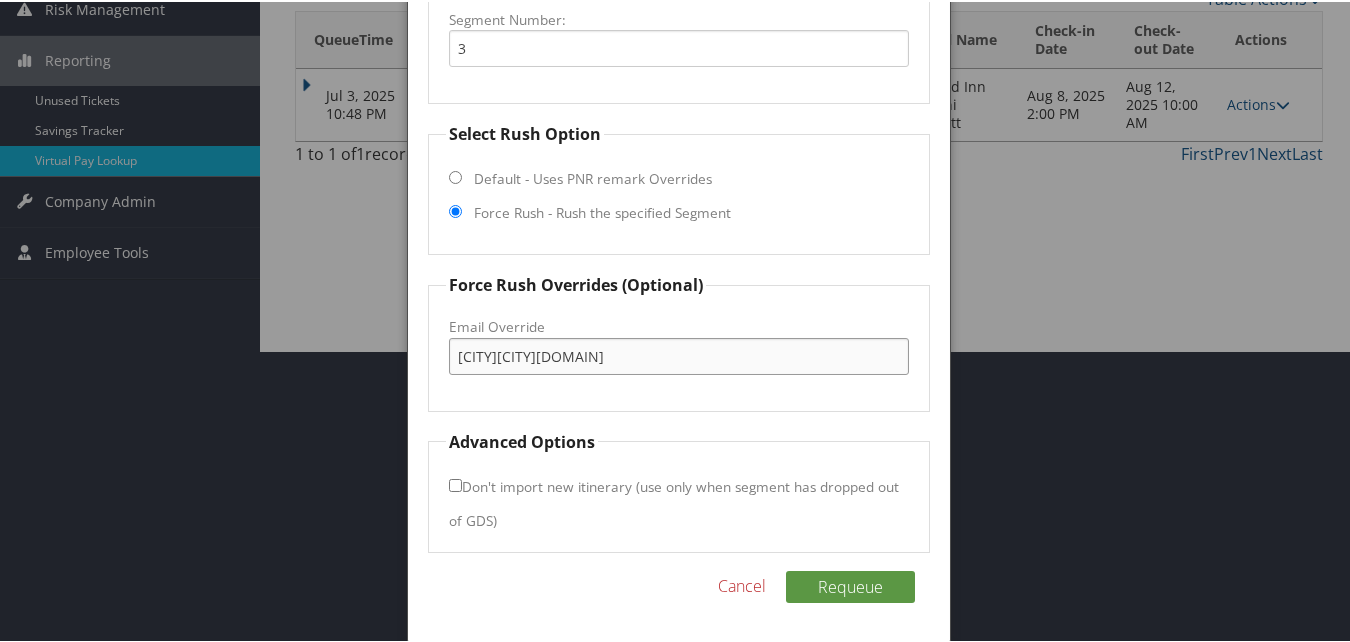 type on "fairfieldgastoniafrontdesk@gmail.com" 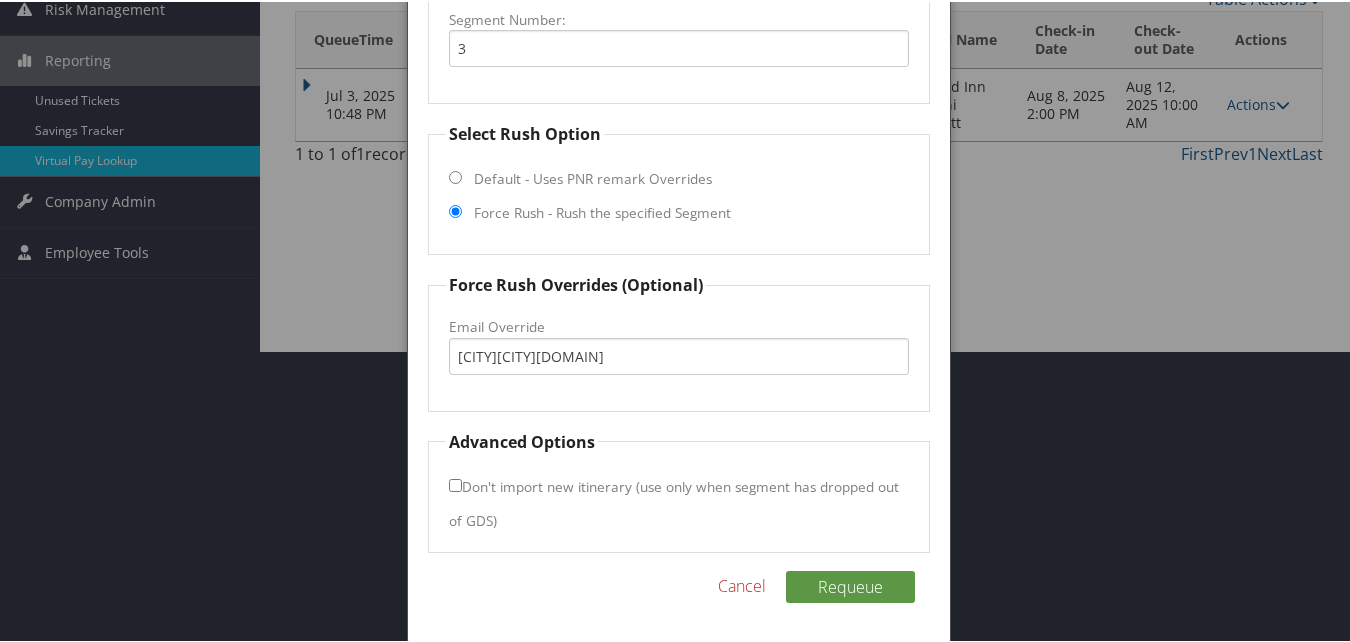 click on "Advanced Options
Don't import new itinerary (use only when segment has dropped out of GDS)" at bounding box center [678, 489] 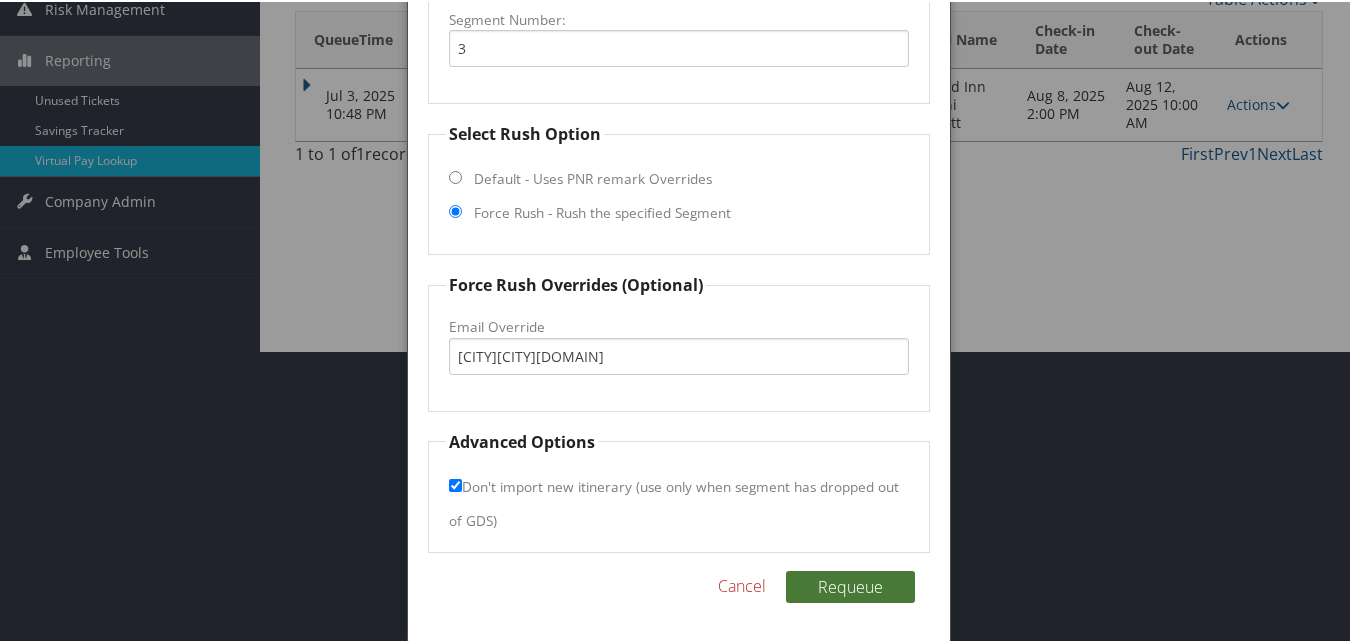click on "Requeue" at bounding box center (850, 585) 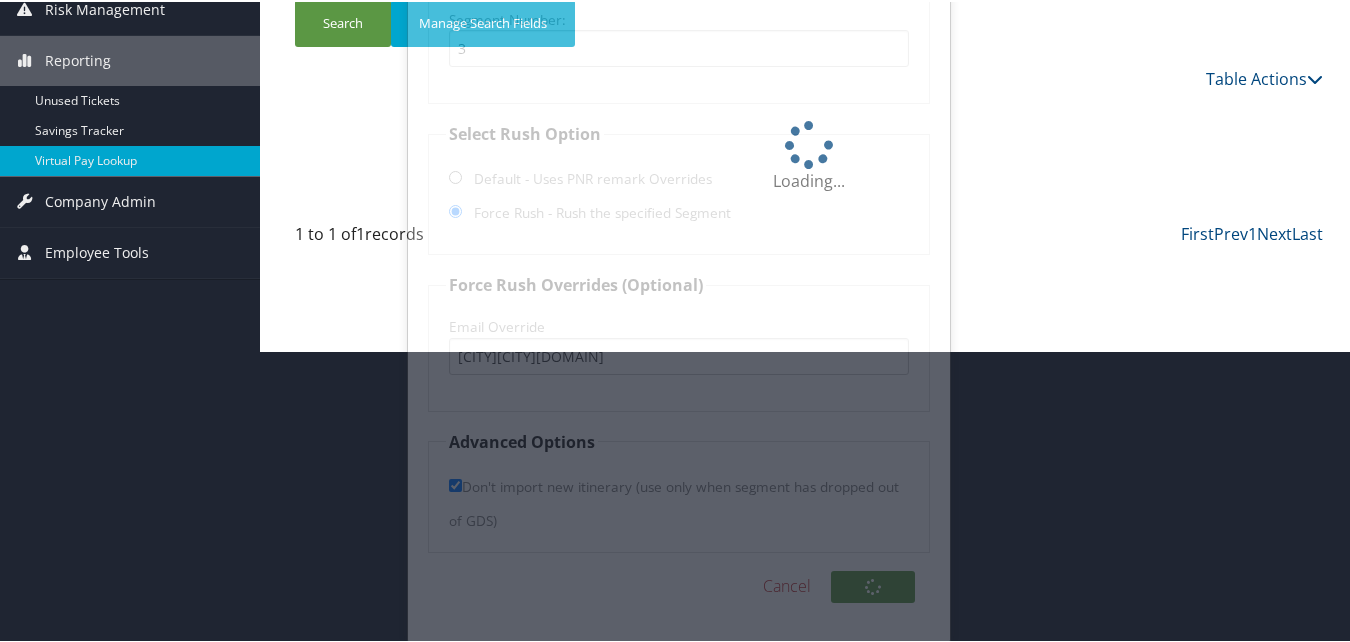 scroll, scrollTop: 0, scrollLeft: 0, axis: both 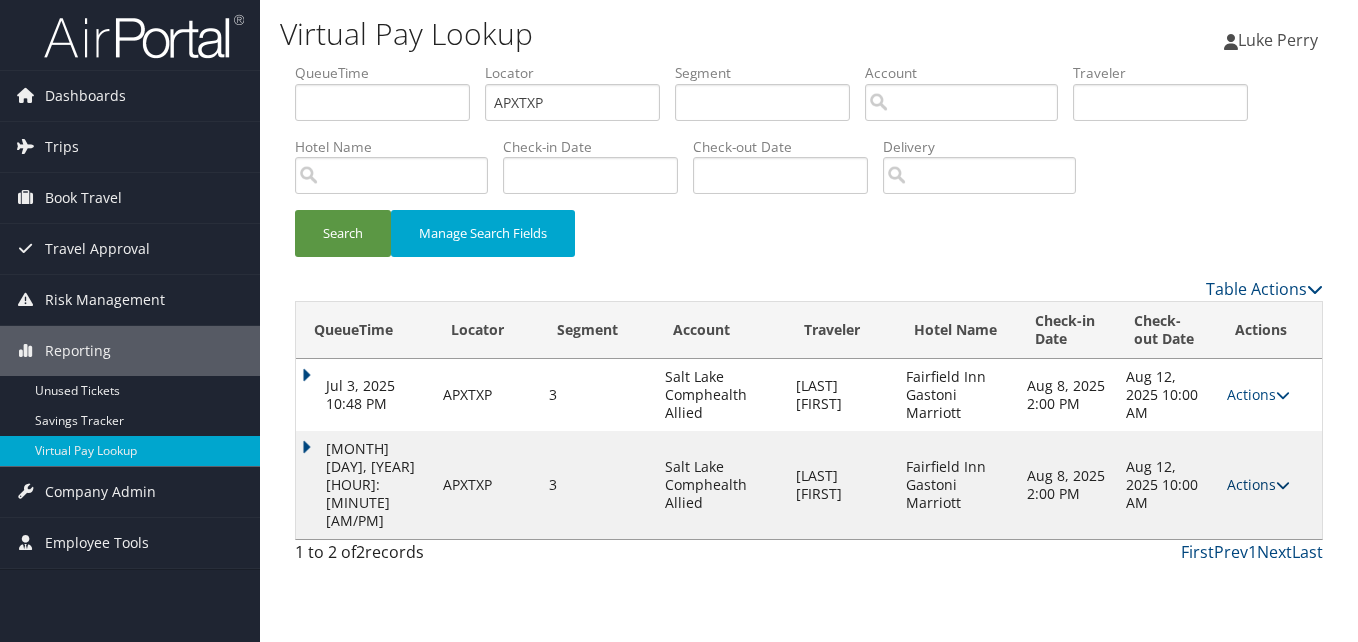 click on "Actions" at bounding box center [1258, 484] 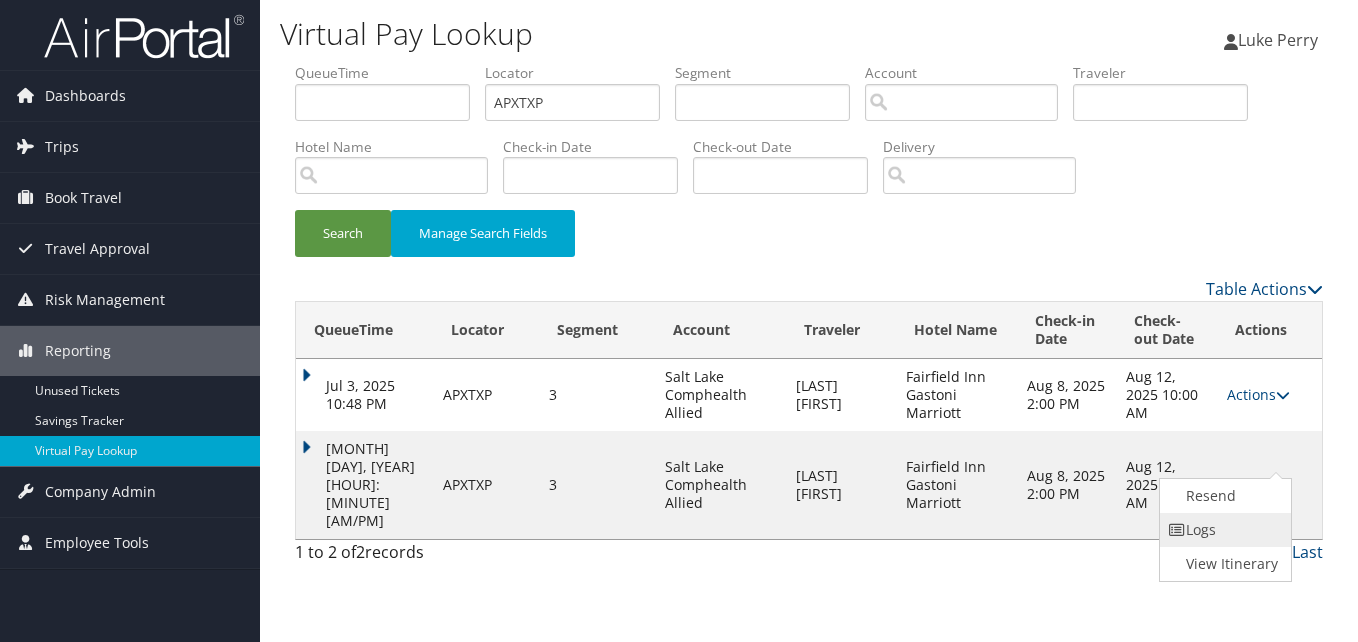 click on "Logs" at bounding box center [1223, 530] 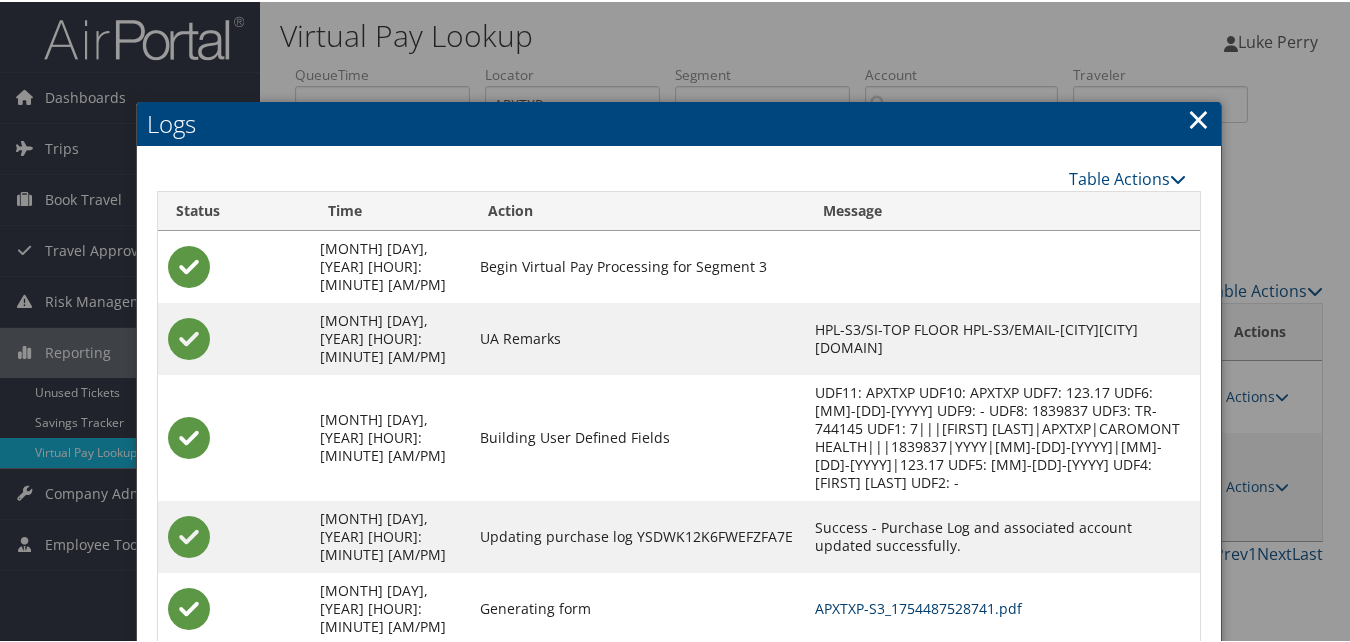 click on "APXTXP-S3_1754487528741.pdf" at bounding box center (918, 606) 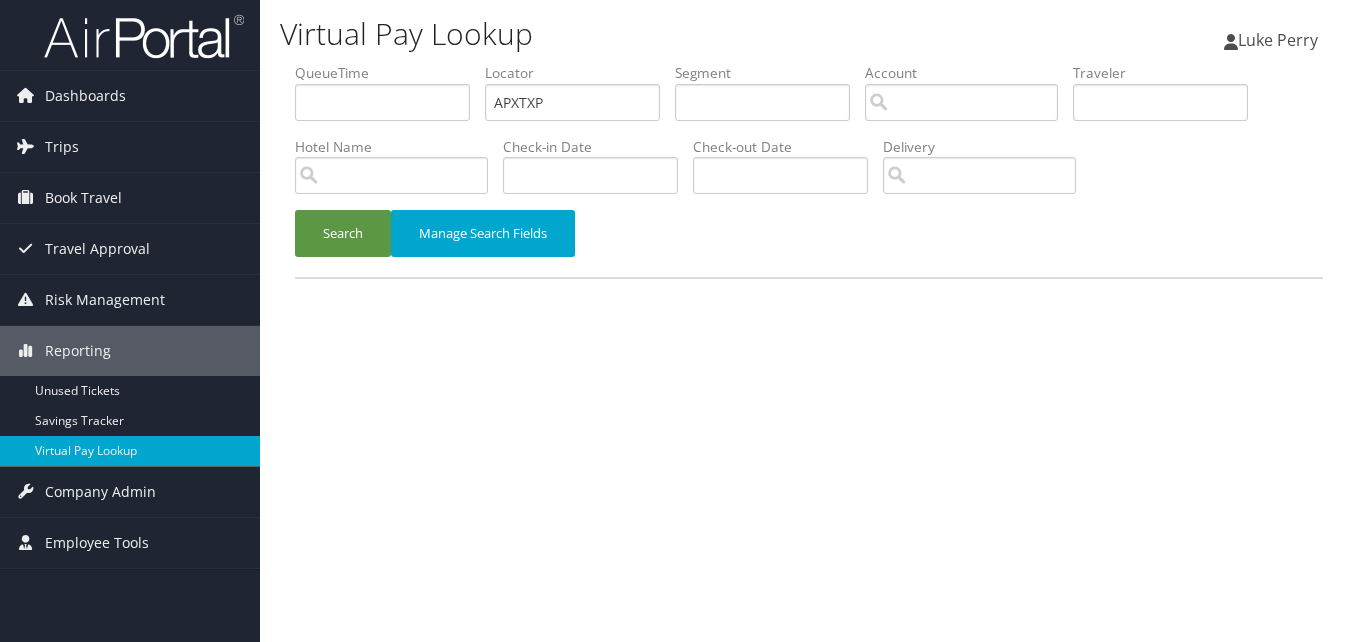 scroll, scrollTop: 0, scrollLeft: 0, axis: both 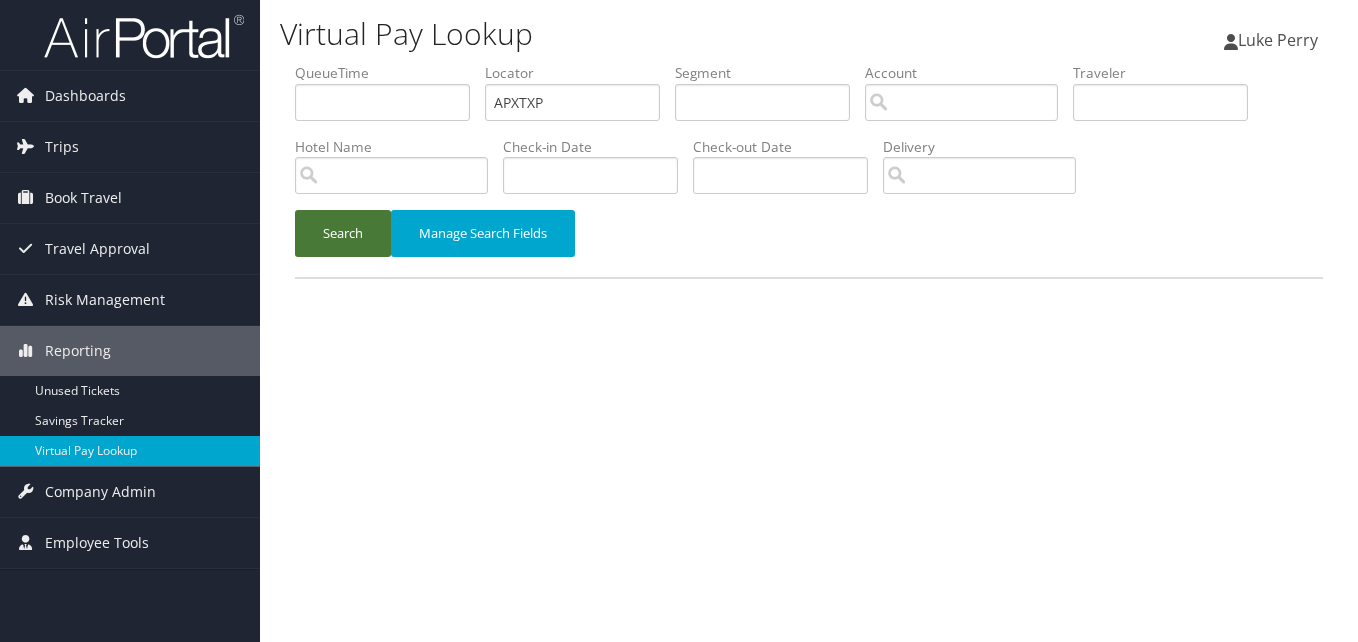 click on "Search" at bounding box center (343, 233) 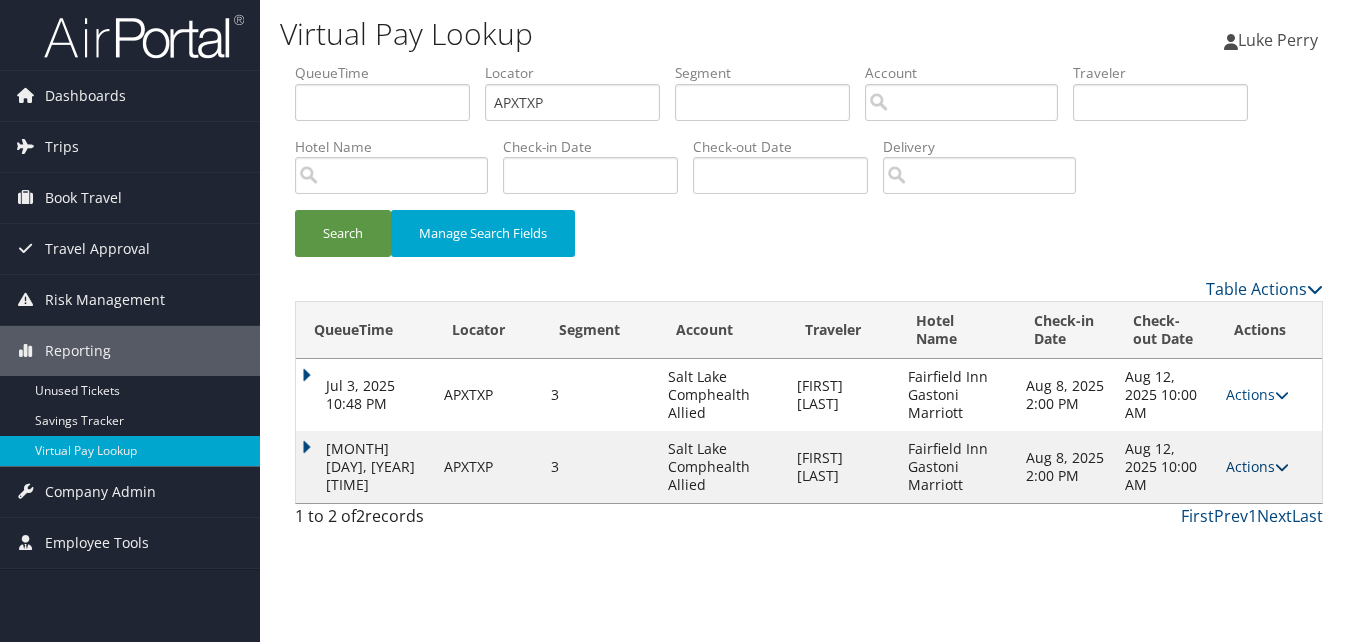 click on "Actions" at bounding box center (1257, 466) 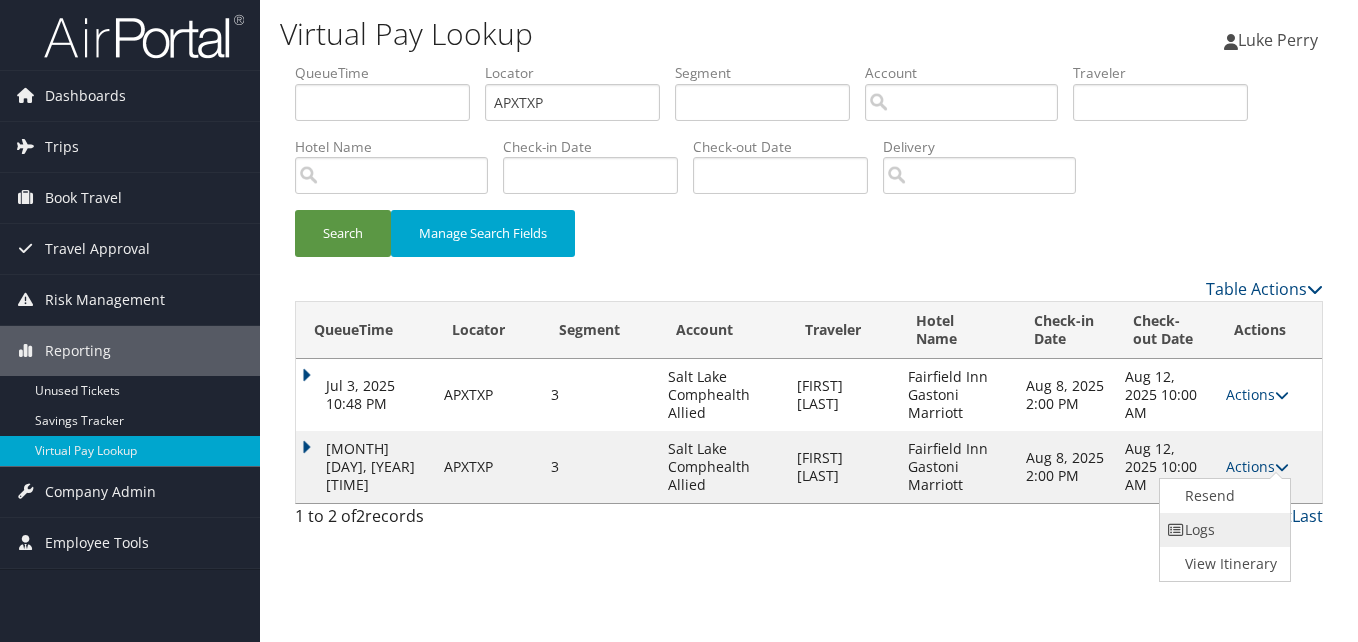 click on "Logs" at bounding box center [1223, 530] 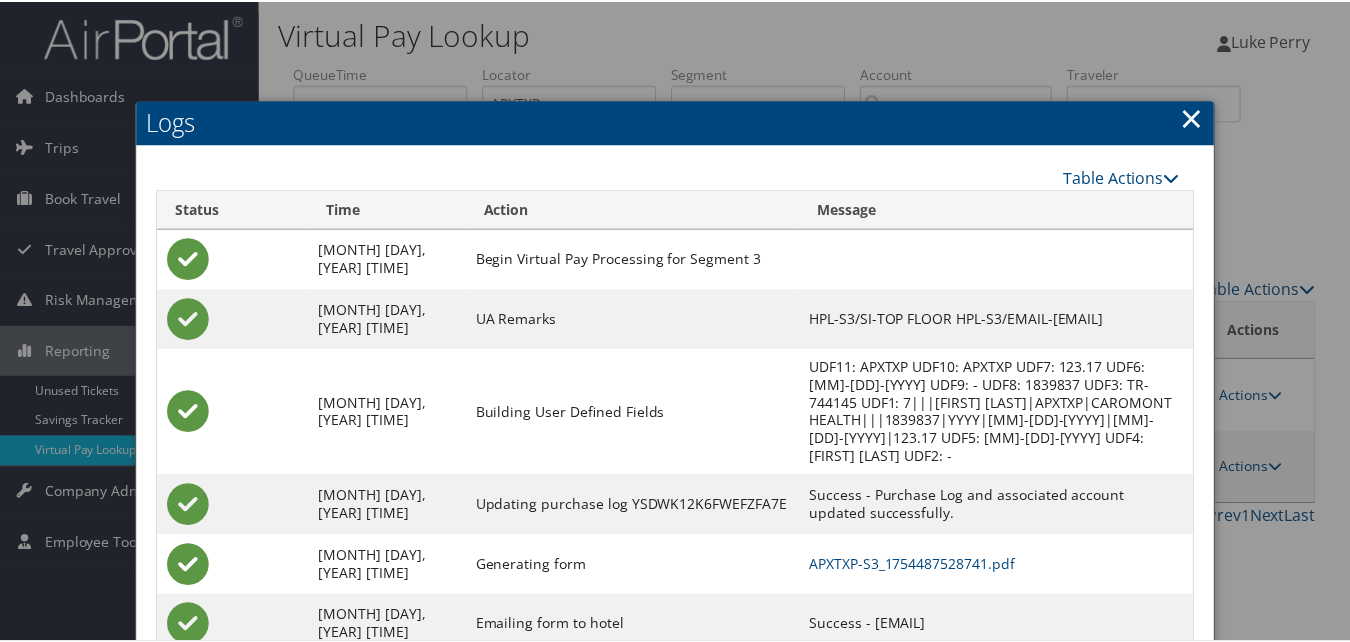 scroll, scrollTop: 93, scrollLeft: 0, axis: vertical 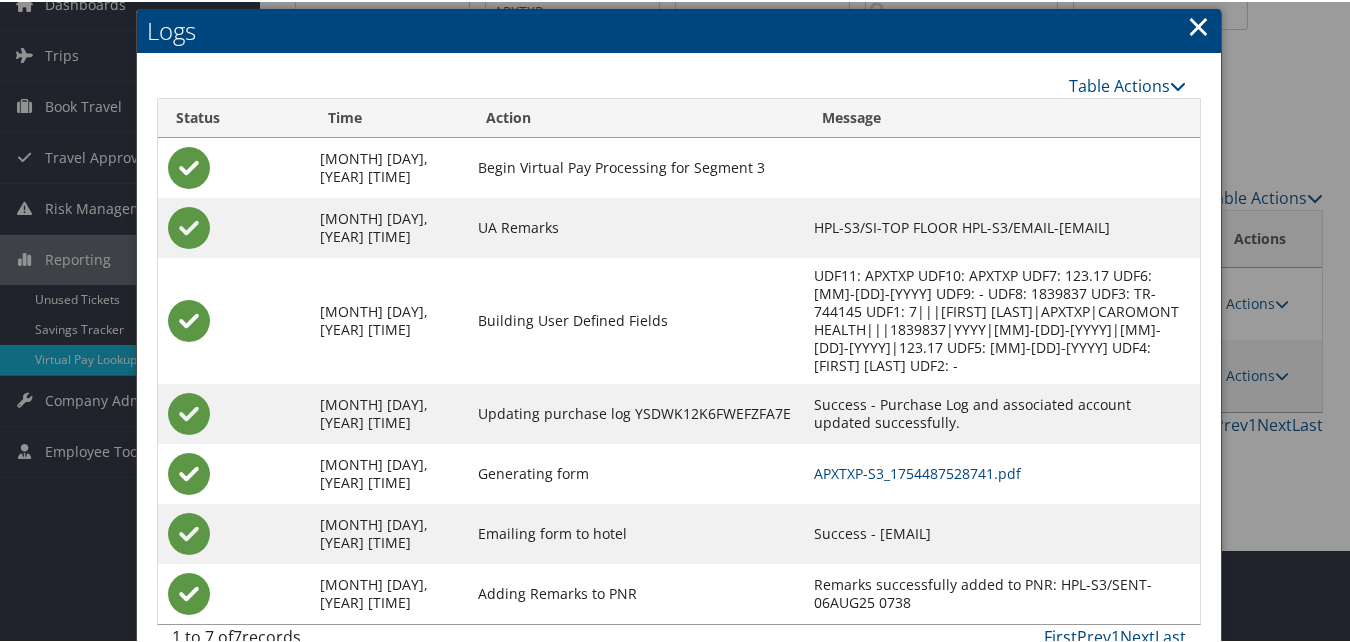 drag, startPoint x: 740, startPoint y: 498, endPoint x: 988, endPoint y: 510, distance: 248.29015 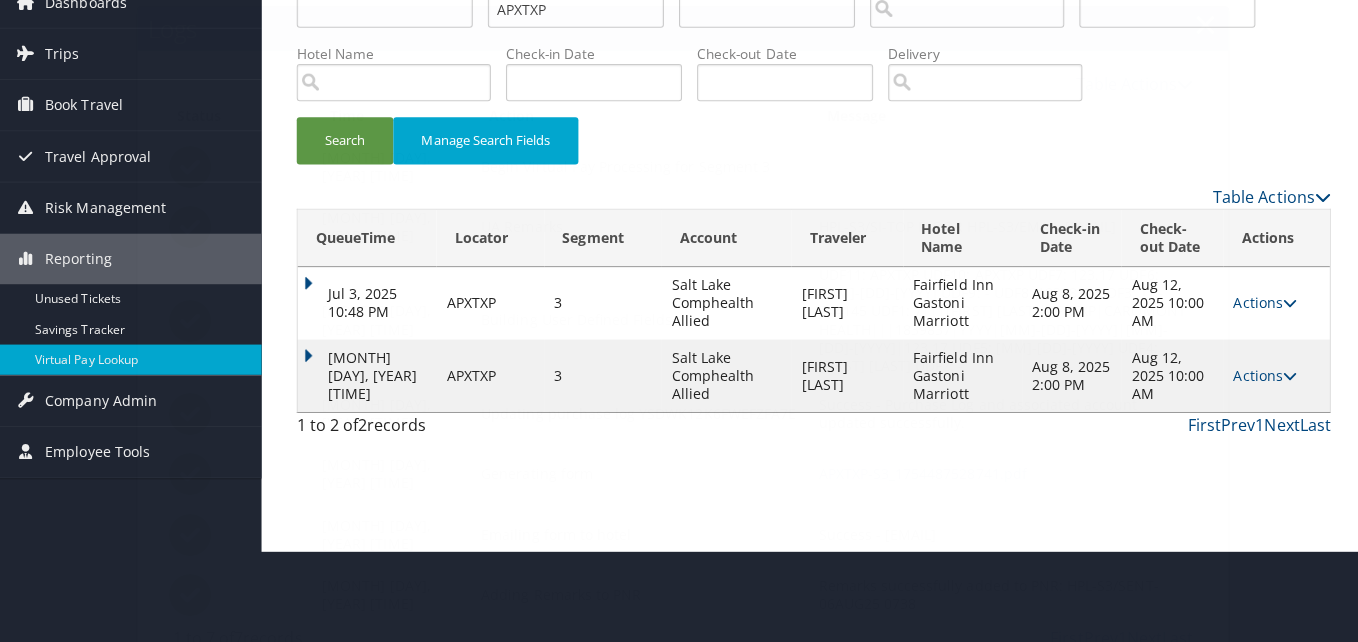 scroll, scrollTop: 0, scrollLeft: 0, axis: both 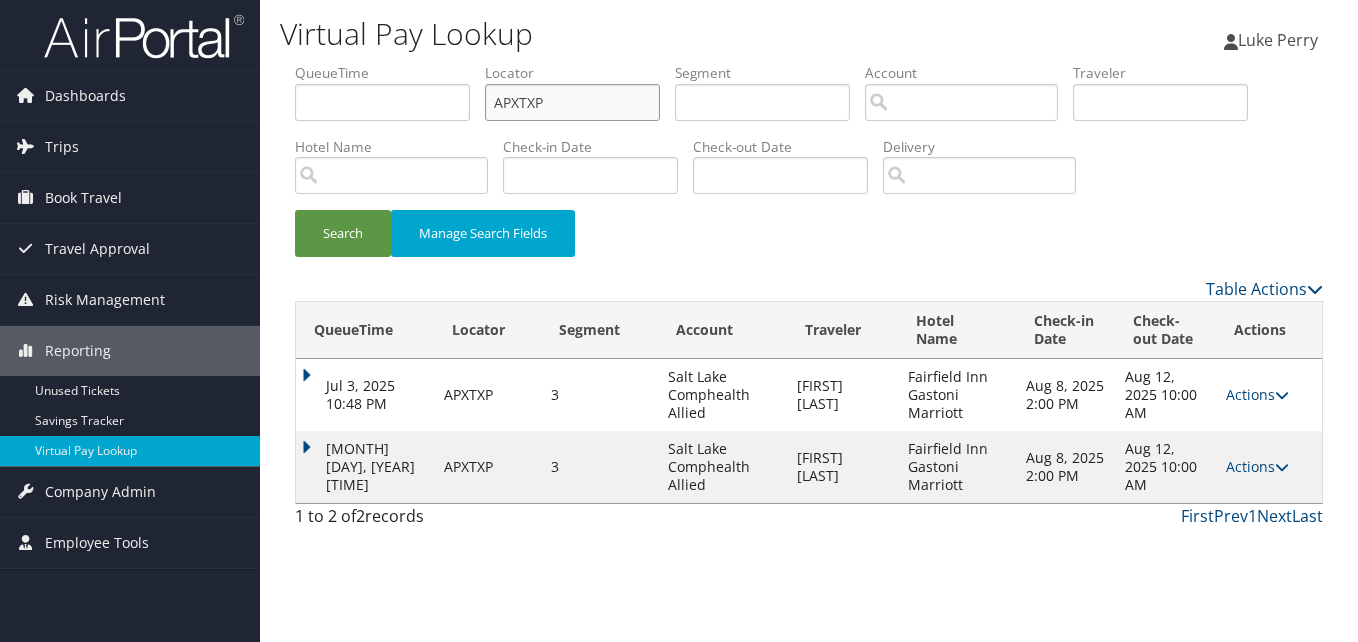 drag, startPoint x: 491, startPoint y: 117, endPoint x: 376, endPoint y: 137, distance: 116.72617 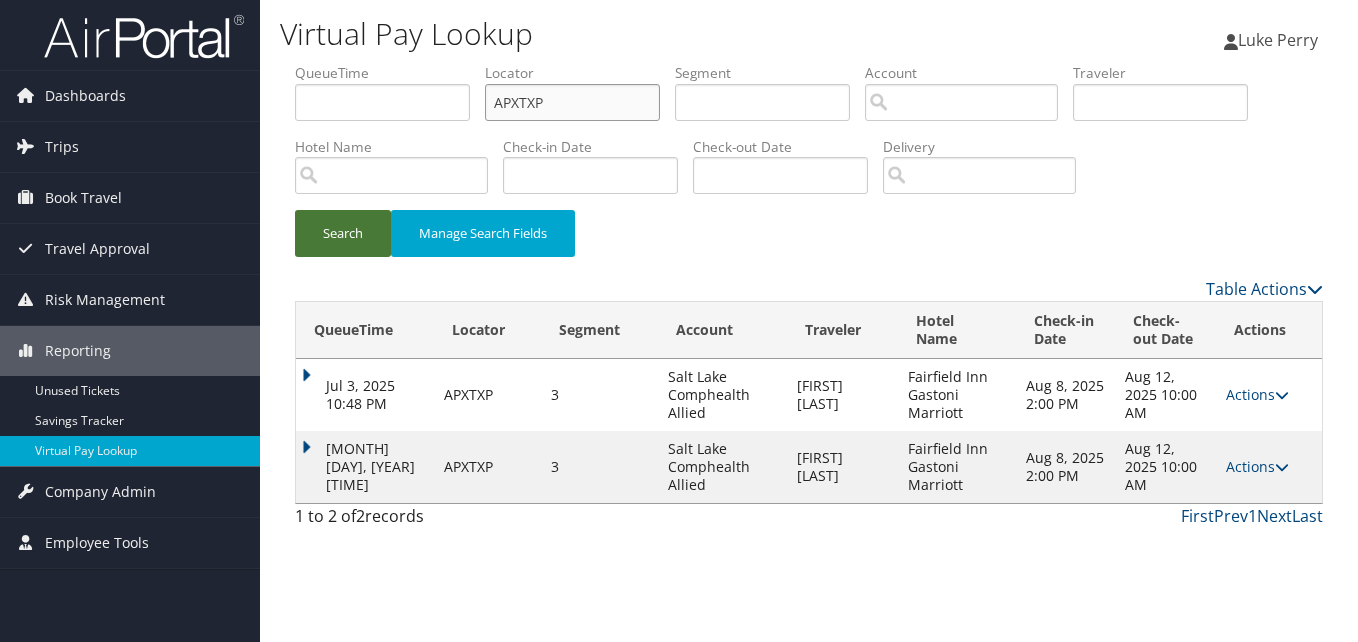 paste on "ONKGJA" 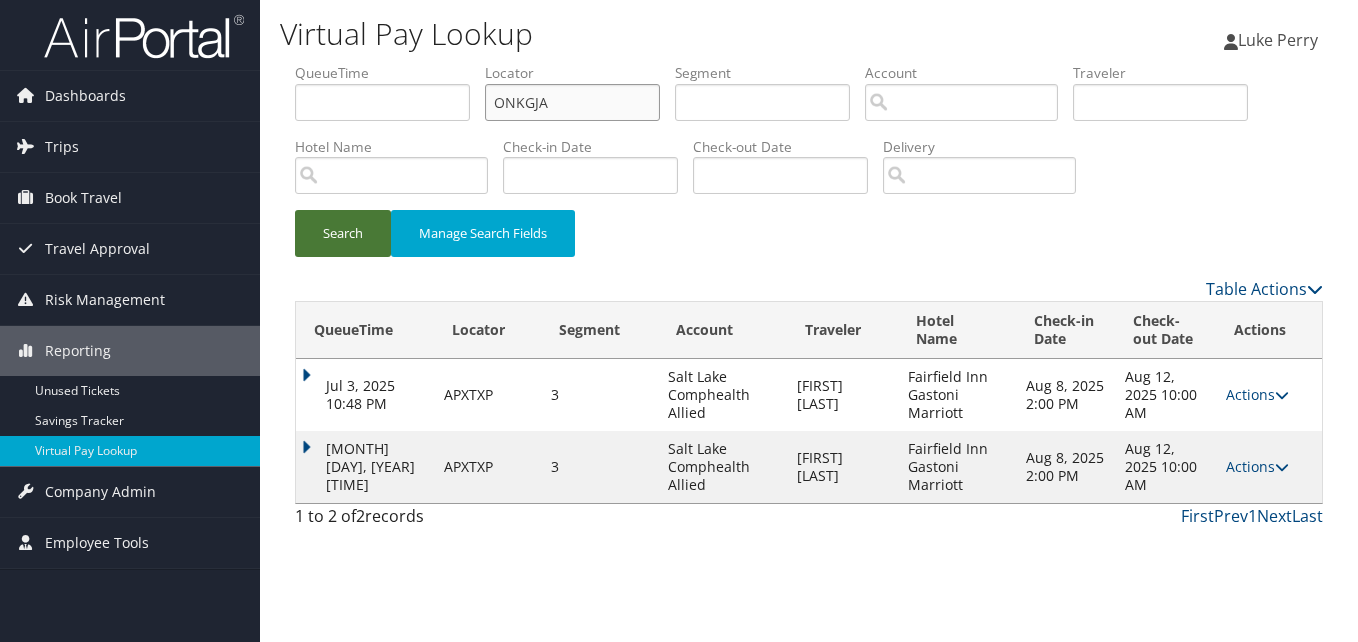 type on "ONKGJA" 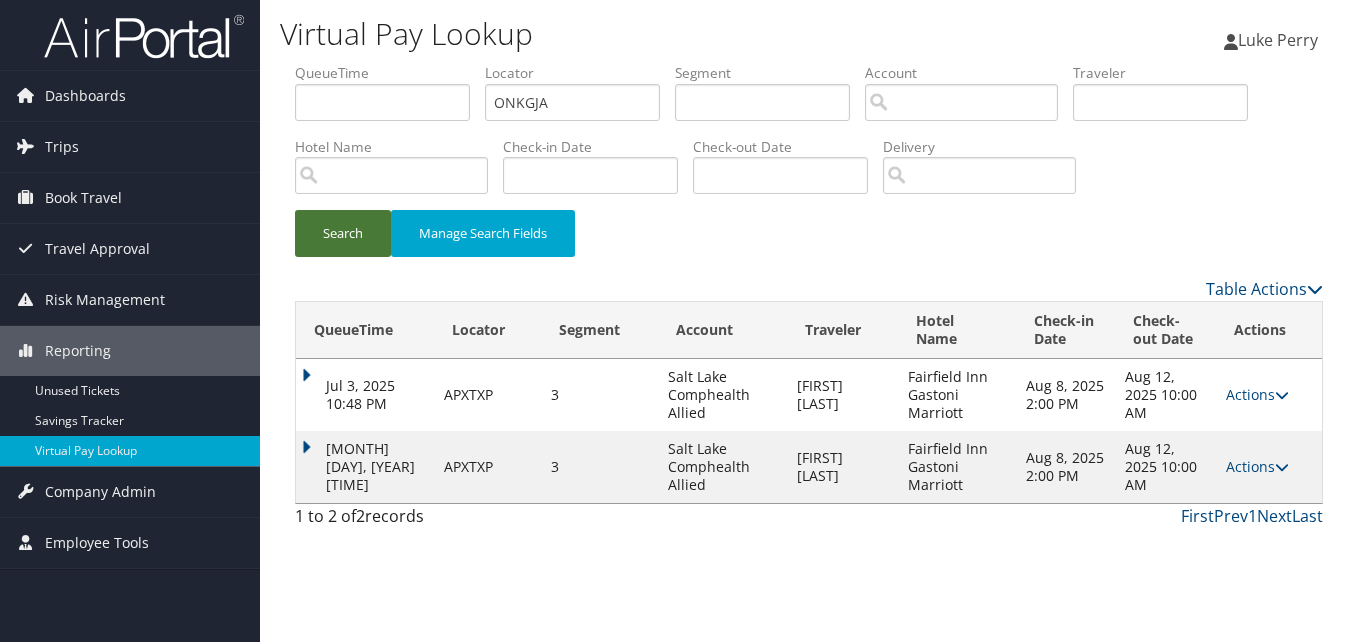 click on "Search" at bounding box center [343, 233] 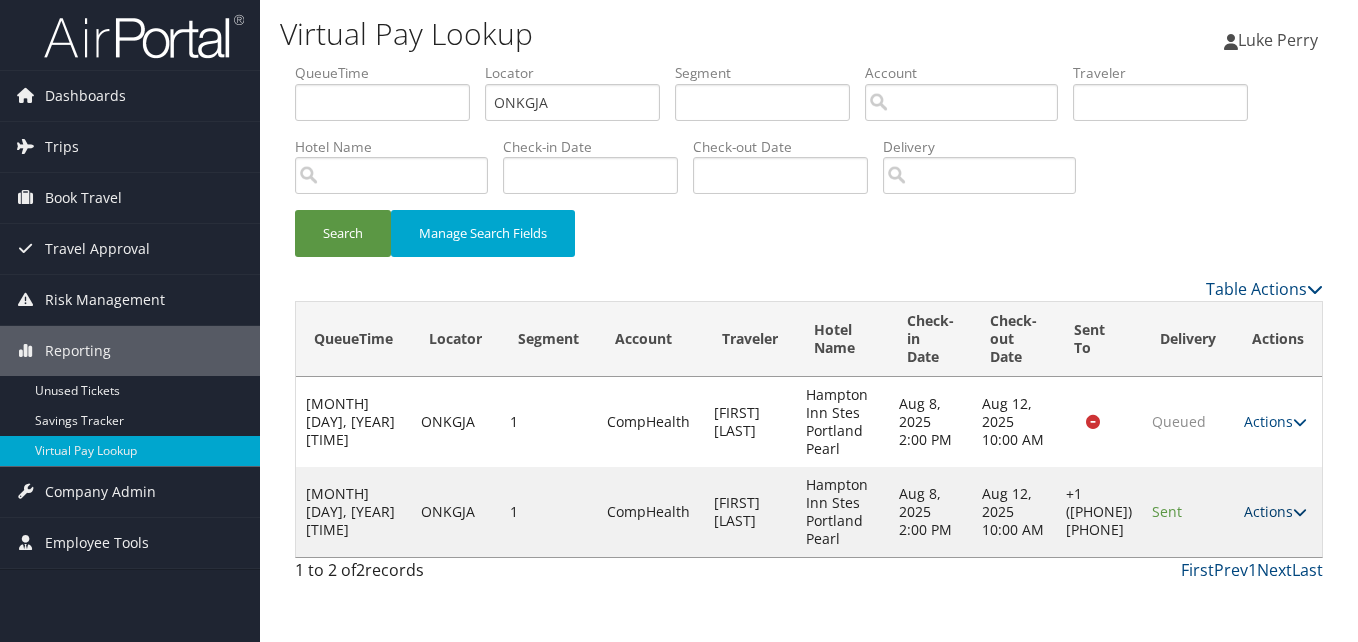 click on "Actions" at bounding box center [1275, 511] 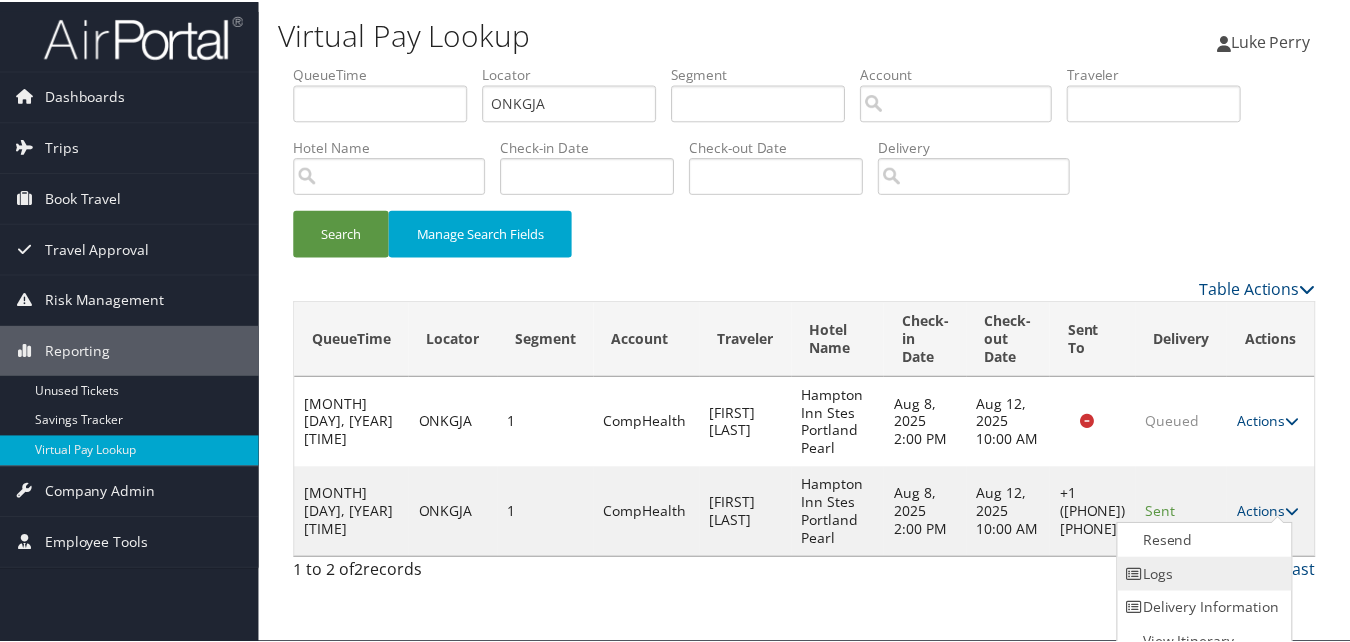 scroll, scrollTop: 19, scrollLeft: 0, axis: vertical 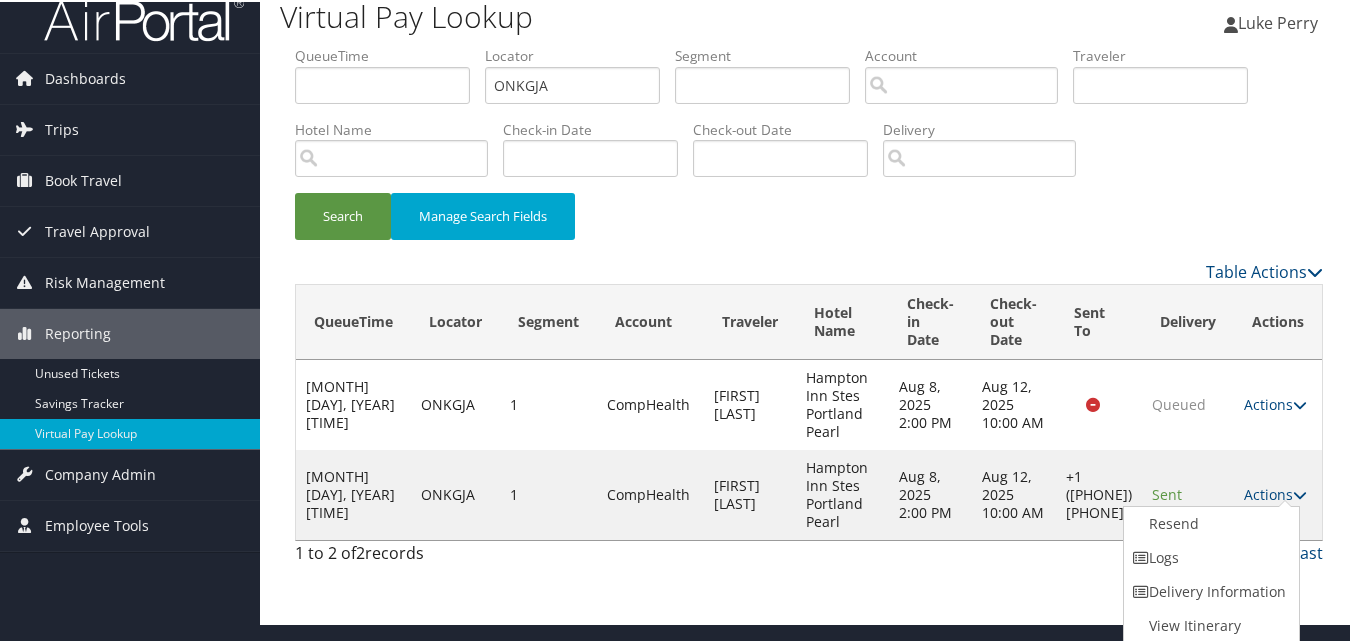 click on "Logs" at bounding box center [1209, 556] 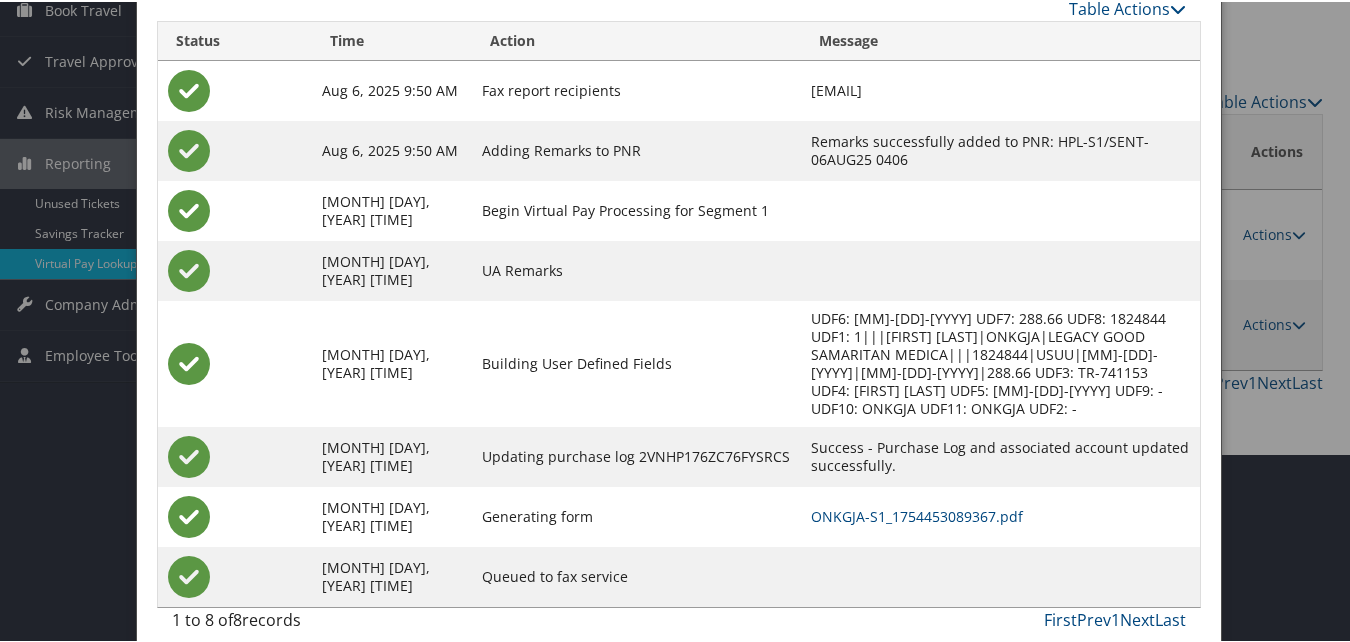 scroll, scrollTop: 190, scrollLeft: 0, axis: vertical 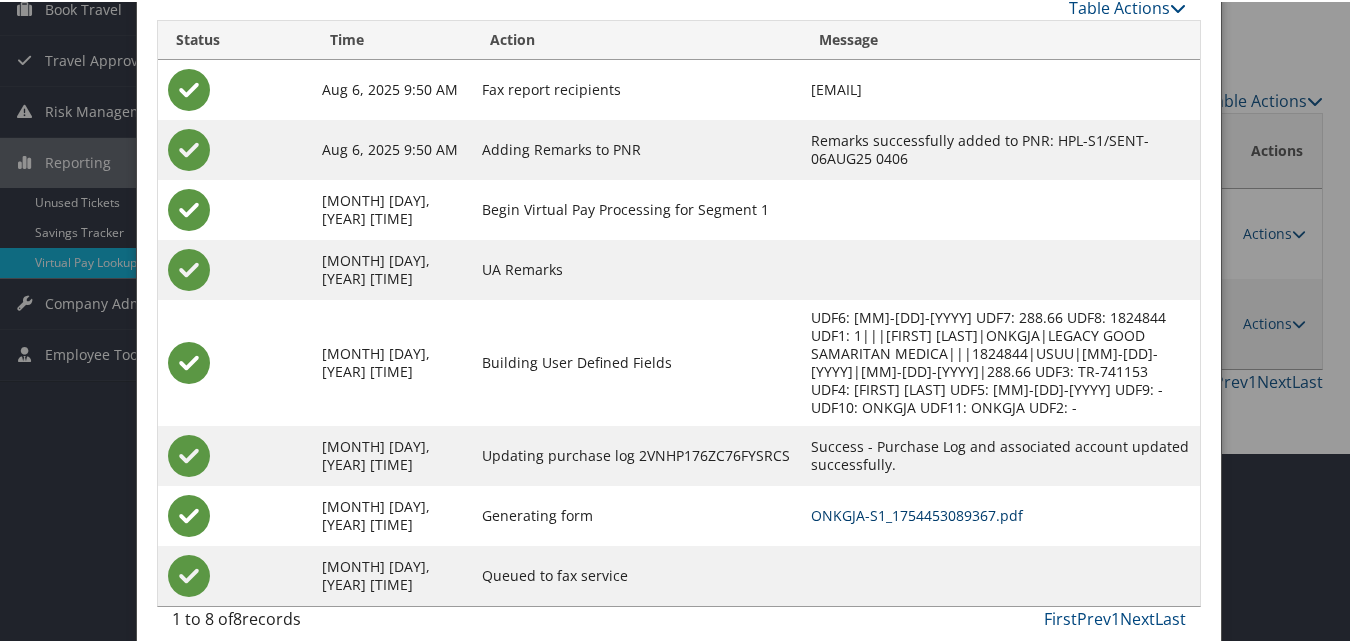 drag, startPoint x: 865, startPoint y: 496, endPoint x: 850, endPoint y: 490, distance: 16.155495 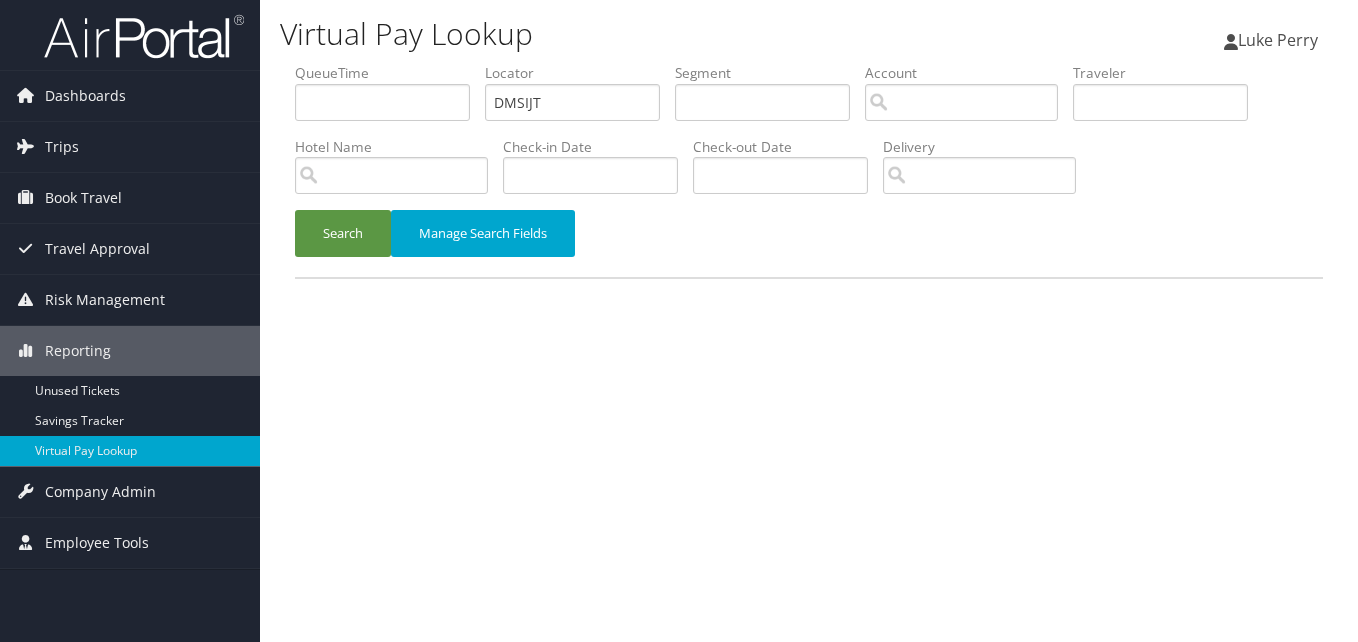 scroll, scrollTop: 0, scrollLeft: 0, axis: both 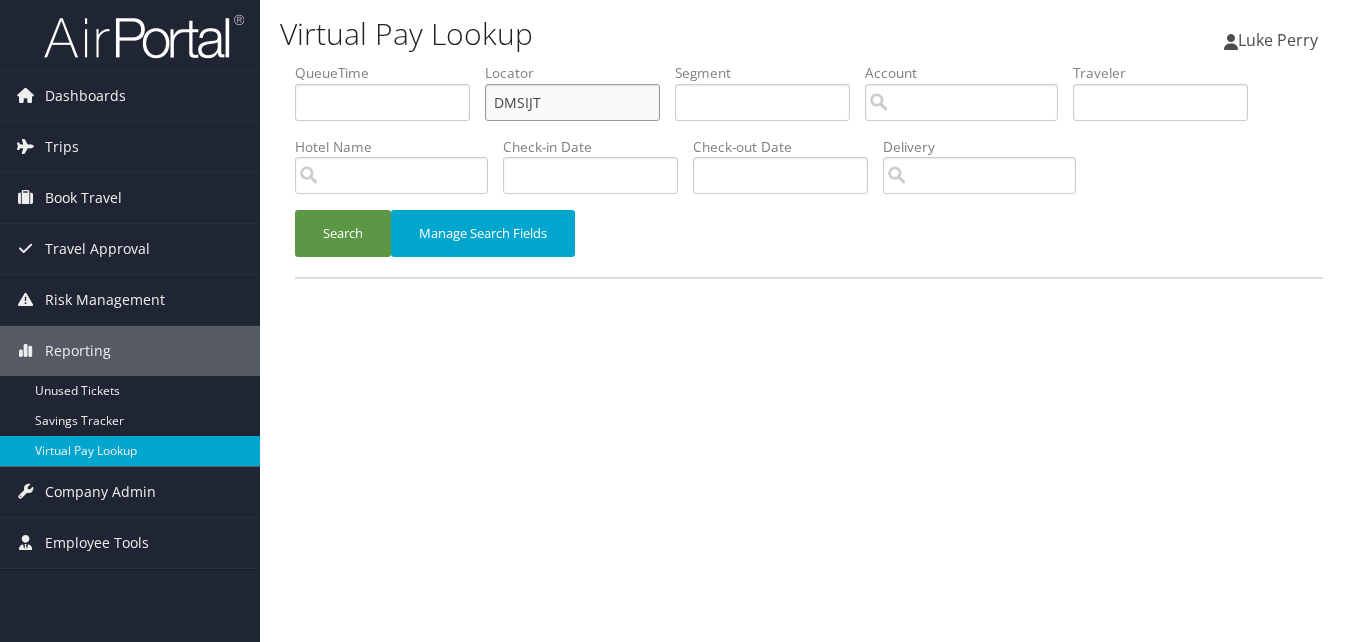 drag, startPoint x: 549, startPoint y: 99, endPoint x: 398, endPoint y: 139, distance: 156.20819 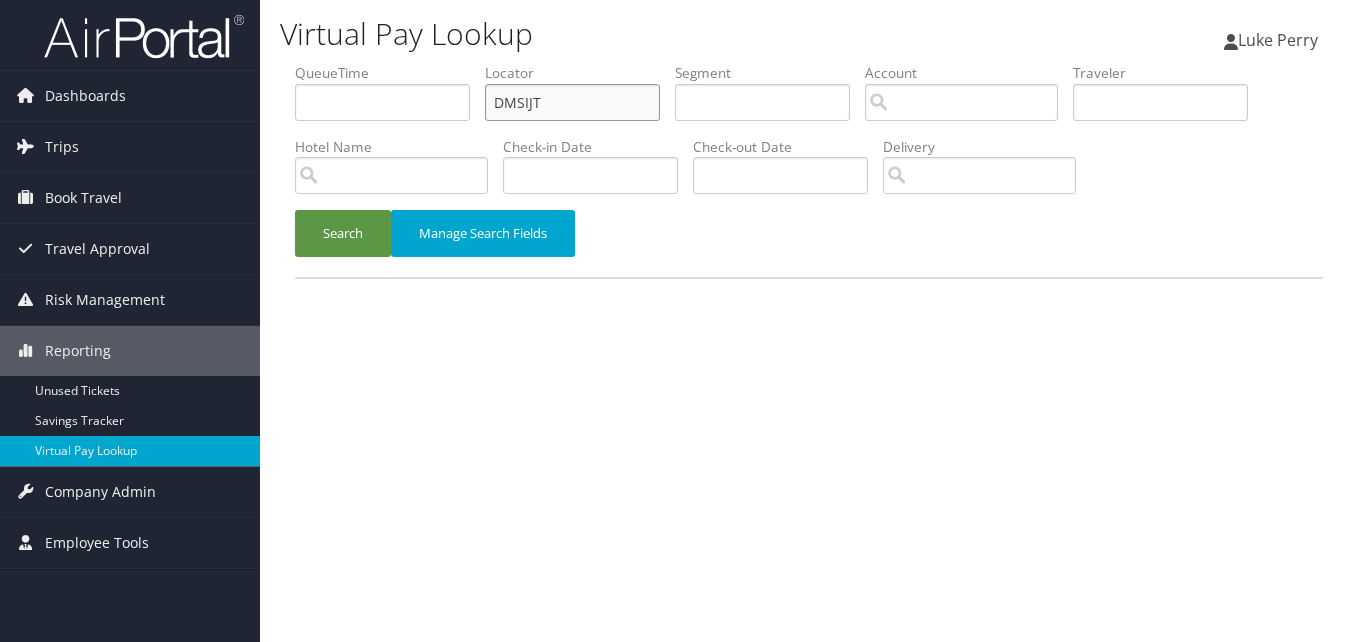 click on "QueueTime Locator DMSIJT Segment Account Traveler Hotel Name Check-in Date Check-out Date Delivery" at bounding box center [809, 63] 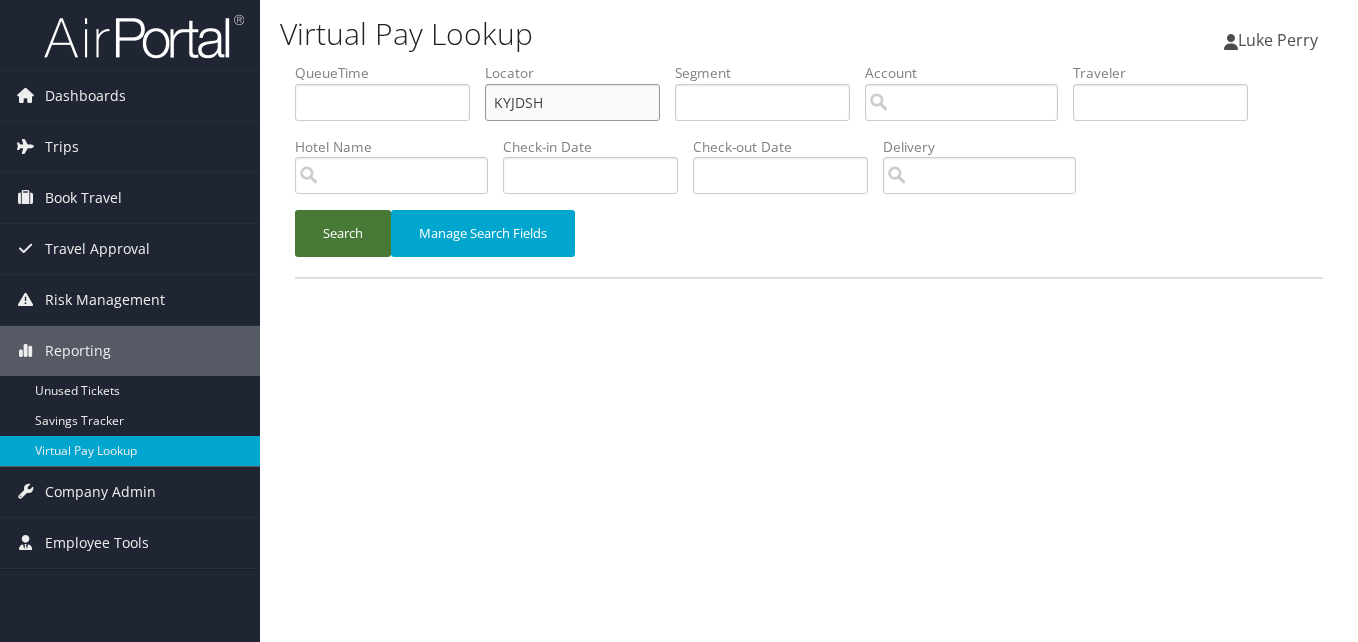 type on "KYJDSH" 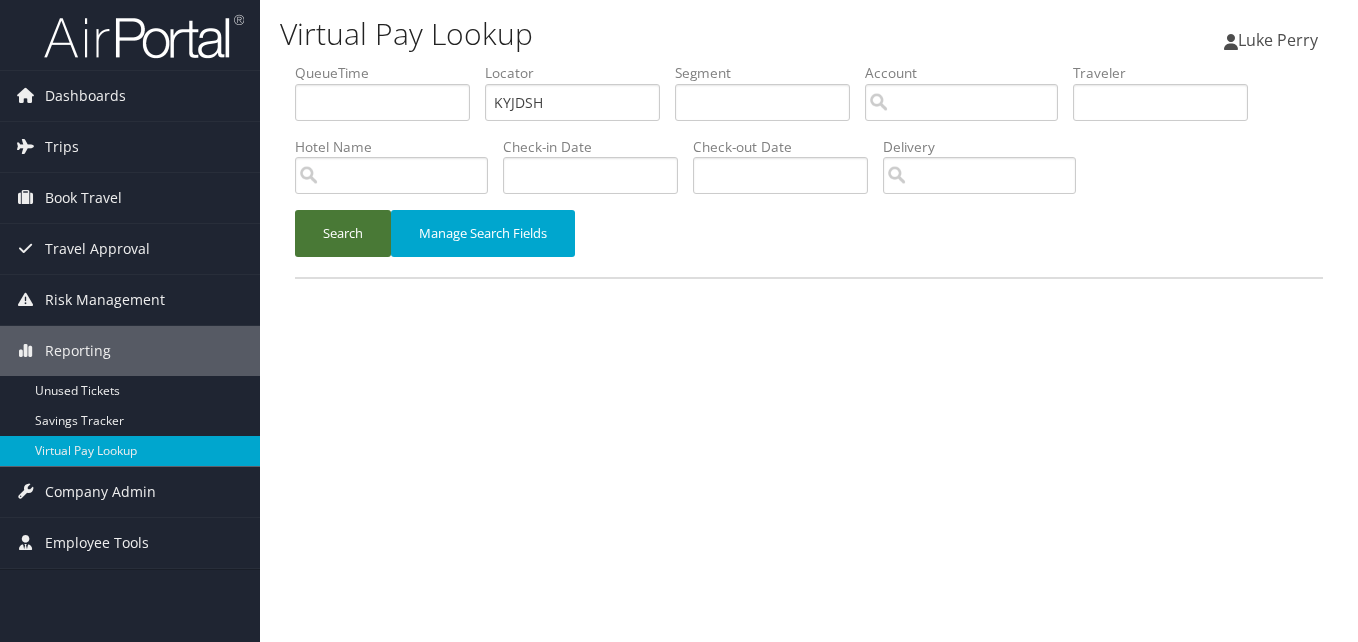 click on "Search" at bounding box center [343, 233] 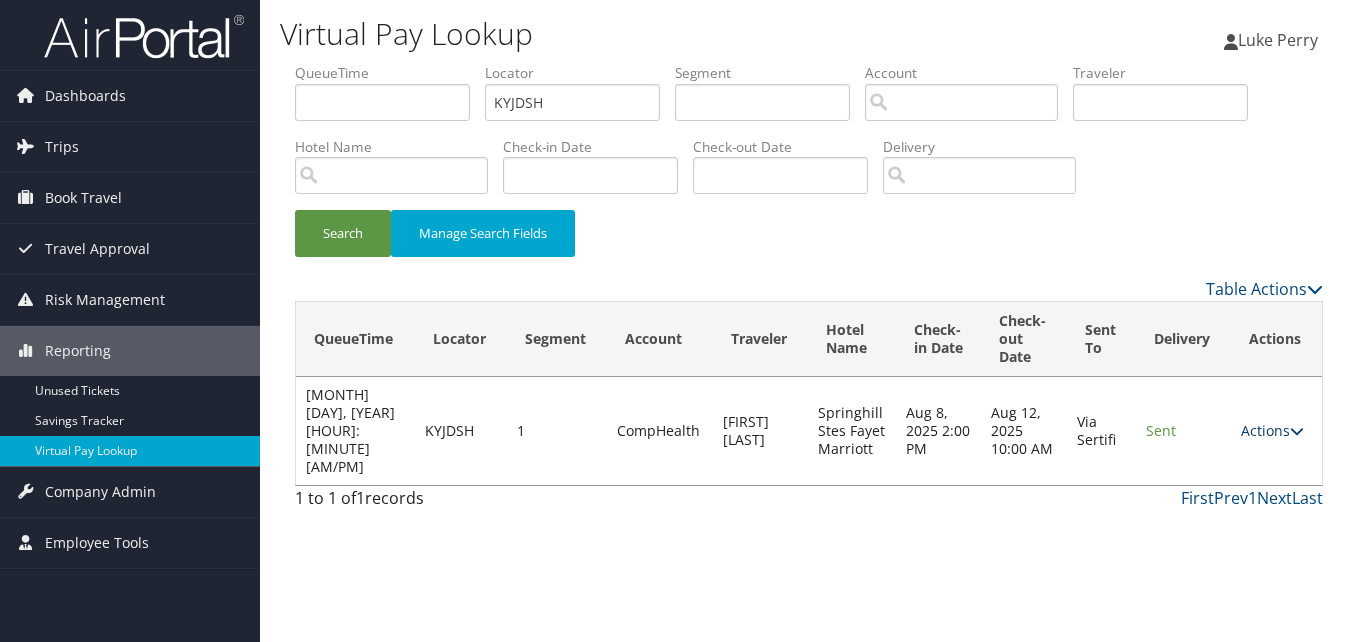 click on "Actions" at bounding box center [1272, 430] 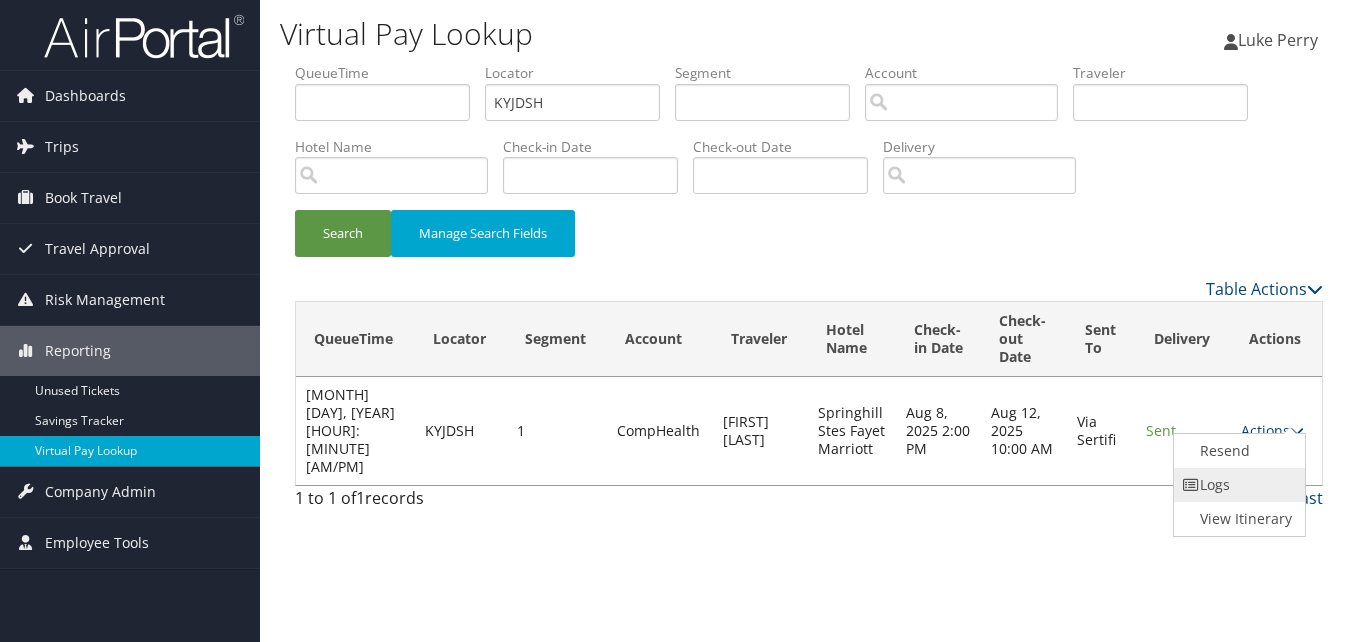 click on "Logs" at bounding box center (1237, 485) 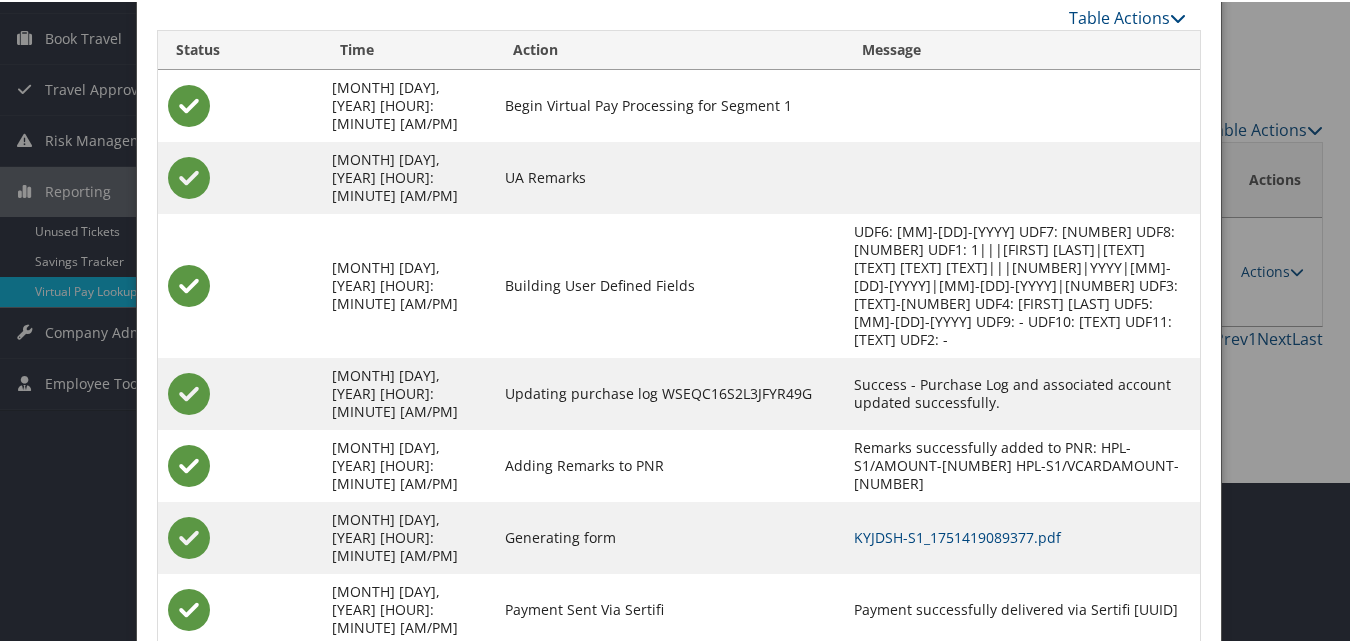 scroll, scrollTop: 171, scrollLeft: 0, axis: vertical 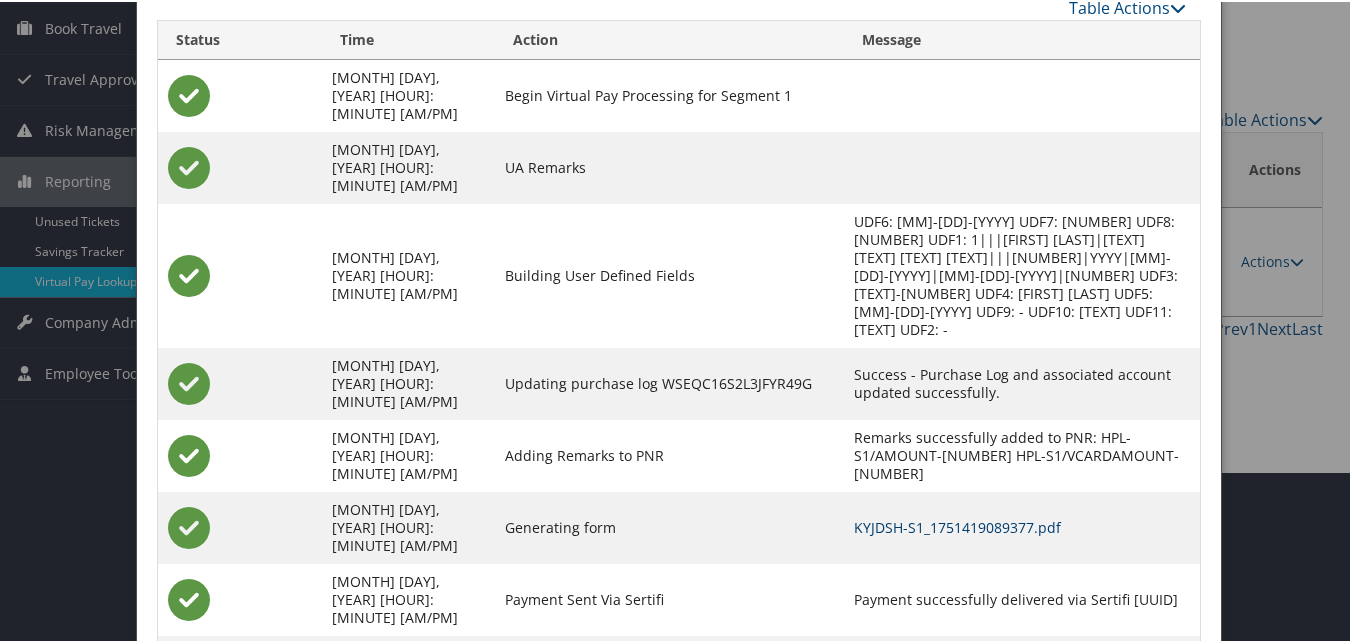 drag, startPoint x: 870, startPoint y: 434, endPoint x: 859, endPoint y: 433, distance: 11.045361 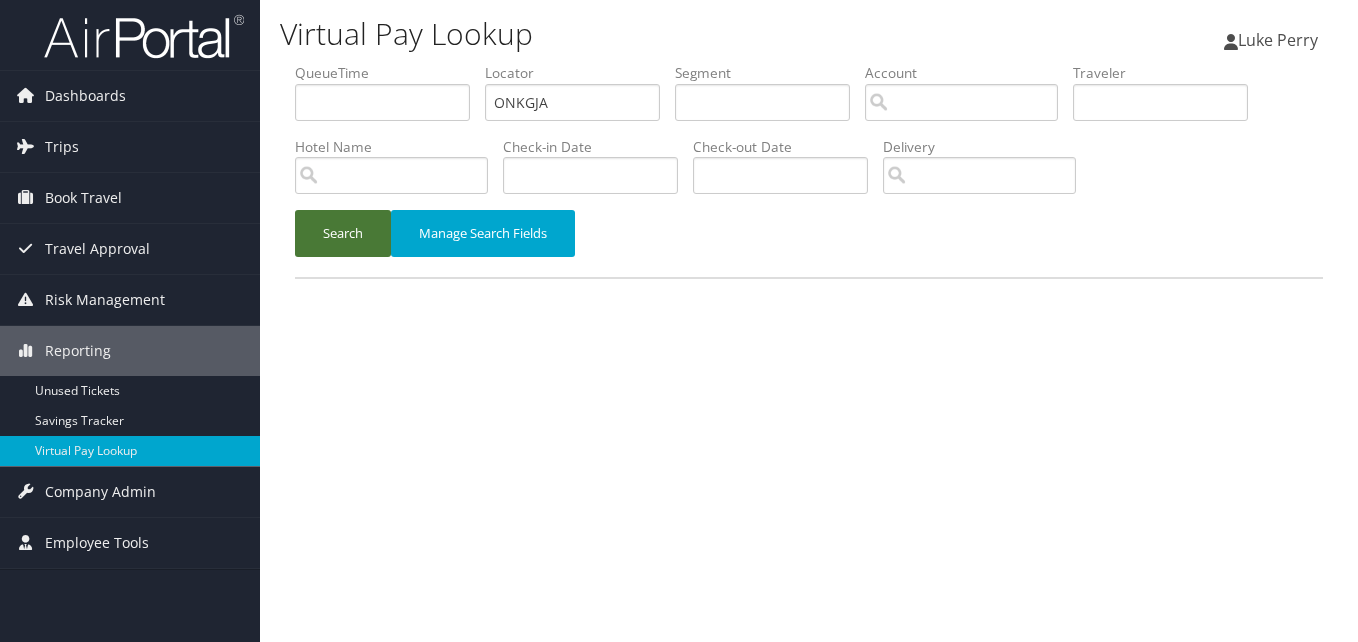 scroll, scrollTop: 0, scrollLeft: 0, axis: both 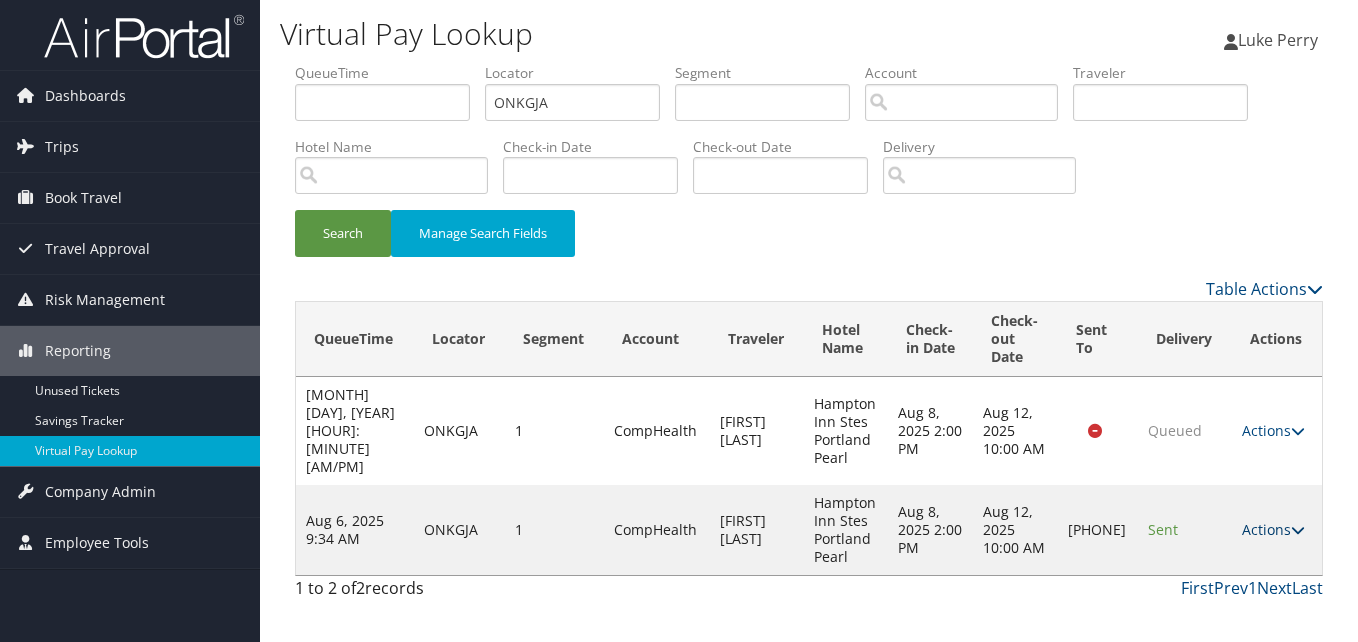 click on "Actions" at bounding box center (1273, 529) 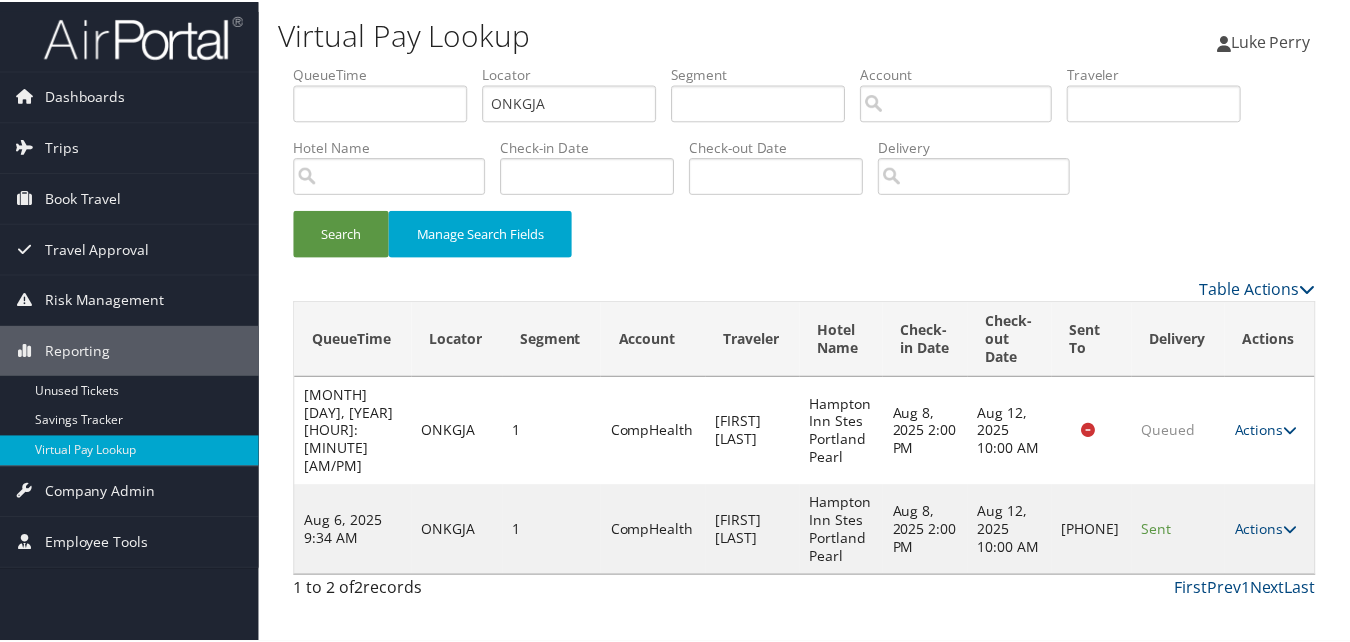 scroll, scrollTop: 19, scrollLeft: 0, axis: vertical 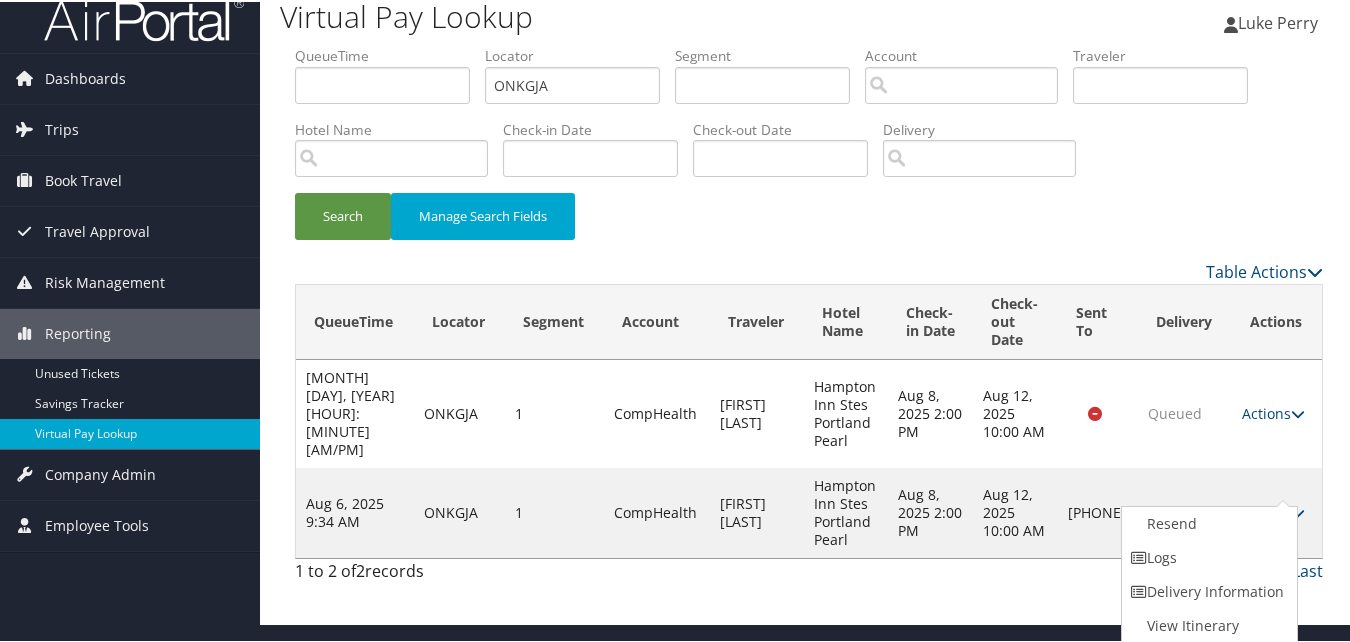 click on "Search Manage Search Fields" at bounding box center [809, 224] 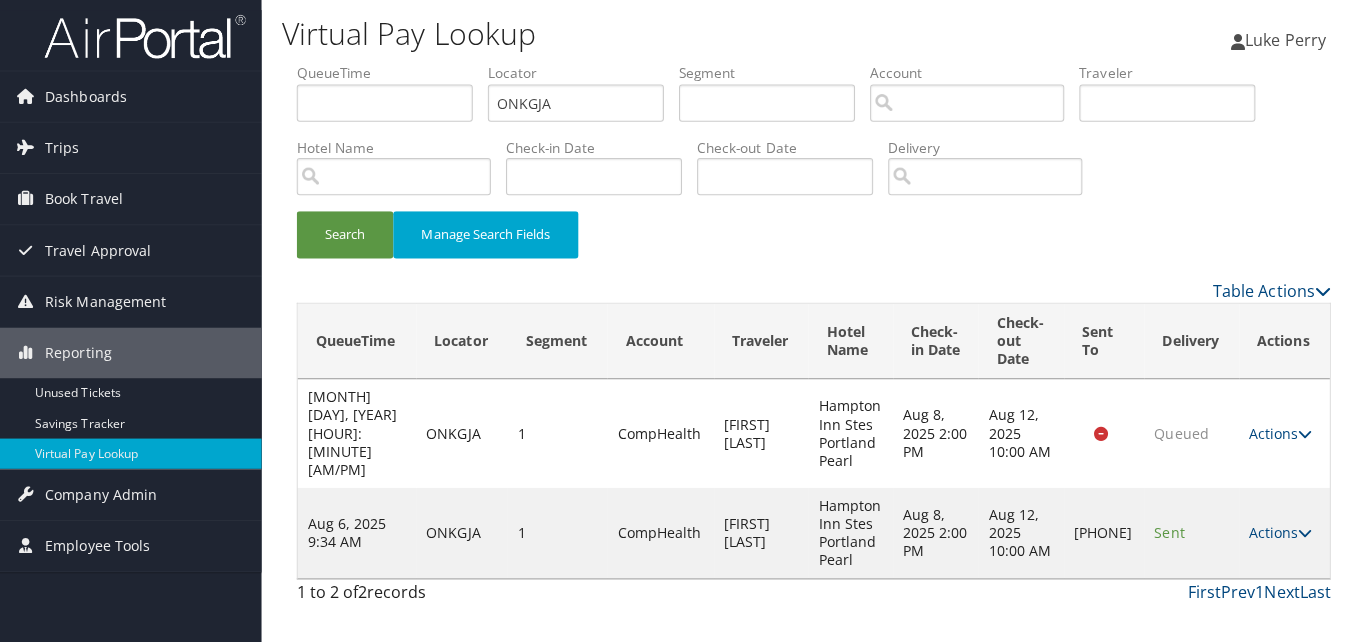 scroll, scrollTop: 0, scrollLeft: 0, axis: both 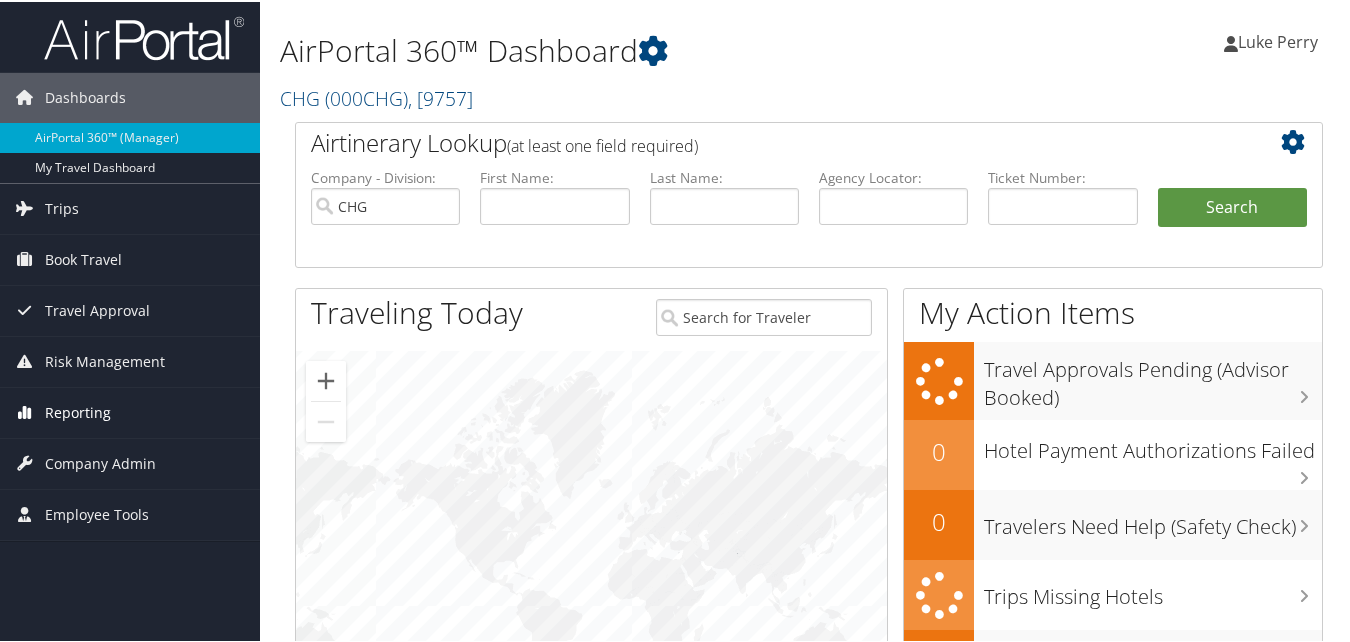 click on "Reporting" at bounding box center (78, 411) 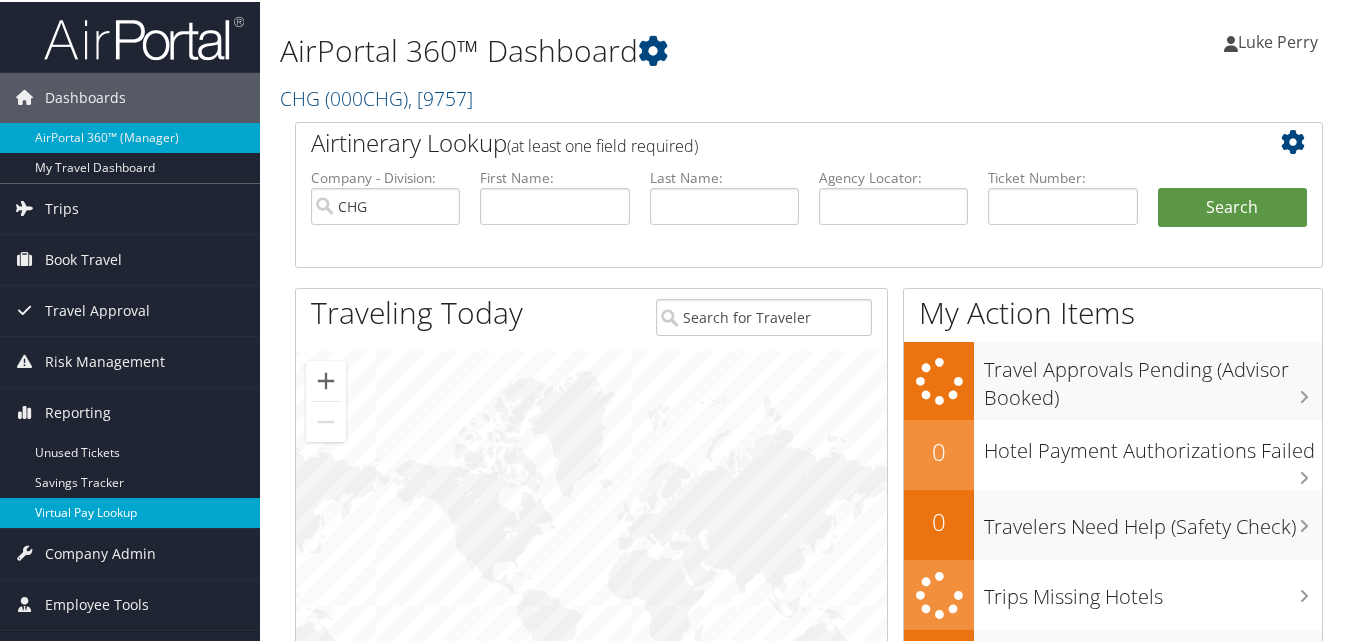 click on "Virtual Pay Lookup" at bounding box center [130, 511] 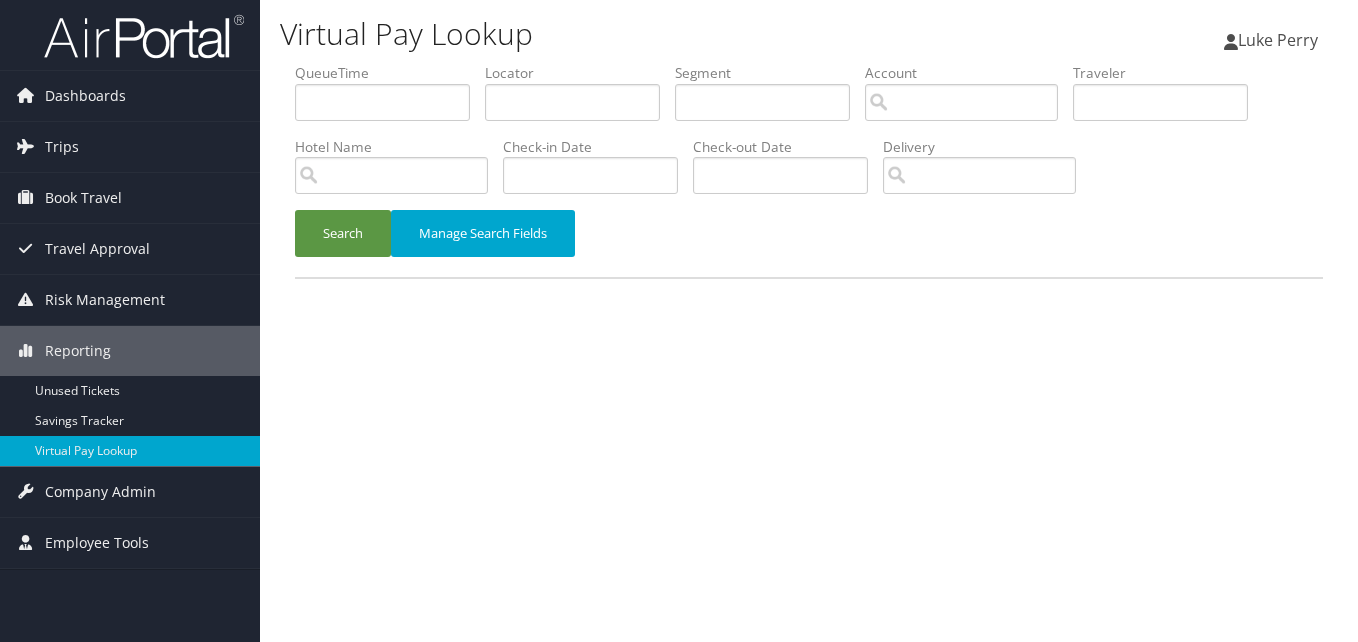 scroll, scrollTop: 0, scrollLeft: 0, axis: both 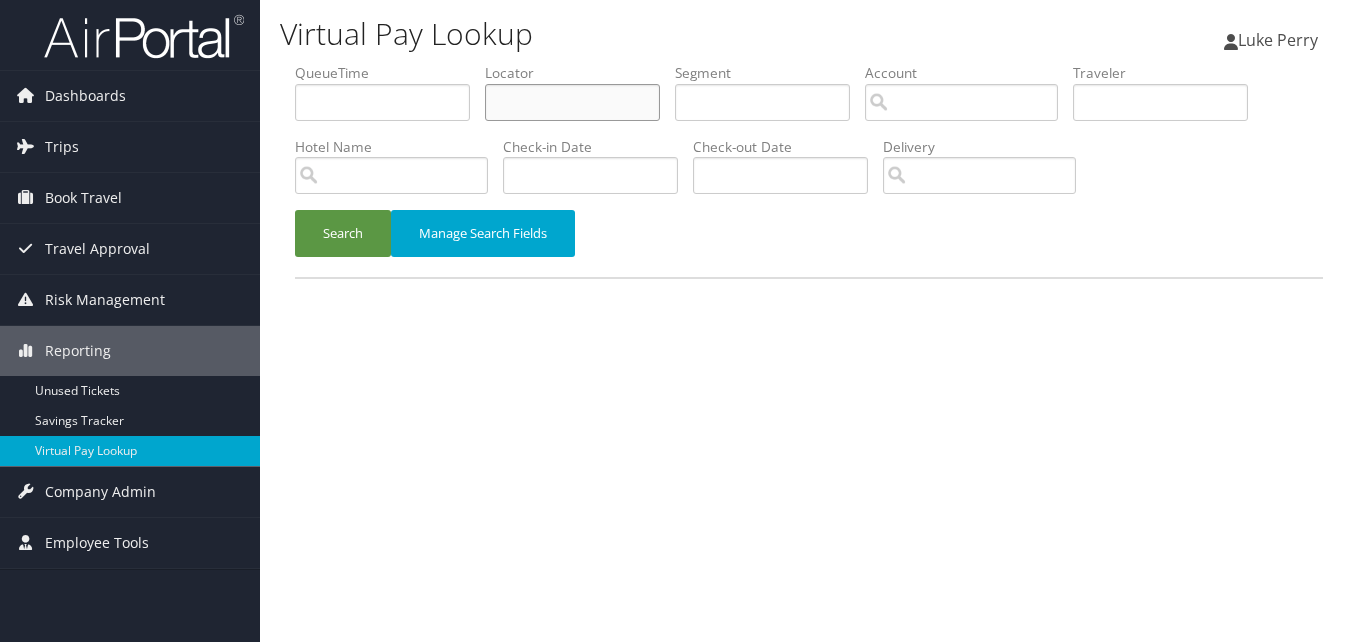 drag, startPoint x: 617, startPoint y: 104, endPoint x: 526, endPoint y: 111, distance: 91.26884 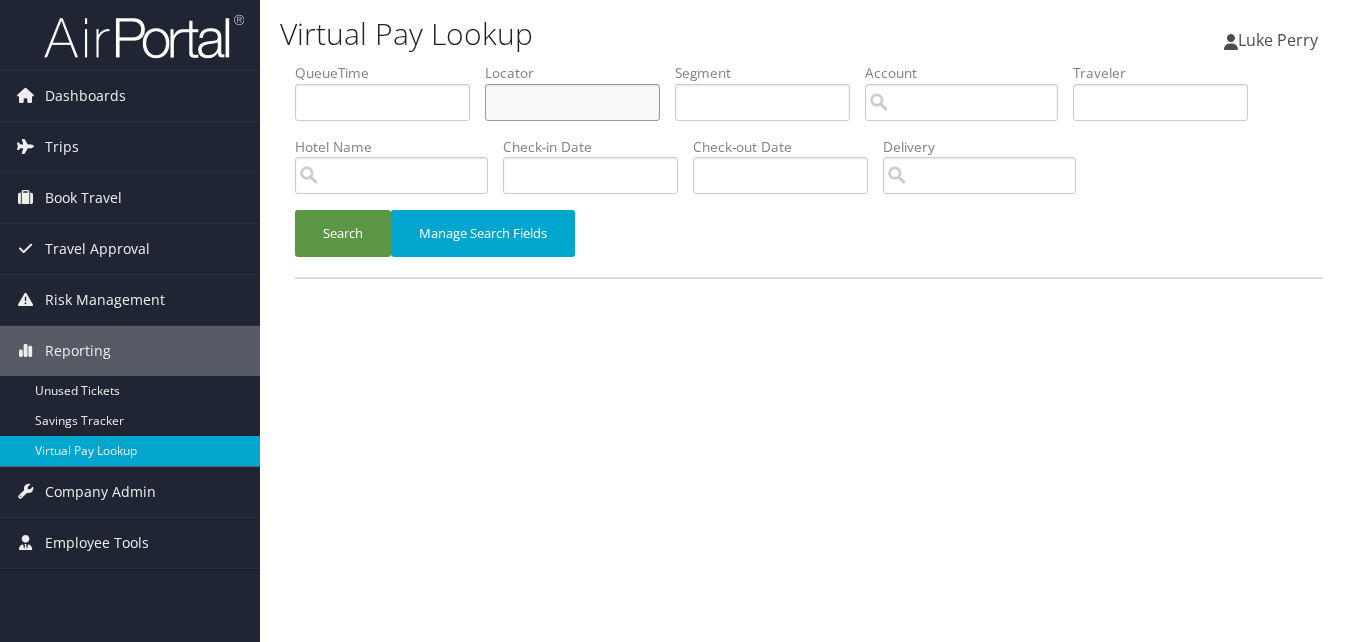 click at bounding box center [572, 102] 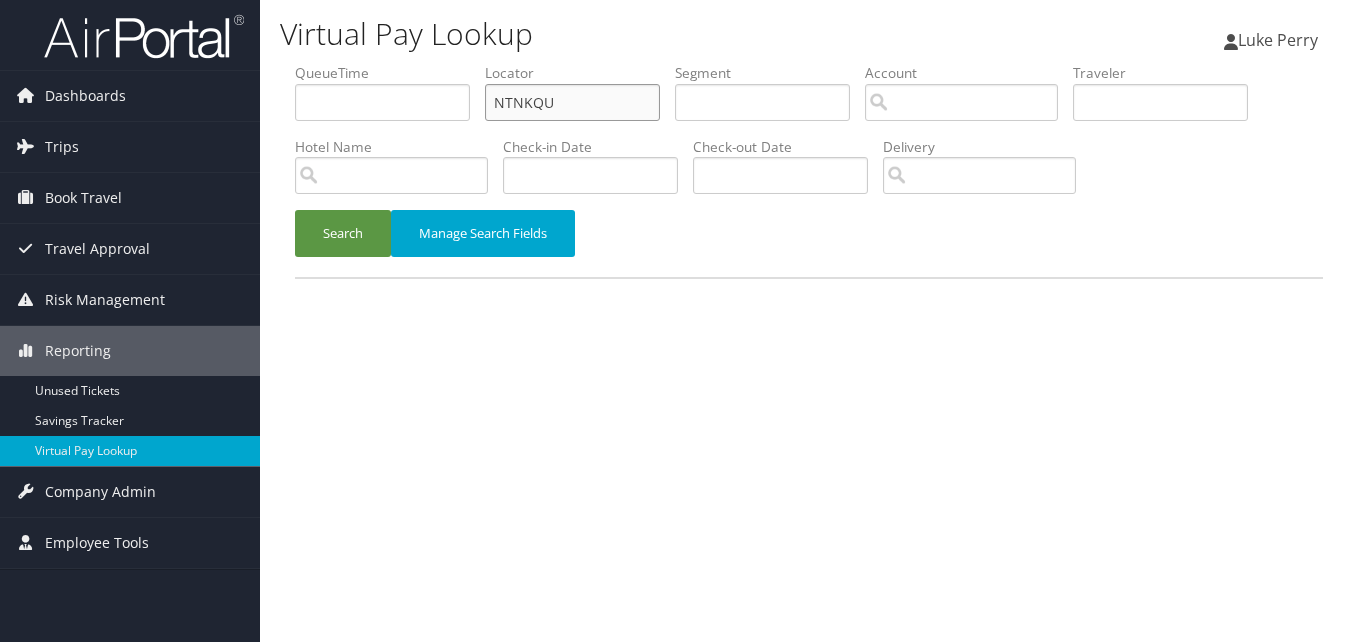 type on "NTNKQU" 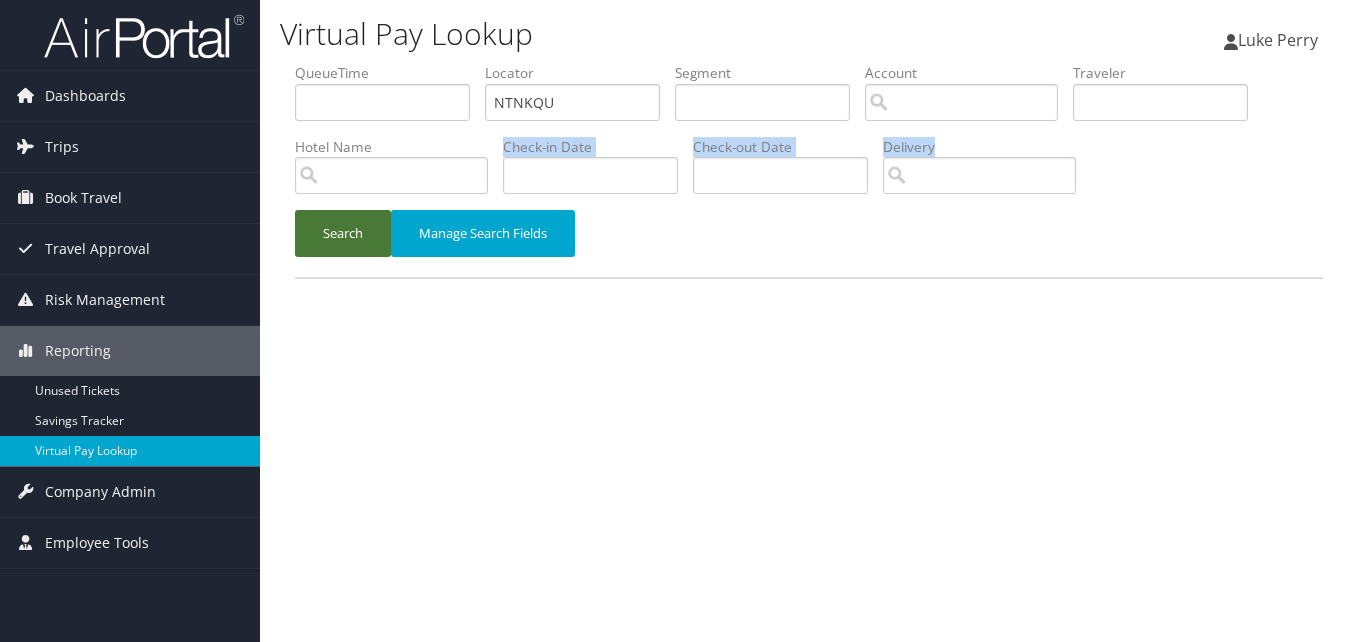 click on "QueueTime Locator NTNKQU Segment Account Traveler Hotel Name Check-in Date Check-out Date Delivery Search Manage Search Fields" at bounding box center (809, 170) 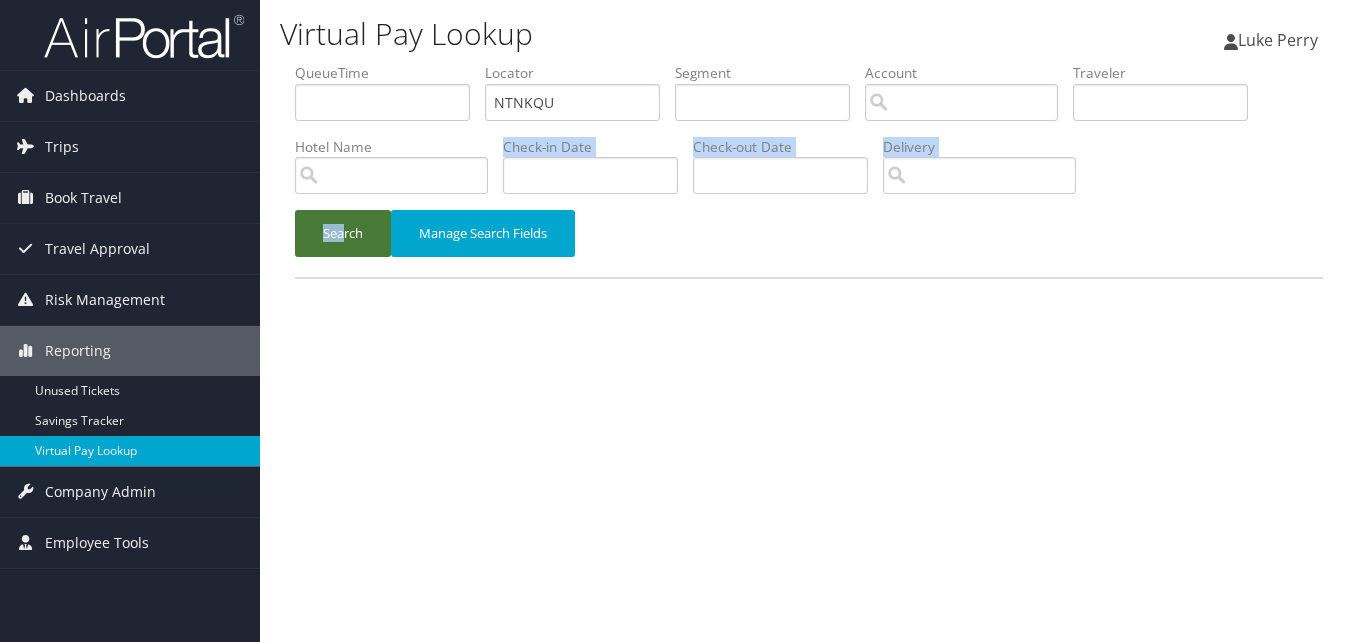 drag, startPoint x: 345, startPoint y: 210, endPoint x: 342, endPoint y: 237, distance: 27.166155 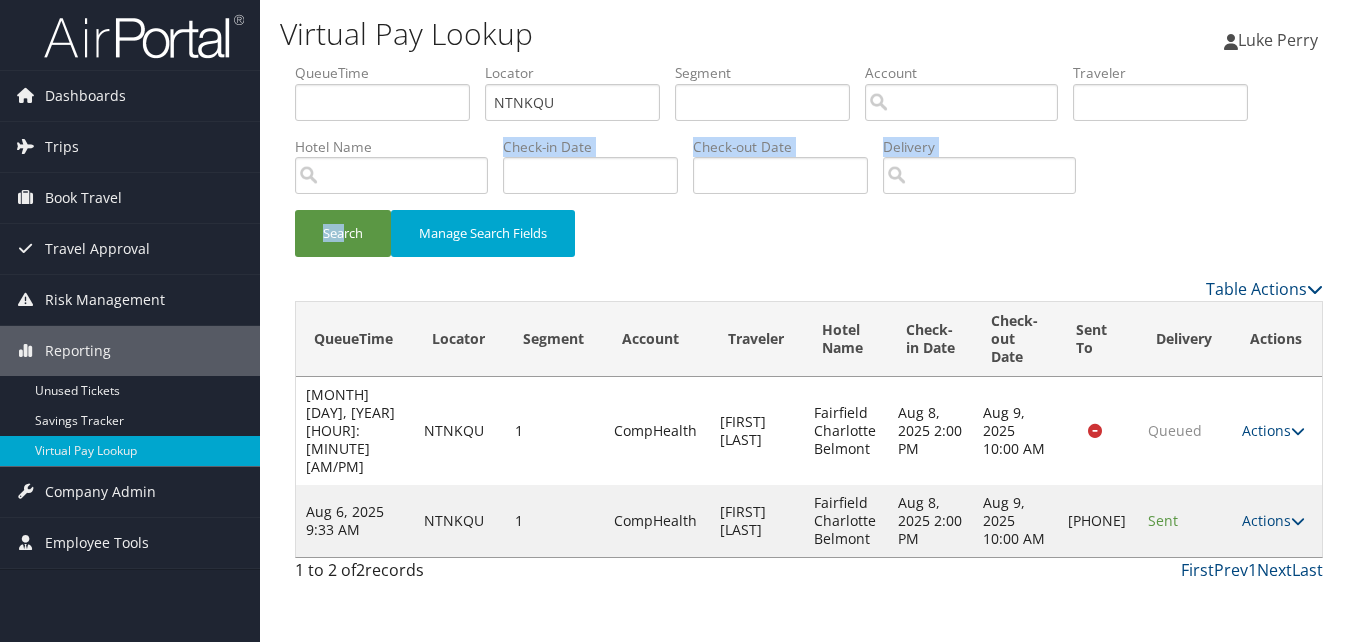 click on "QueueTime" at bounding box center (355, 339) 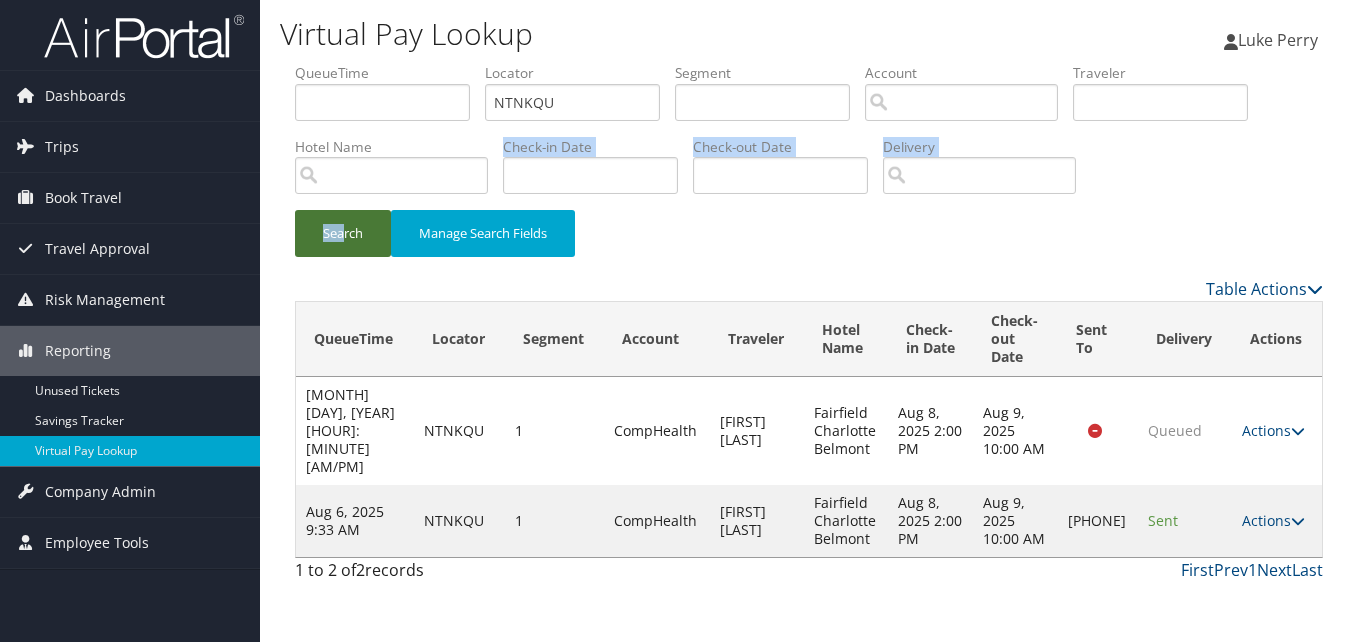 click on "Search" at bounding box center [343, 233] 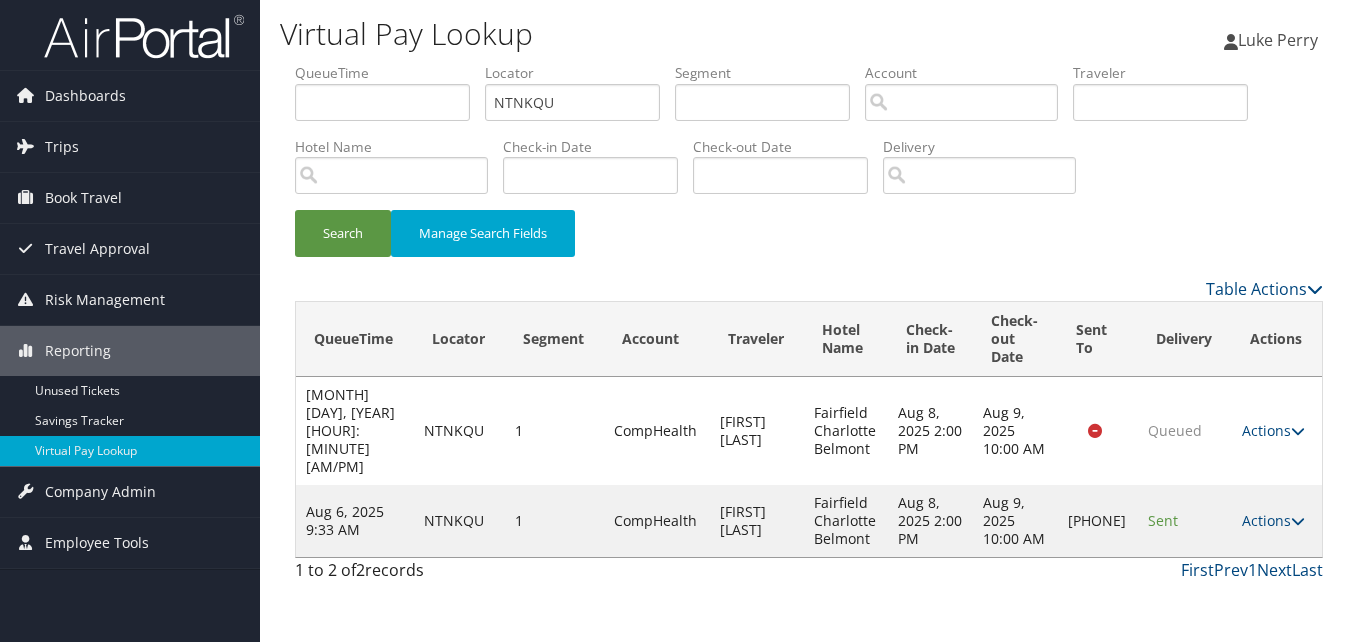 click on "Search Manage Search Fields" at bounding box center (809, 243) 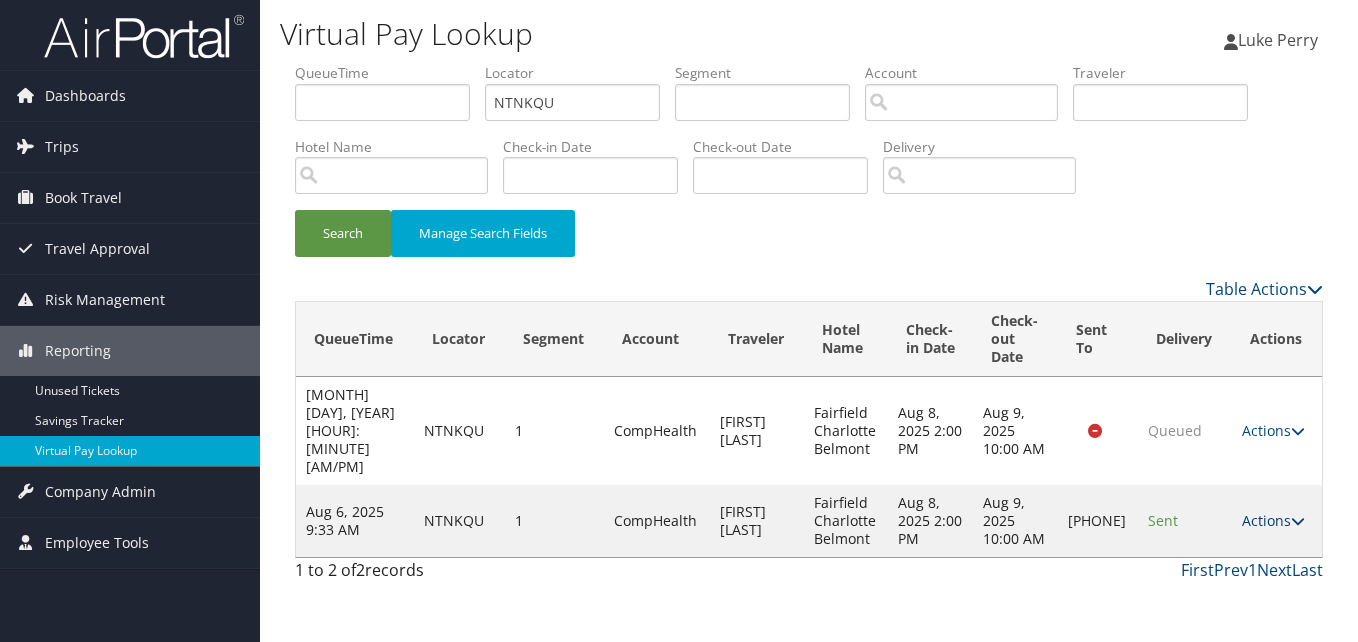 click on "Actions" at bounding box center [1273, 520] 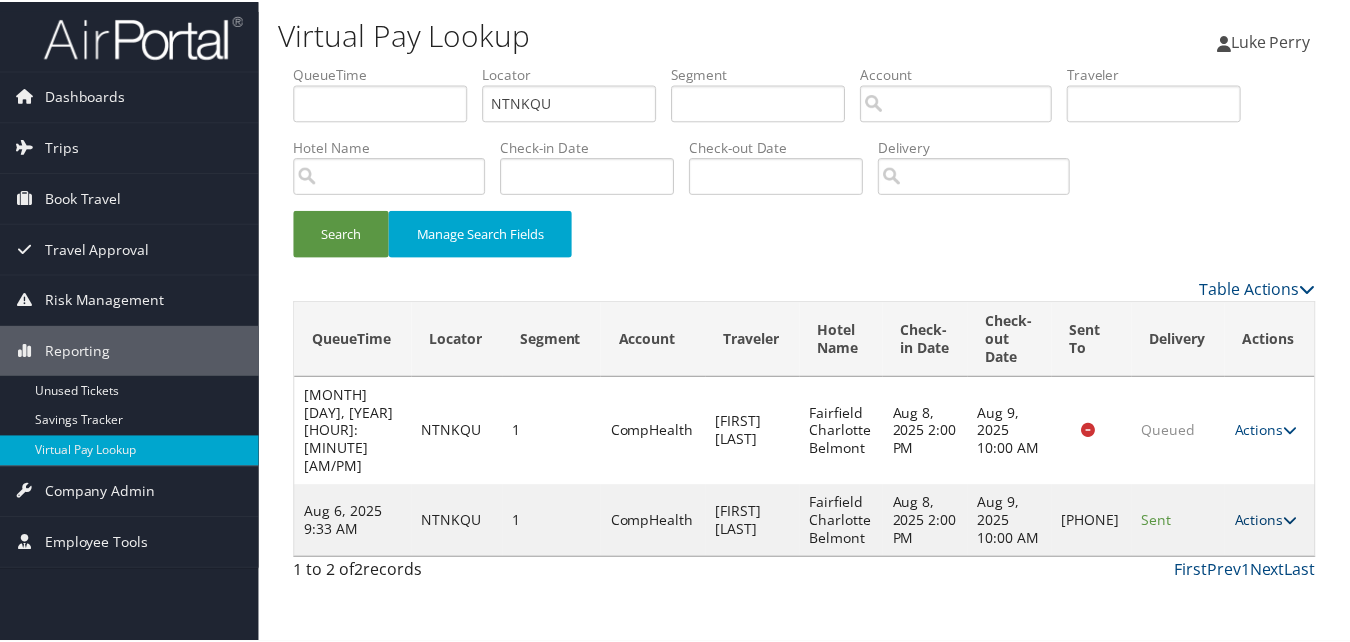 scroll, scrollTop: 1, scrollLeft: 0, axis: vertical 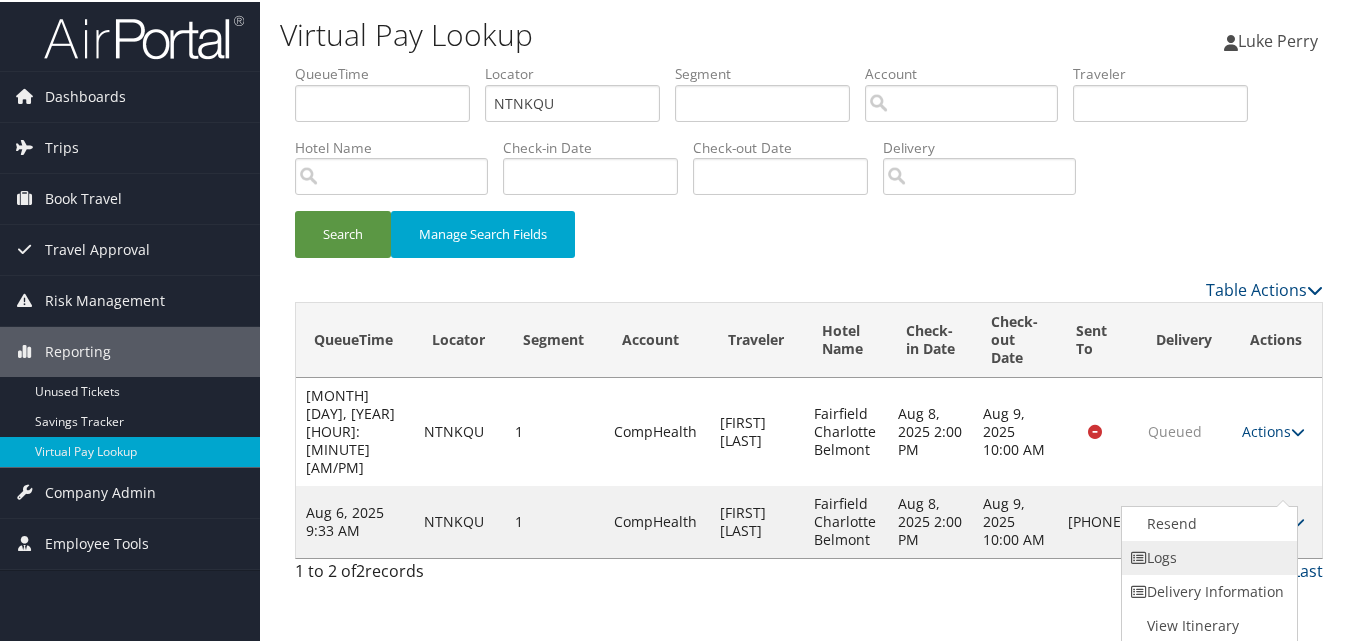 click on "Logs" at bounding box center (1207, 556) 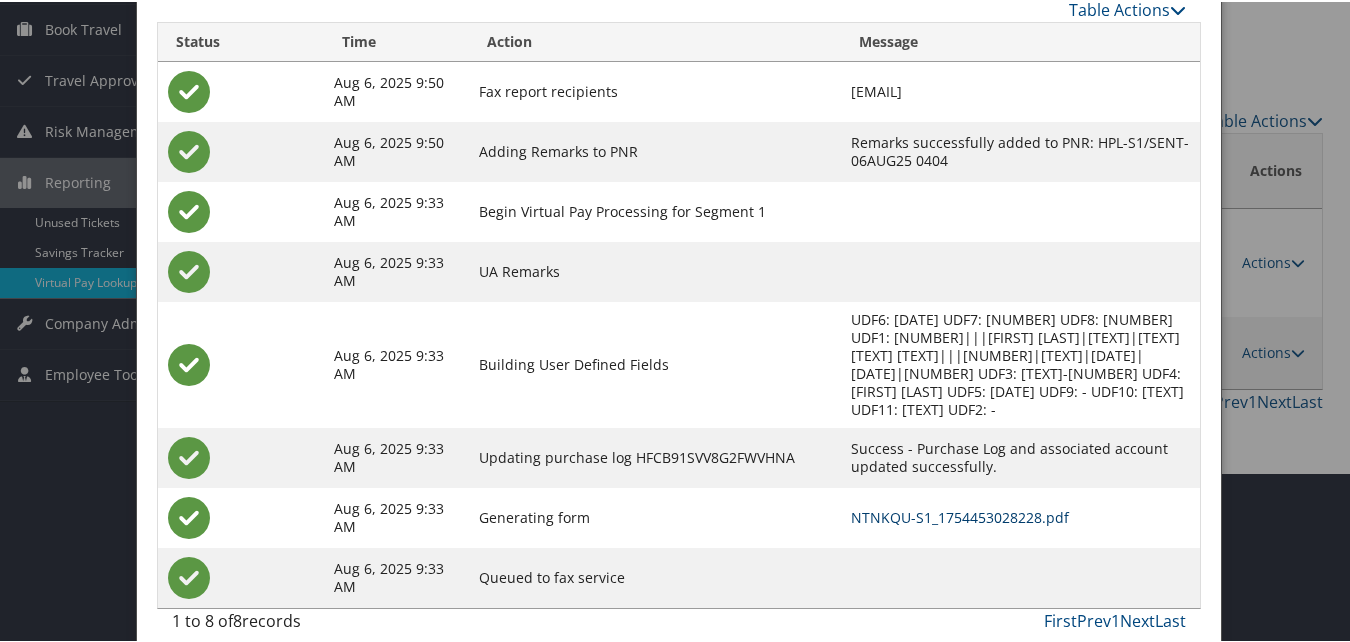 scroll, scrollTop: 172, scrollLeft: 0, axis: vertical 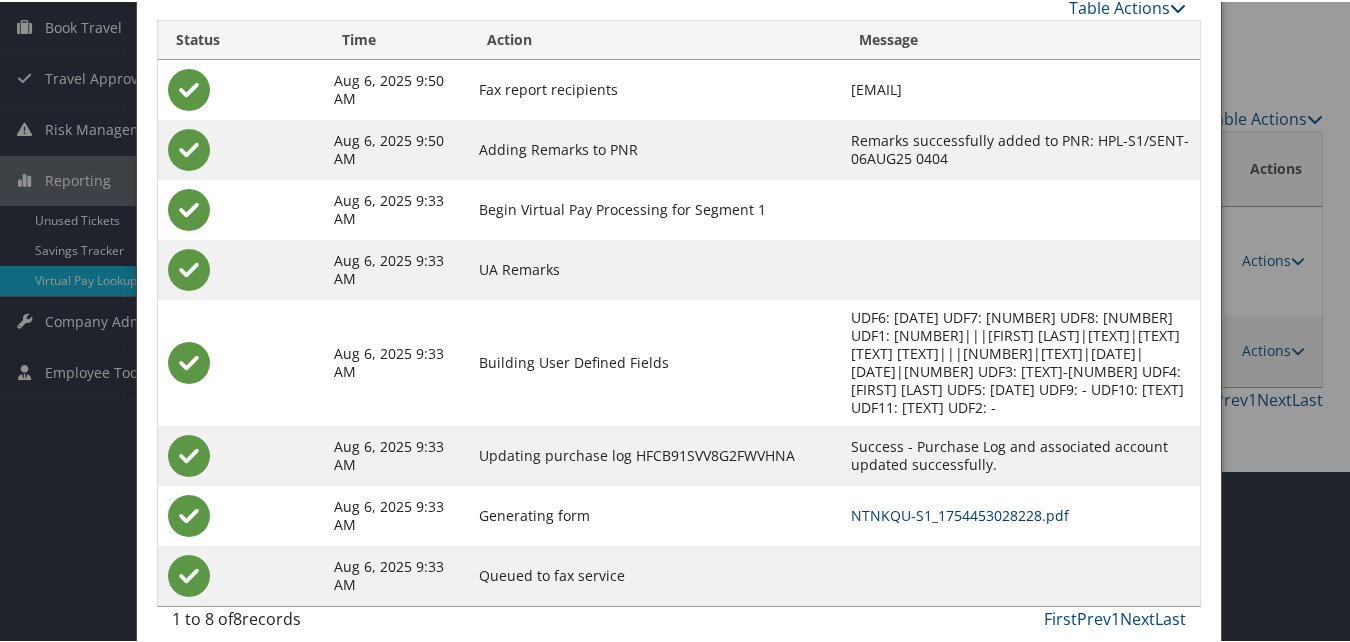 click on "NTNKQU-S1_1754453028228.pdf" at bounding box center [960, 513] 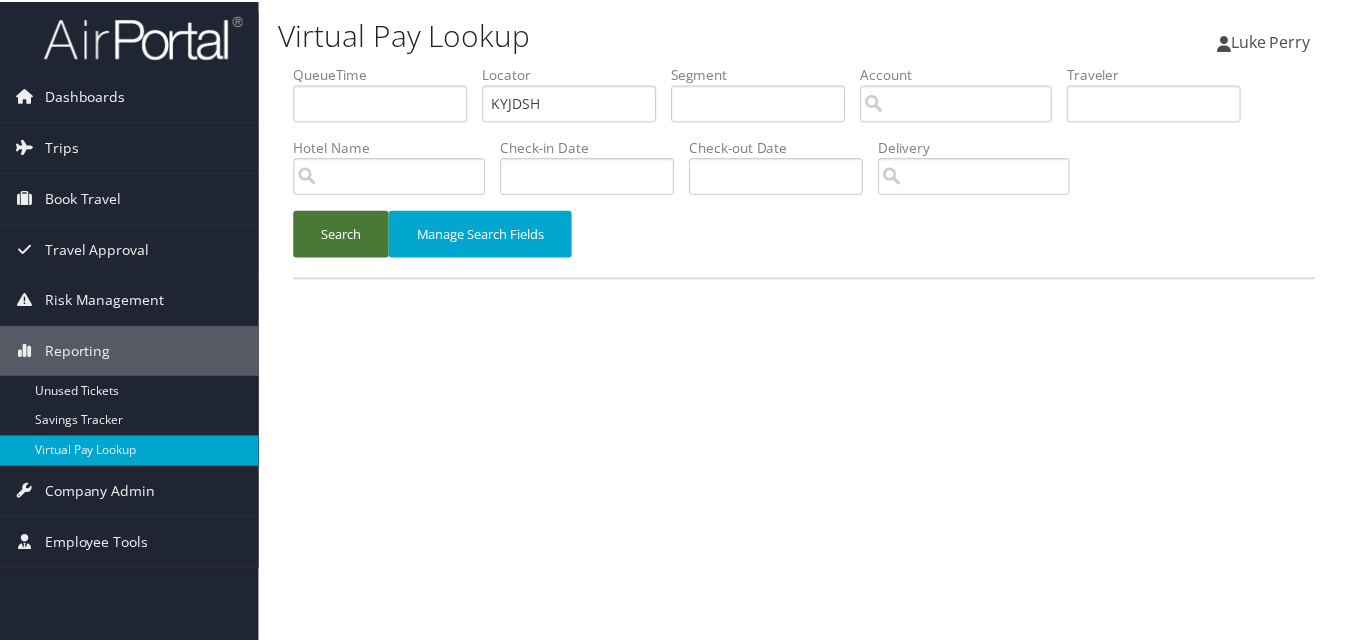 scroll, scrollTop: 0, scrollLeft: 0, axis: both 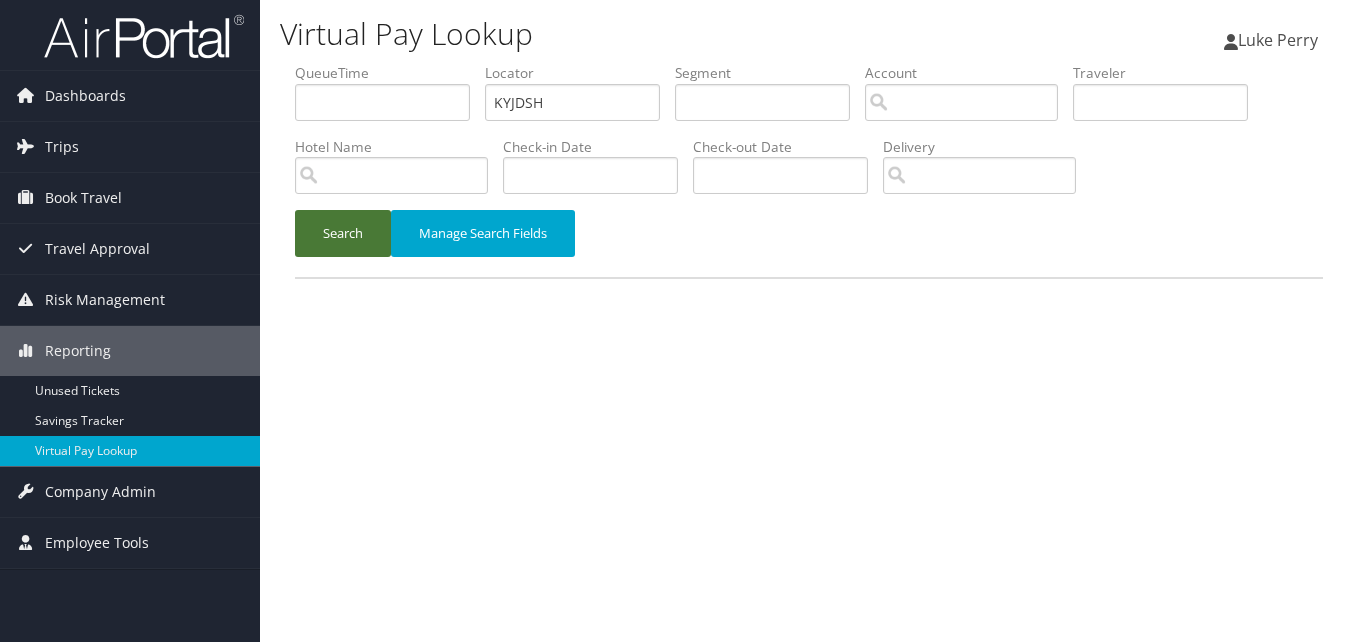 click on "Search" at bounding box center (343, 233) 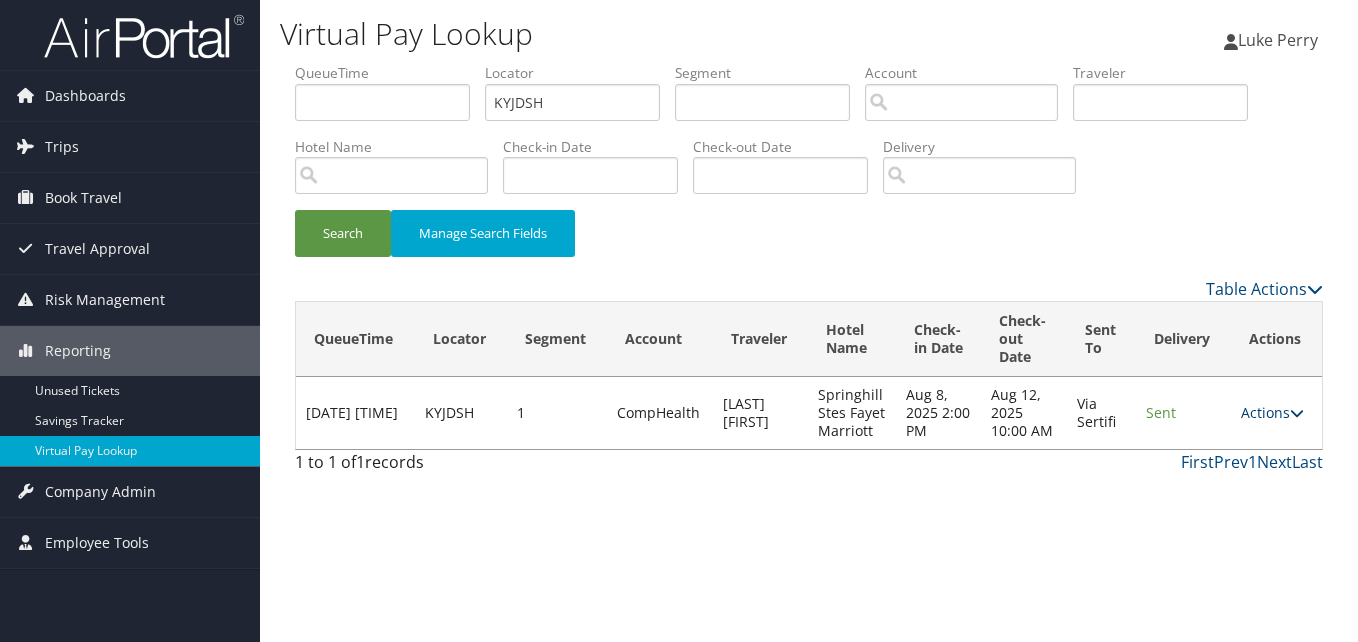 click at bounding box center (1297, 413) 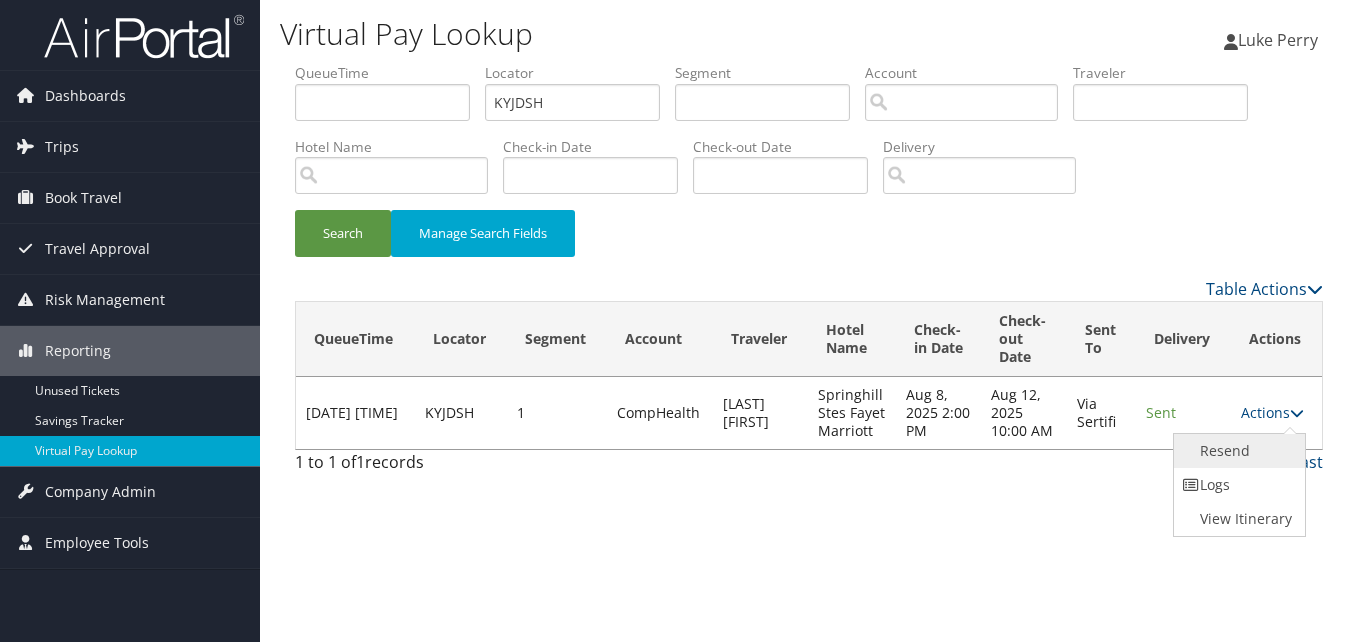 click on "Resend" at bounding box center (1237, 451) 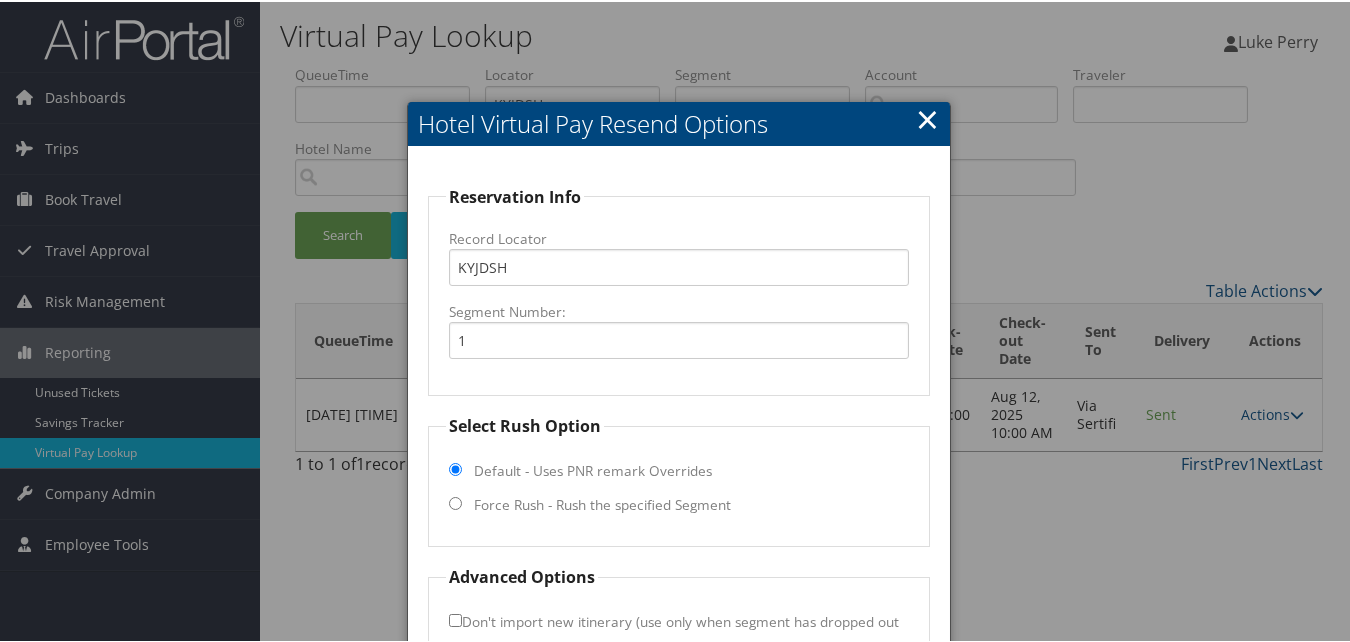 click on "Force Rush - Rush the specified Segment" at bounding box center (602, 503) 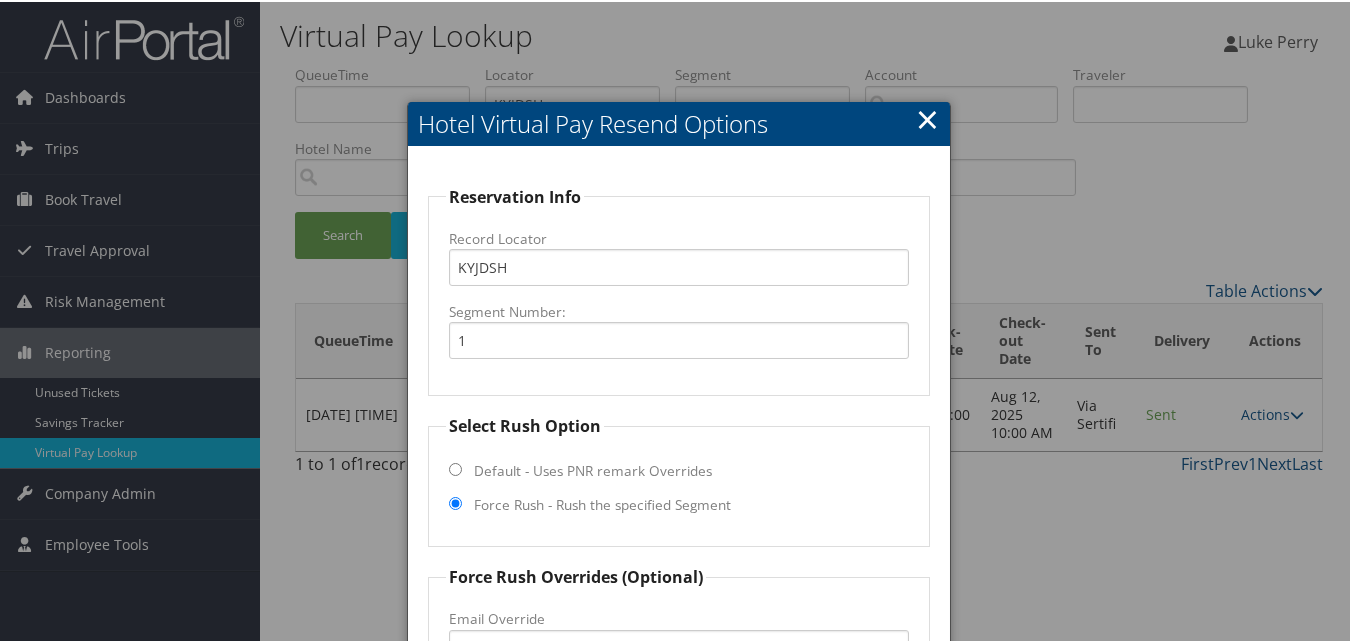 scroll, scrollTop: 292, scrollLeft: 0, axis: vertical 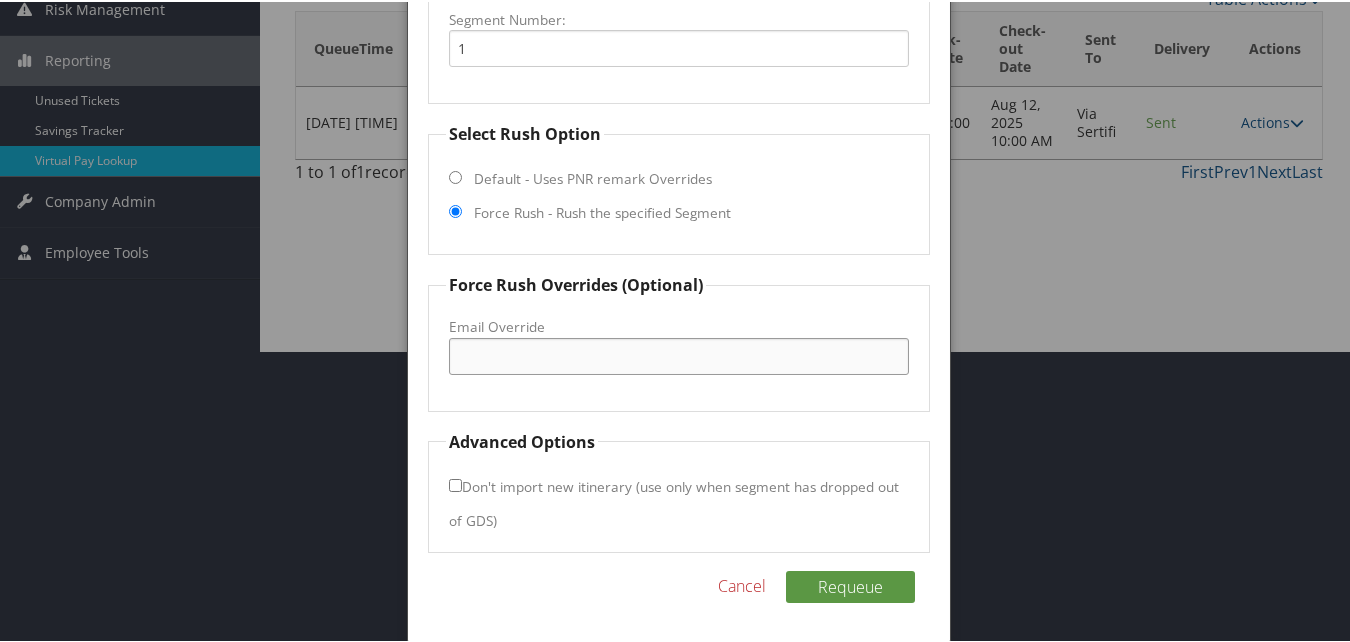 click on "Email Override" at bounding box center [678, 354] 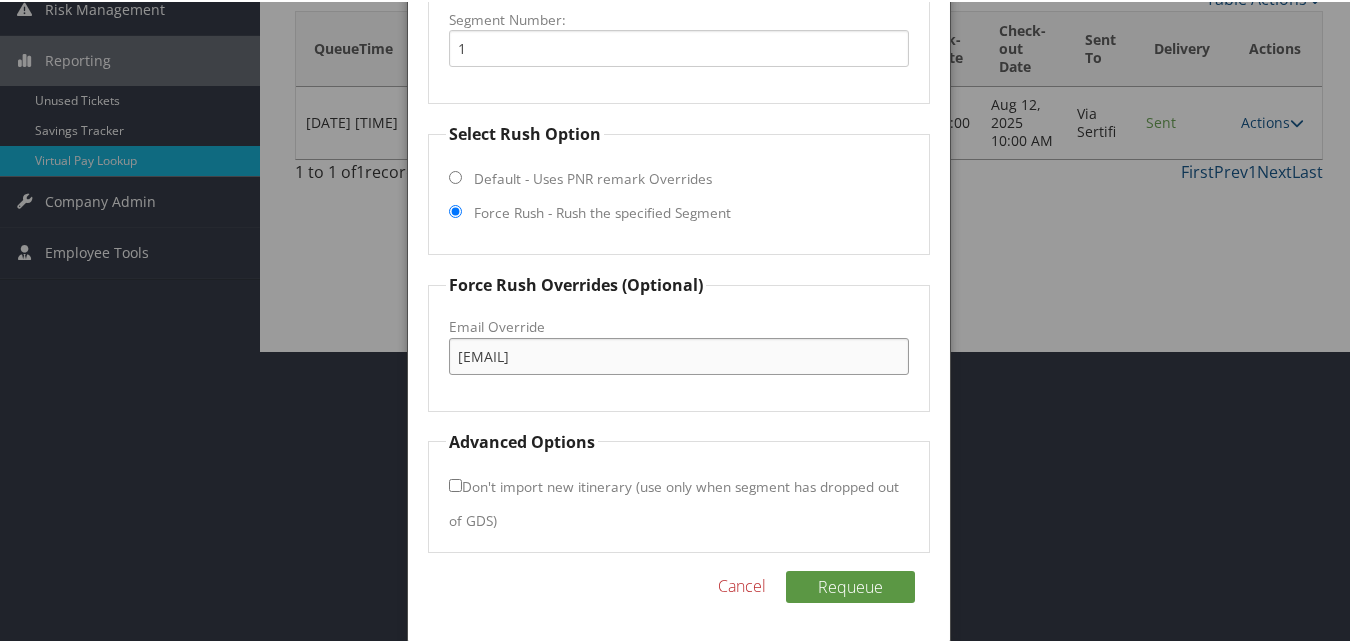 type on "[EMAIL]" 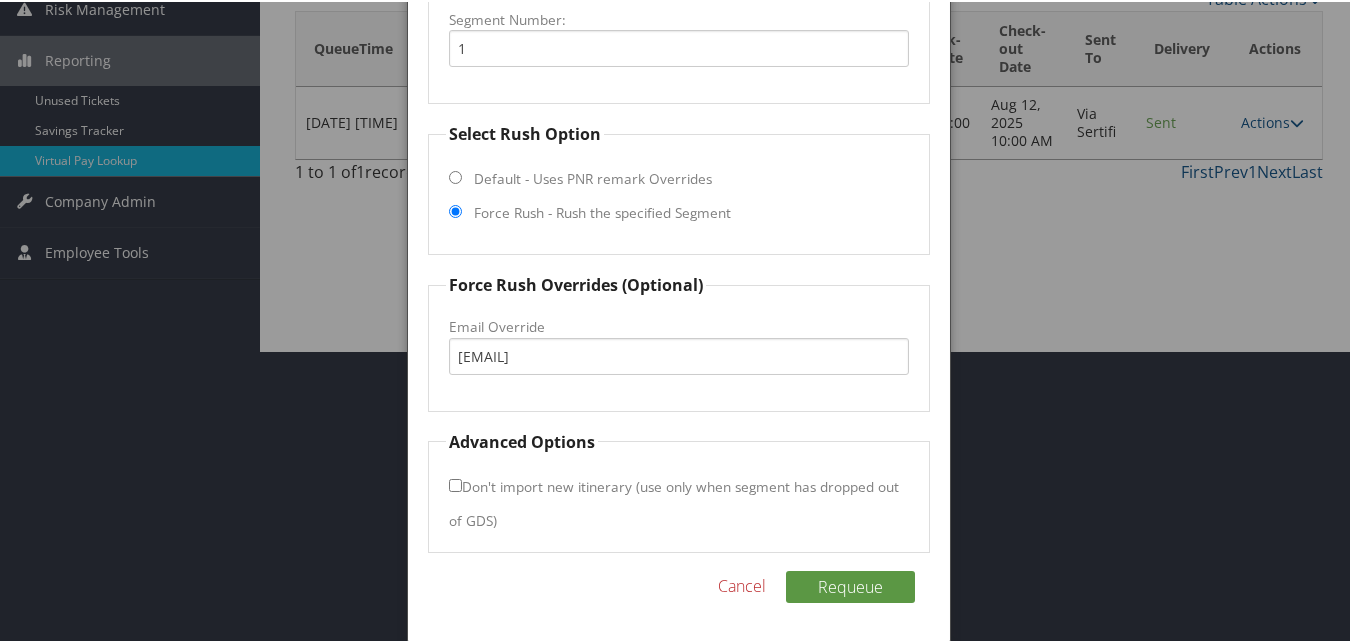 drag, startPoint x: 454, startPoint y: 486, endPoint x: 541, endPoint y: 512, distance: 90.80198 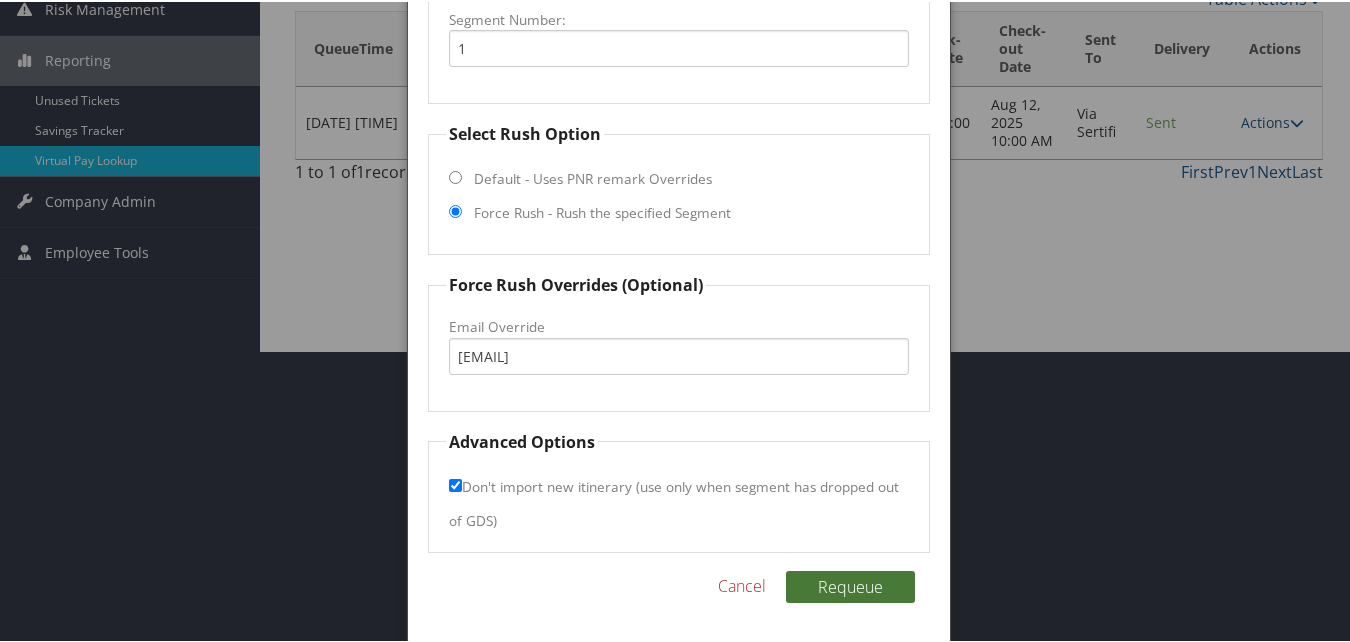 click on "Requeue" at bounding box center (850, 585) 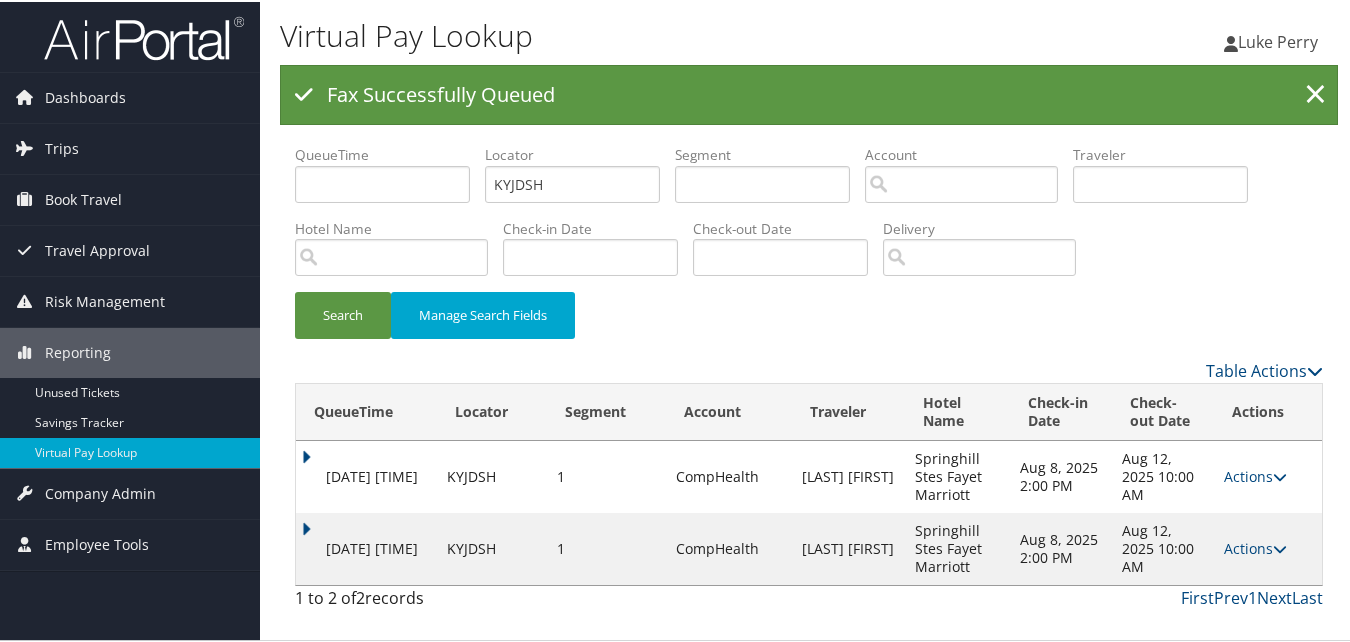 scroll, scrollTop: 0, scrollLeft: 0, axis: both 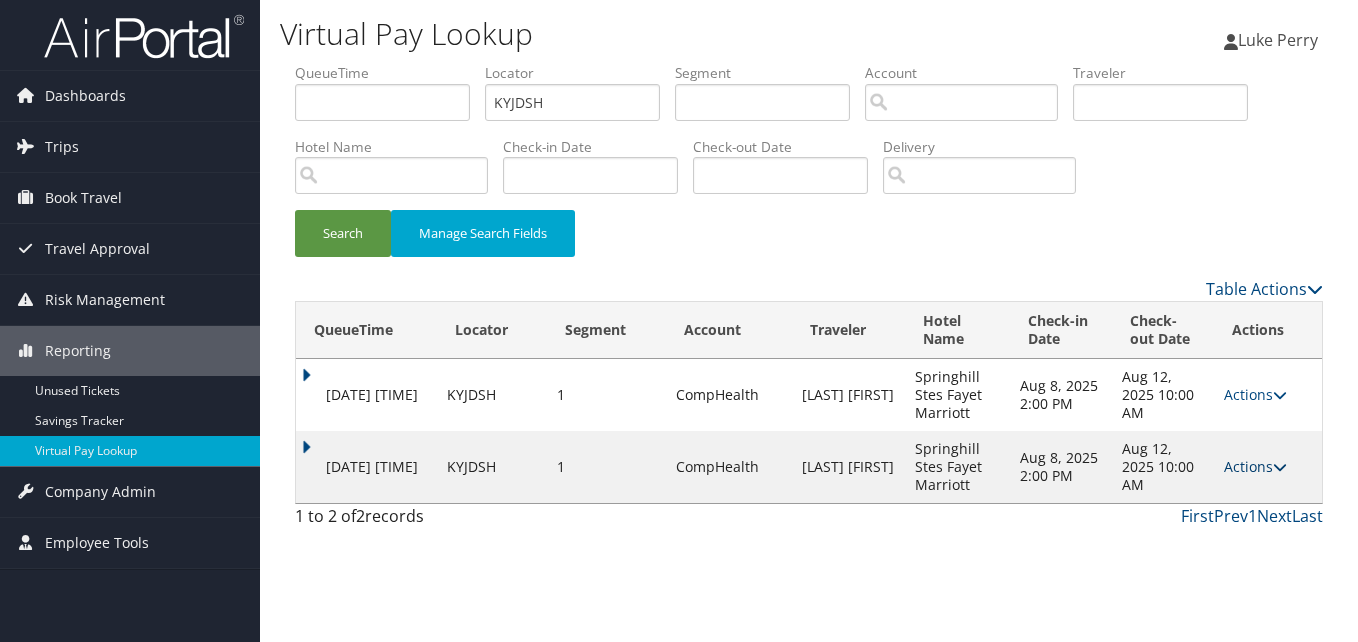 click on "Actions" at bounding box center [1255, 466] 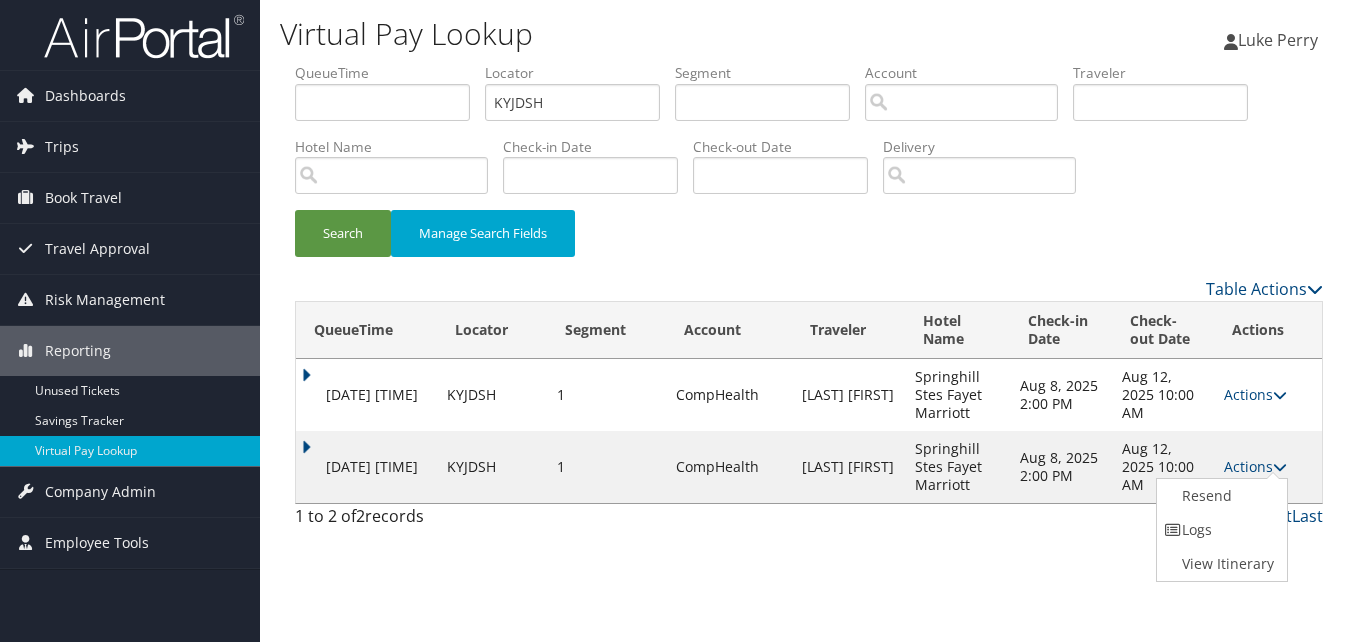 drag, startPoint x: 1192, startPoint y: 530, endPoint x: 1076, endPoint y: 532, distance: 116.01724 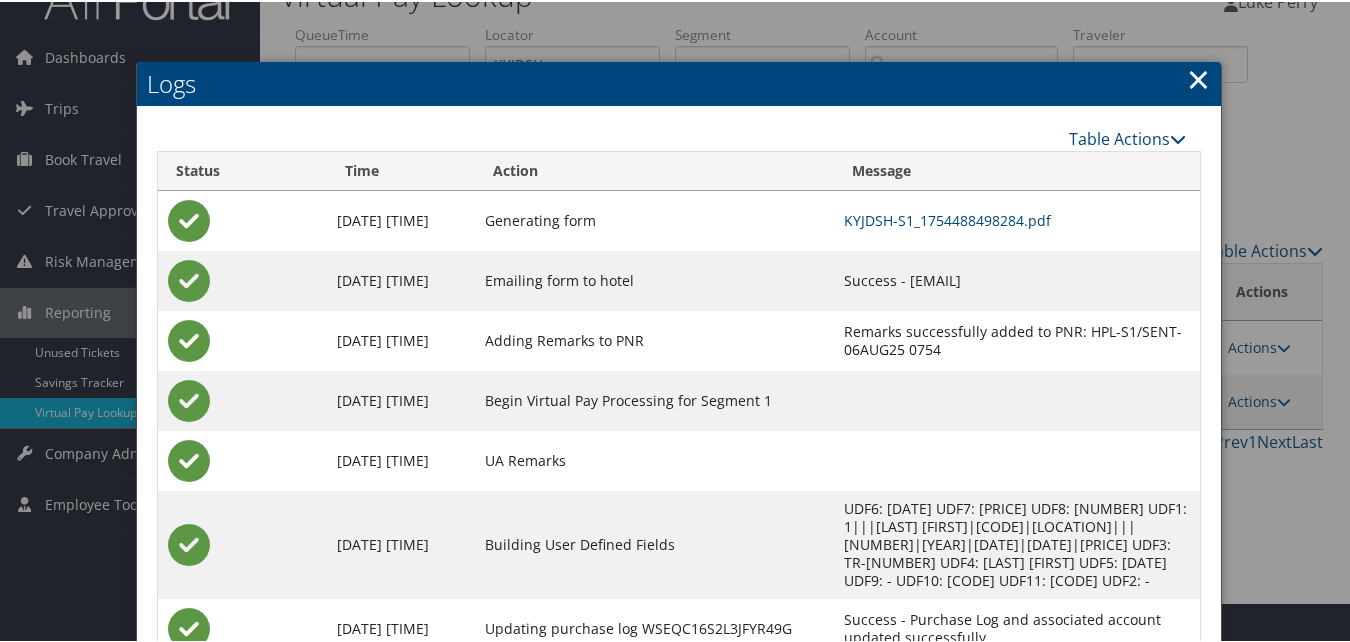 scroll, scrollTop: 100, scrollLeft: 0, axis: vertical 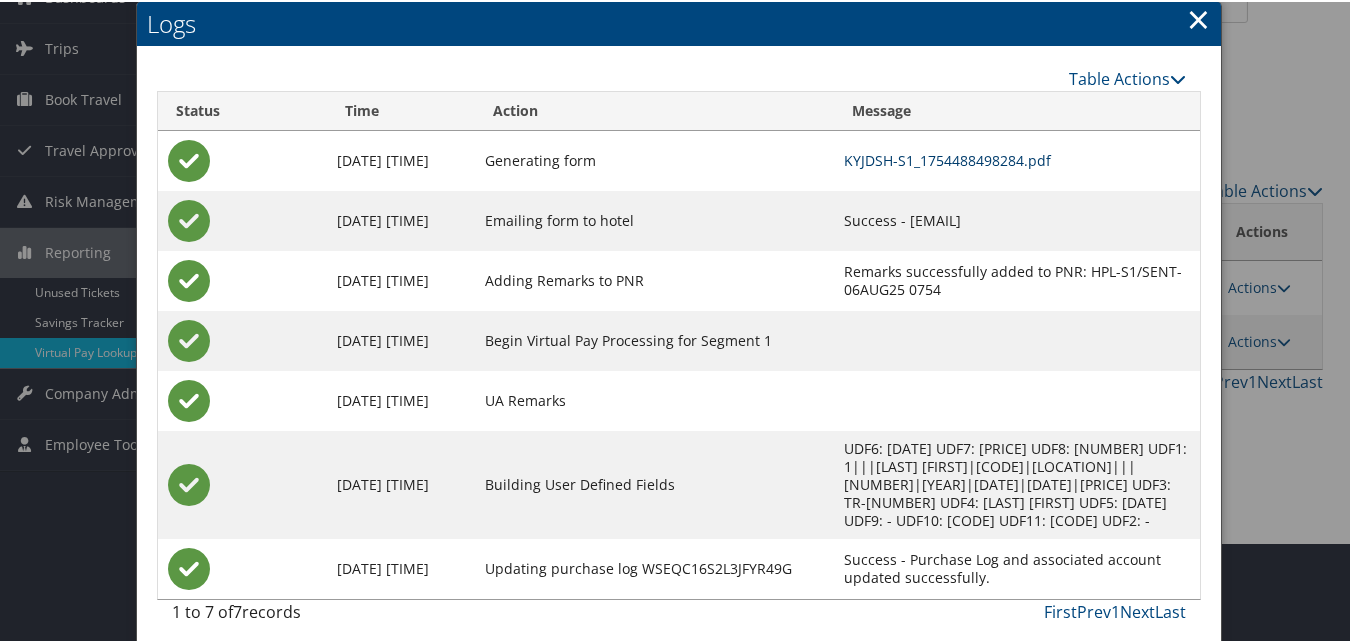 click on "KYJDSH-S1_1754488498284.pdf" at bounding box center [947, 158] 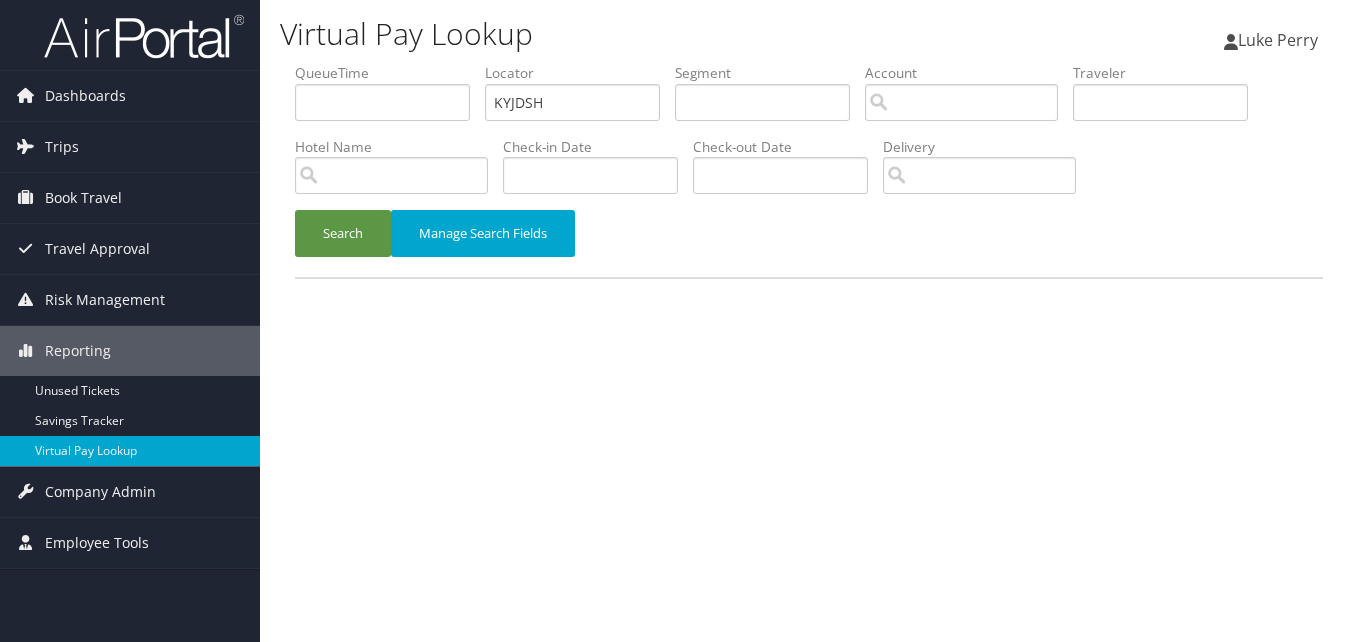 scroll, scrollTop: 0, scrollLeft: 0, axis: both 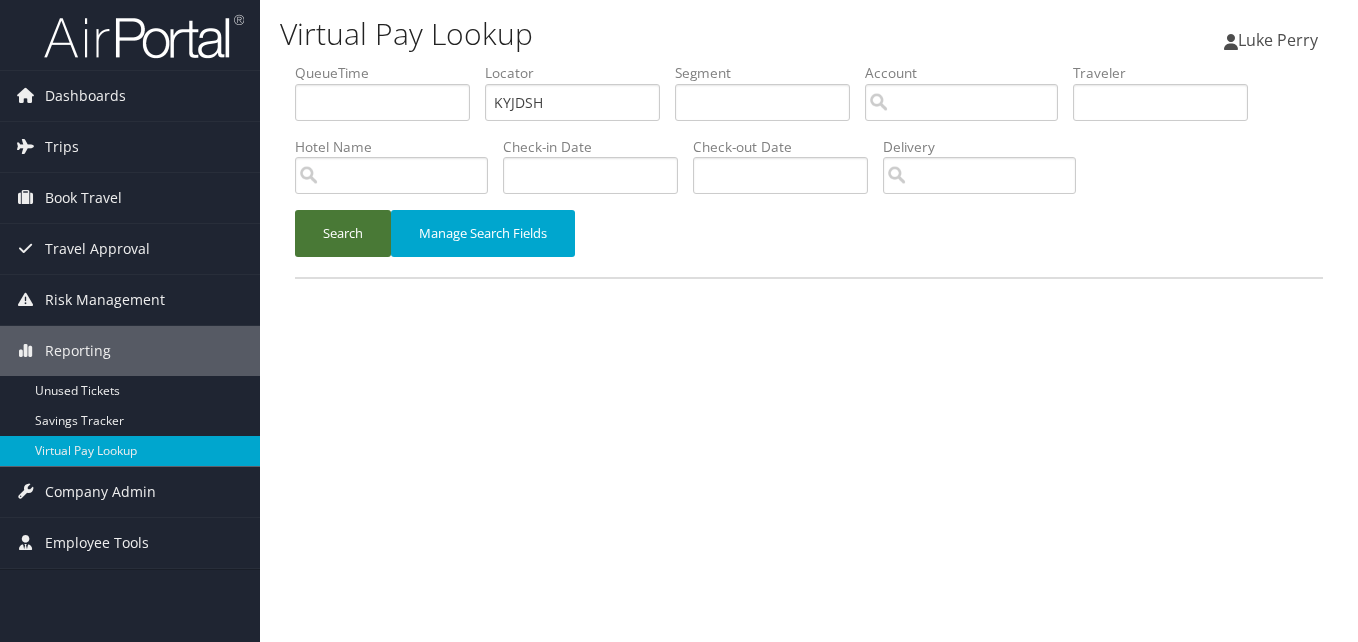 click on "Search" at bounding box center [343, 233] 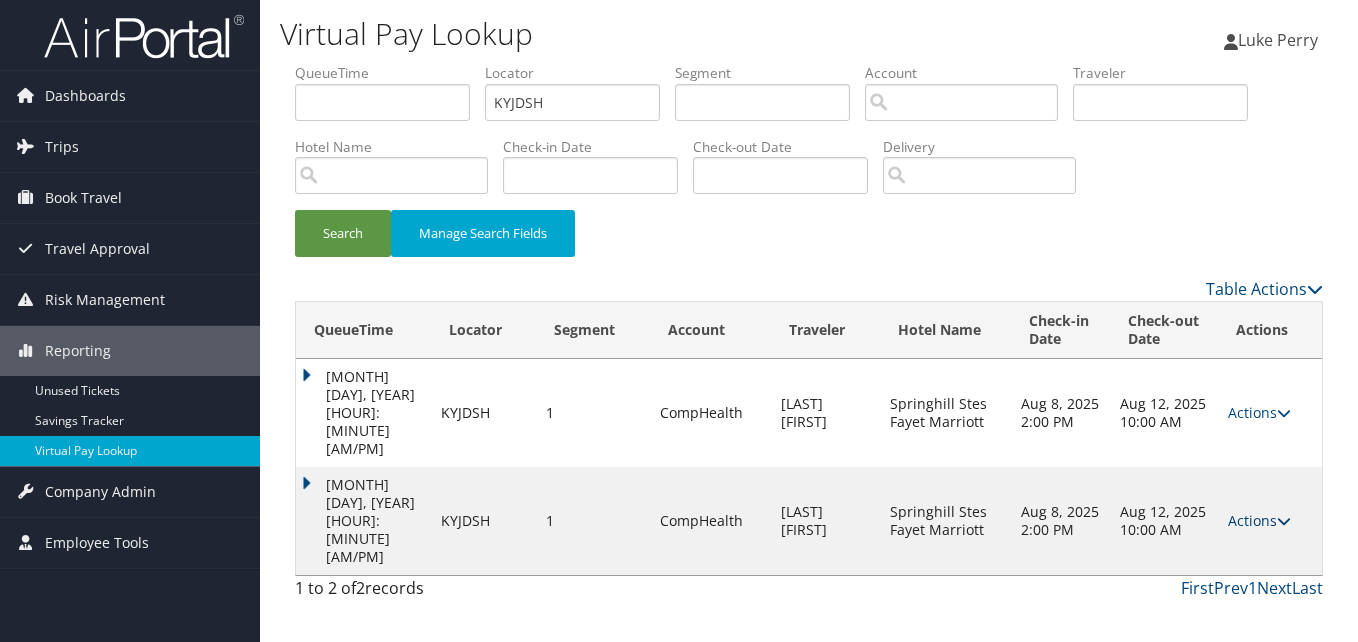 click on "Actions" at bounding box center [1259, 520] 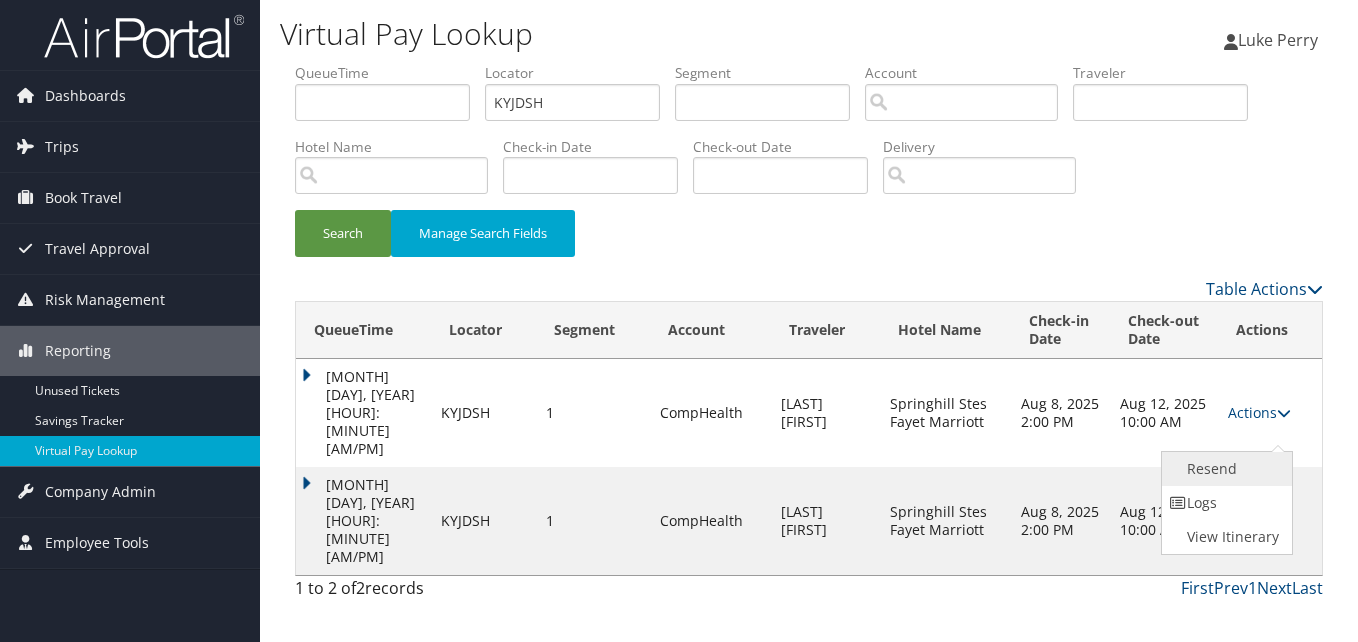 click on "Resend" at bounding box center (1225, 469) 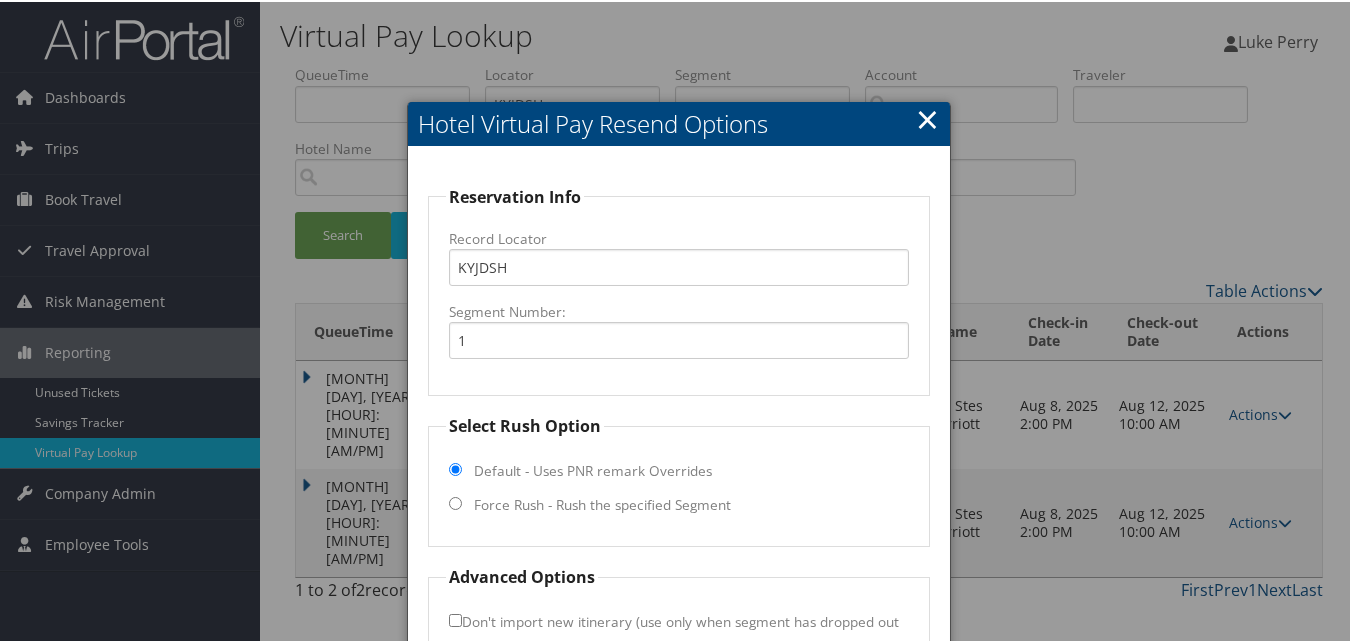 click on "×" at bounding box center [927, 117] 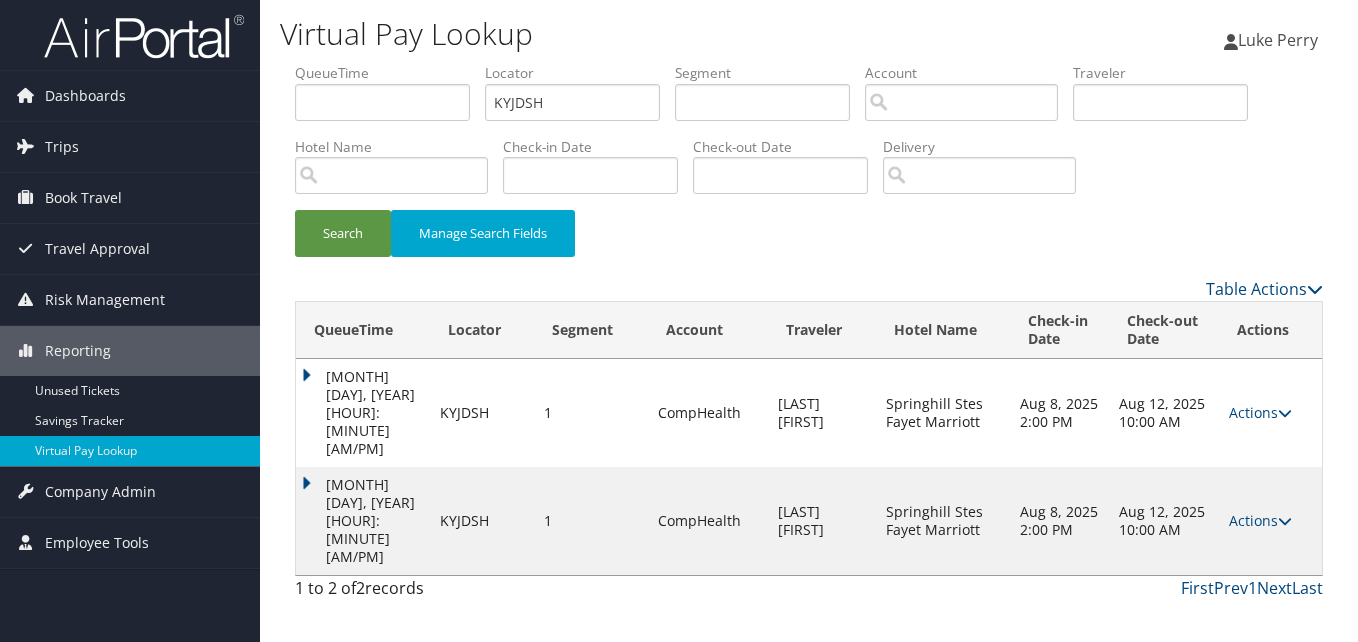 drag, startPoint x: 1265, startPoint y: 434, endPoint x: 1256, endPoint y: 454, distance: 21.931713 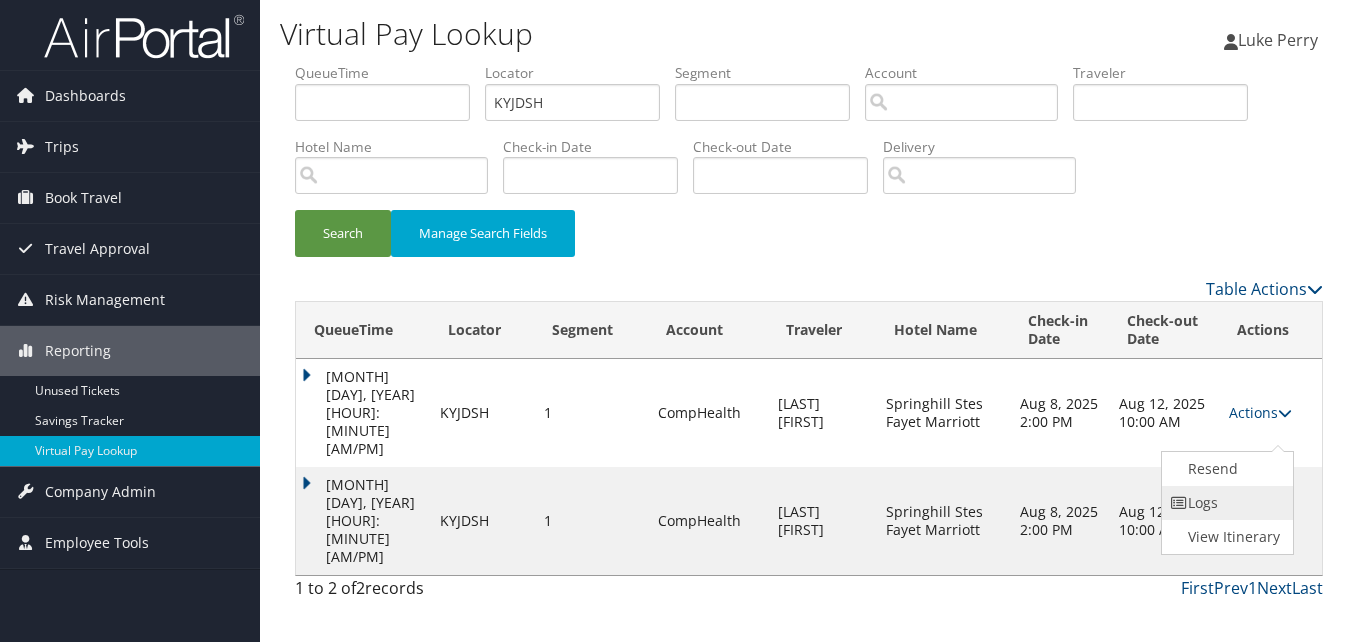 click on "Logs" at bounding box center [1225, 503] 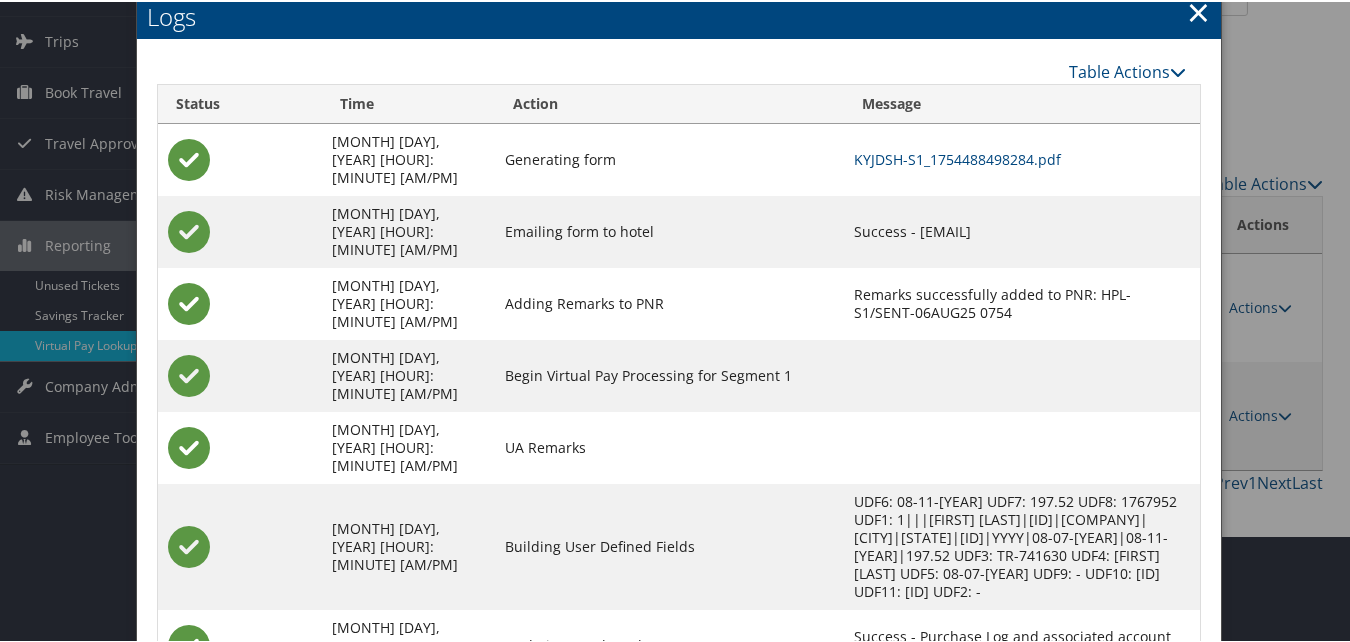 scroll, scrollTop: 111, scrollLeft: 0, axis: vertical 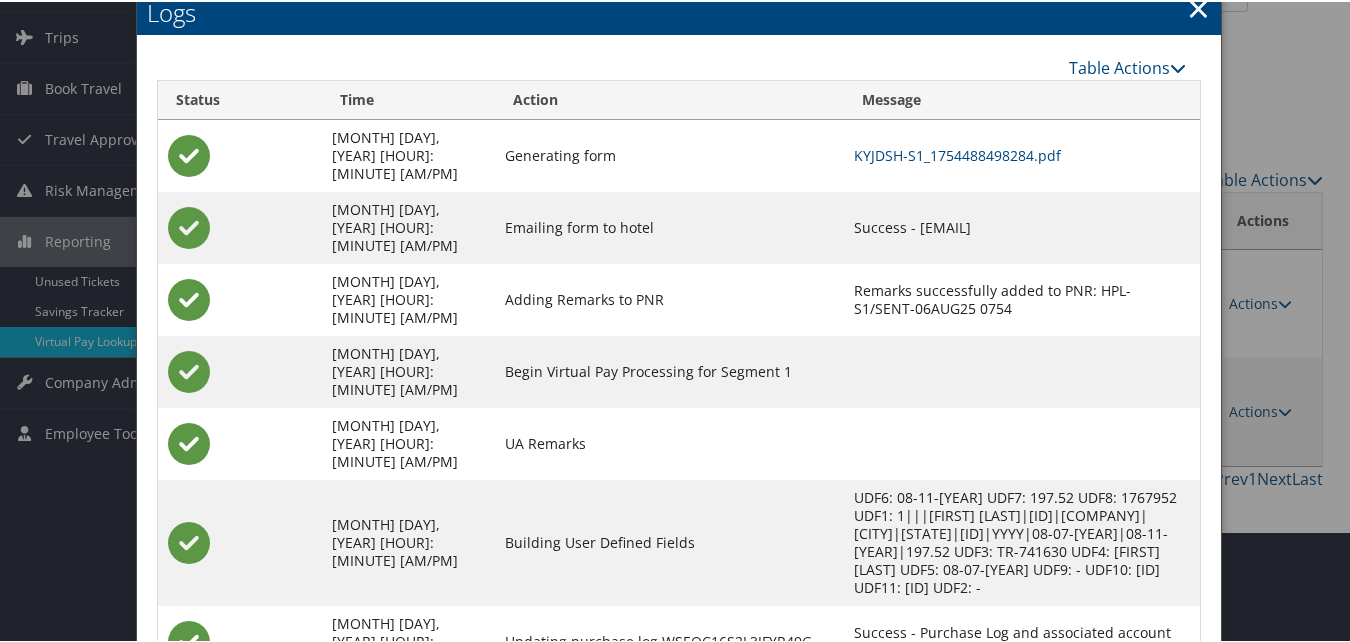 drag, startPoint x: 813, startPoint y: 210, endPoint x: 1040, endPoint y: 210, distance: 227 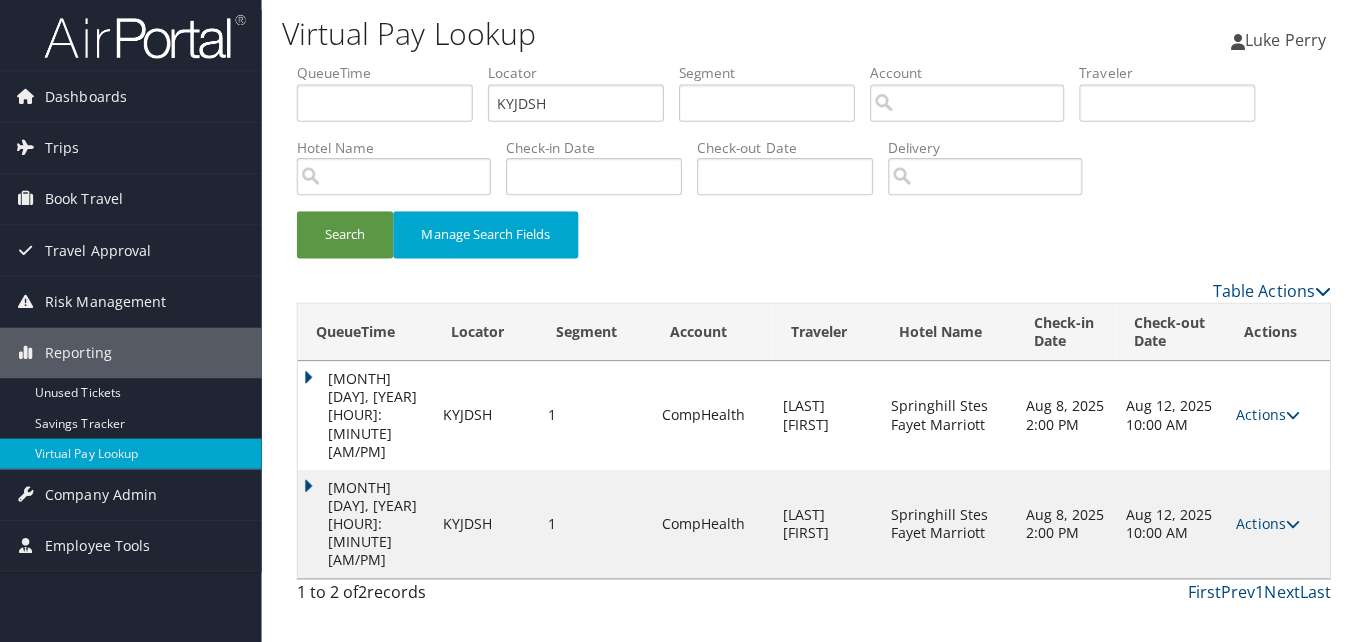 scroll, scrollTop: 0, scrollLeft: 0, axis: both 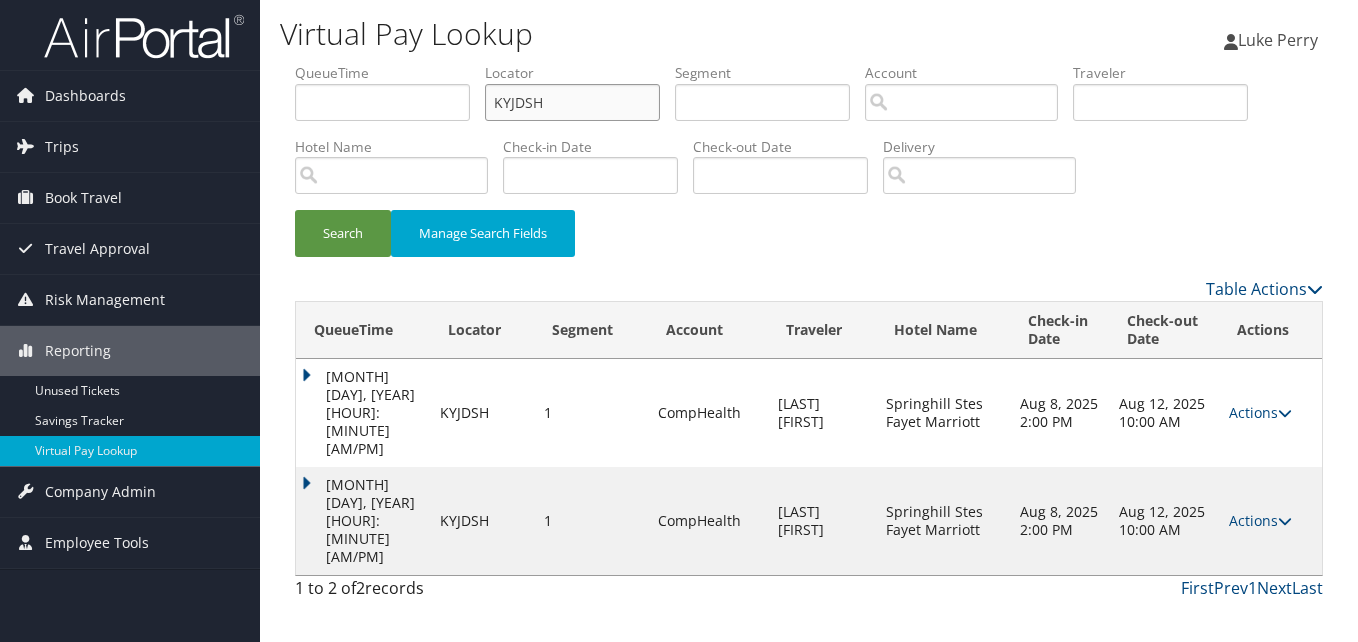 drag, startPoint x: 581, startPoint y: 102, endPoint x: 341, endPoint y: 141, distance: 243.1481 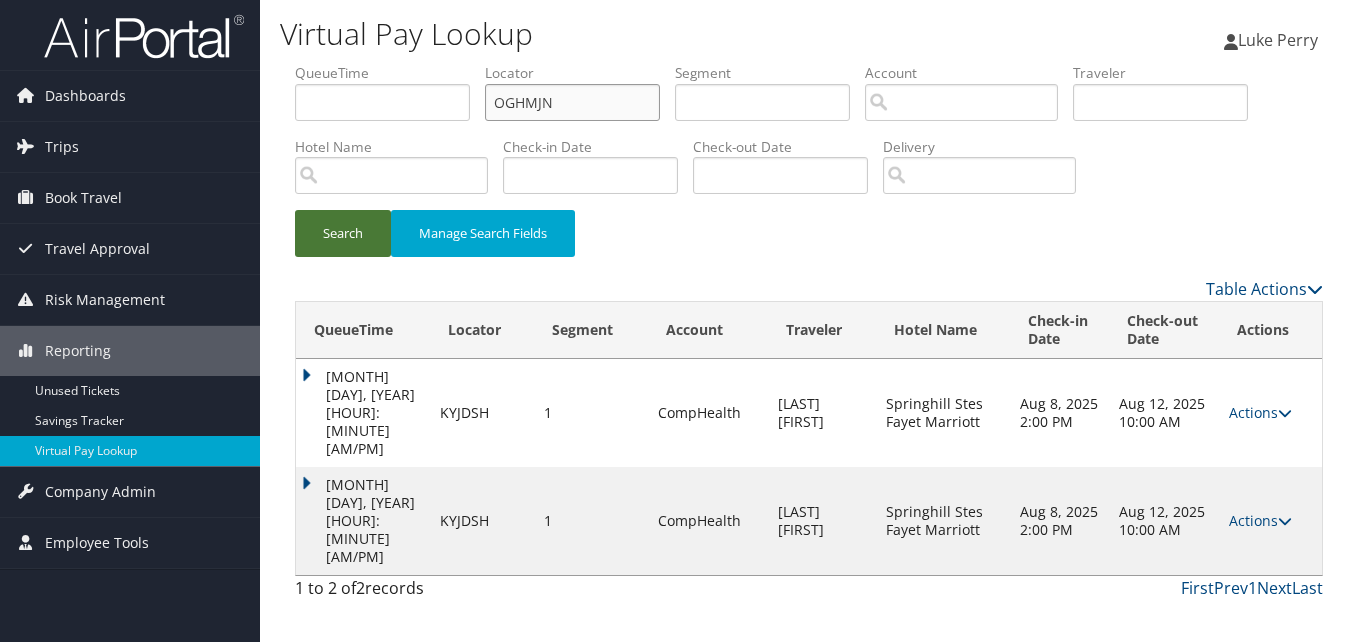 type on "OGHMJN" 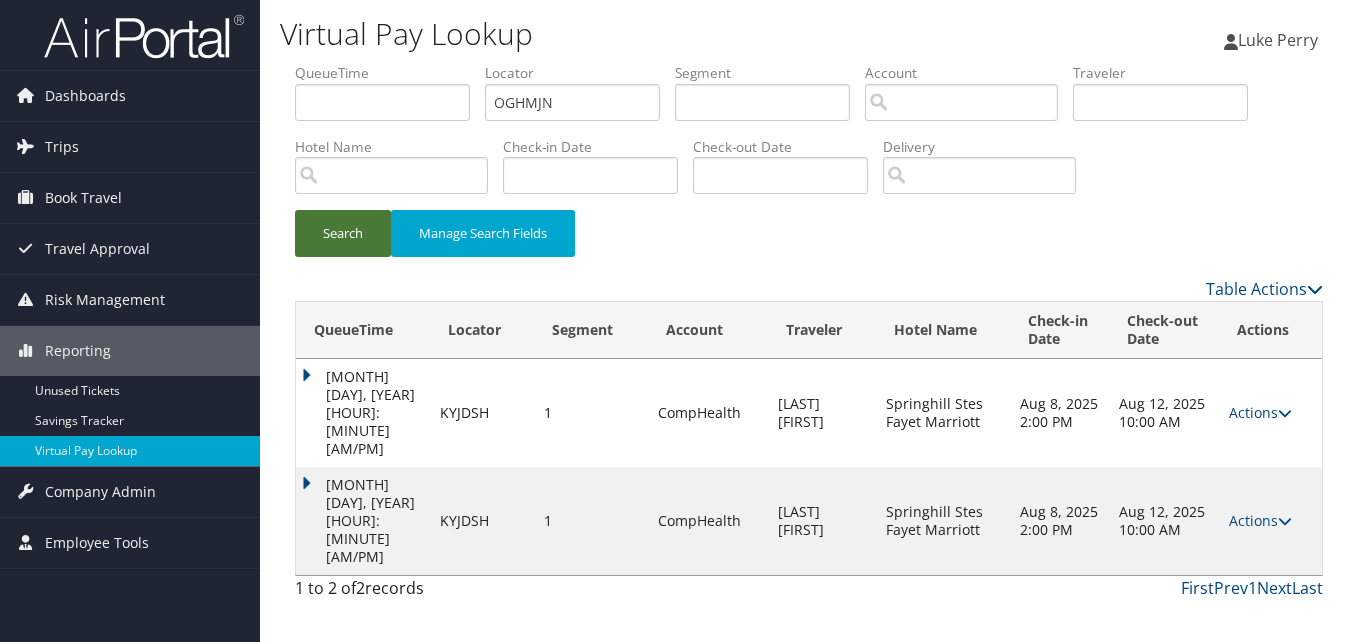 click on "Search" at bounding box center (343, 233) 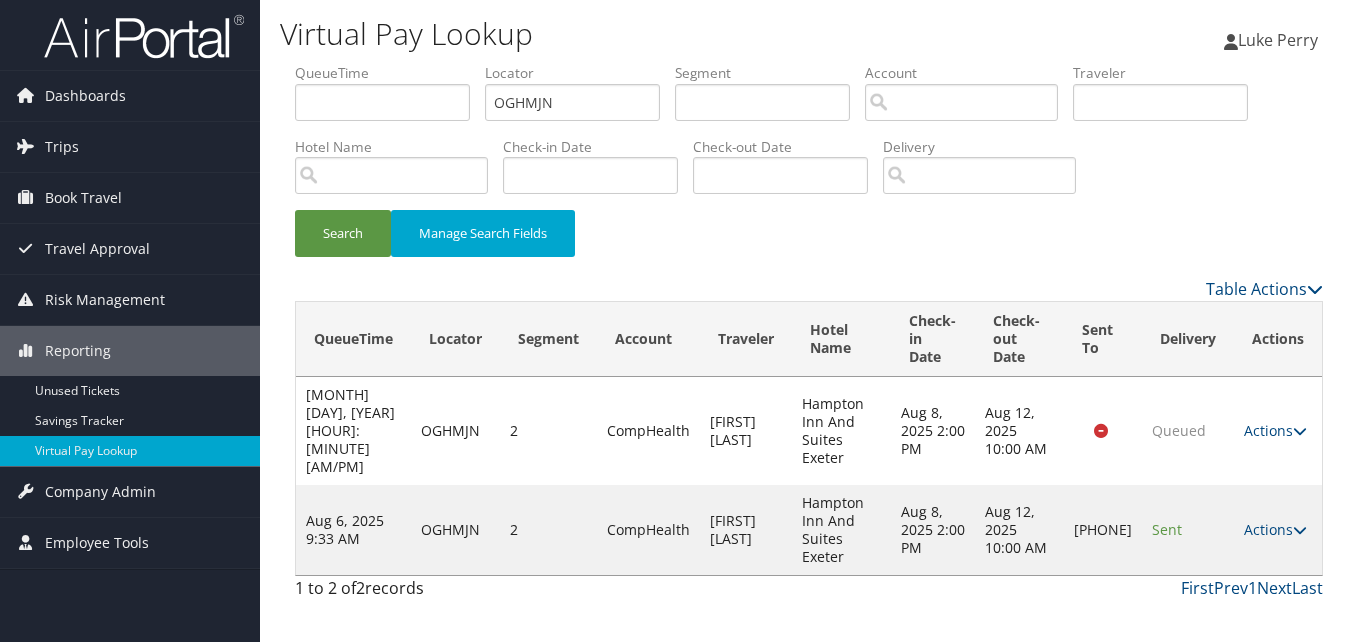 click on "Search Manage Search Fields" at bounding box center [809, 243] 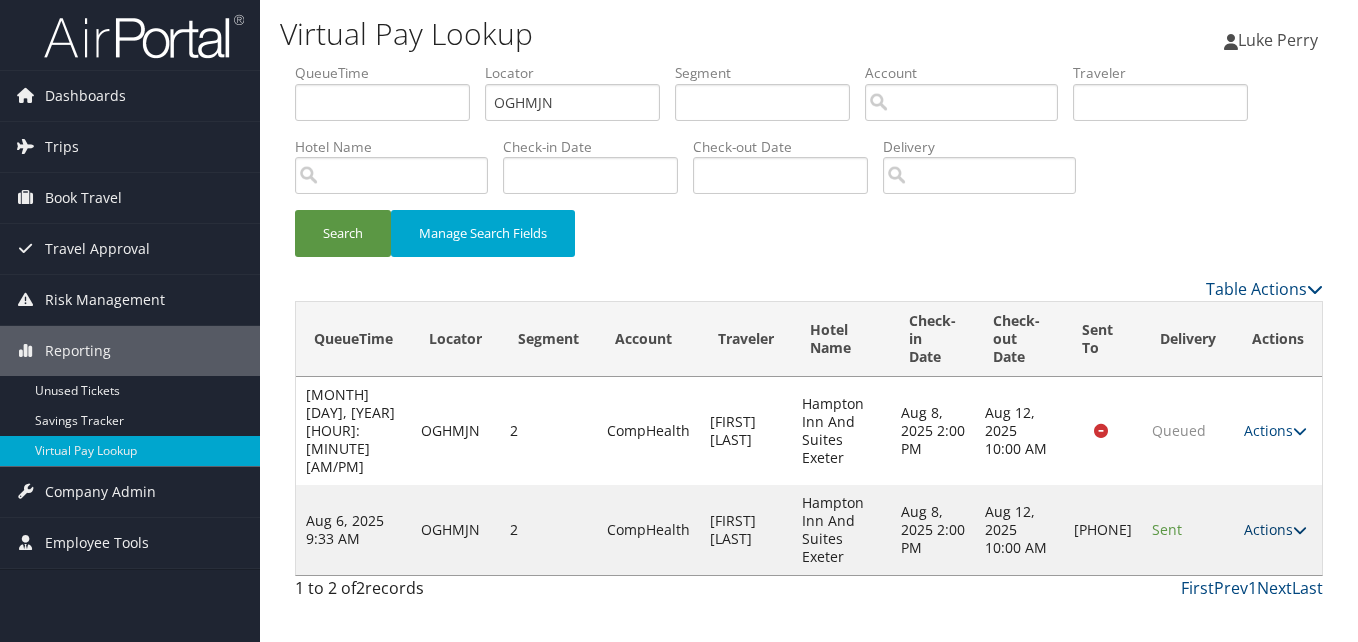 click on "Actions" at bounding box center (1275, 529) 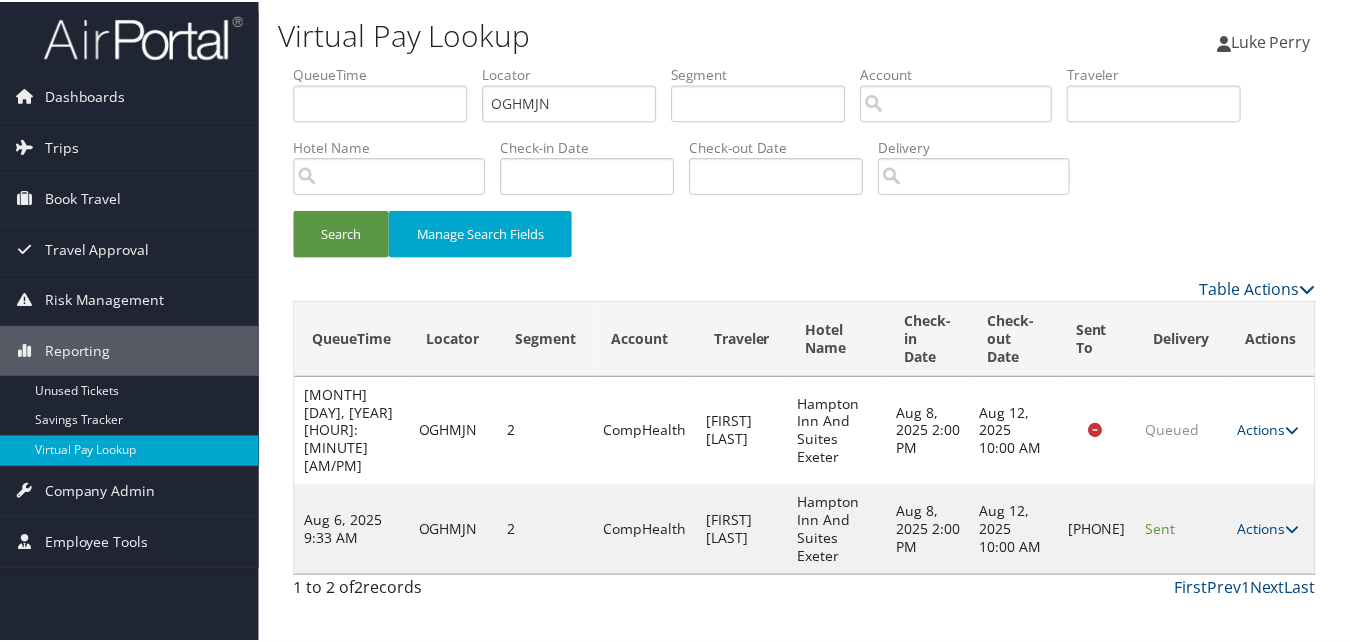 scroll, scrollTop: 19, scrollLeft: 0, axis: vertical 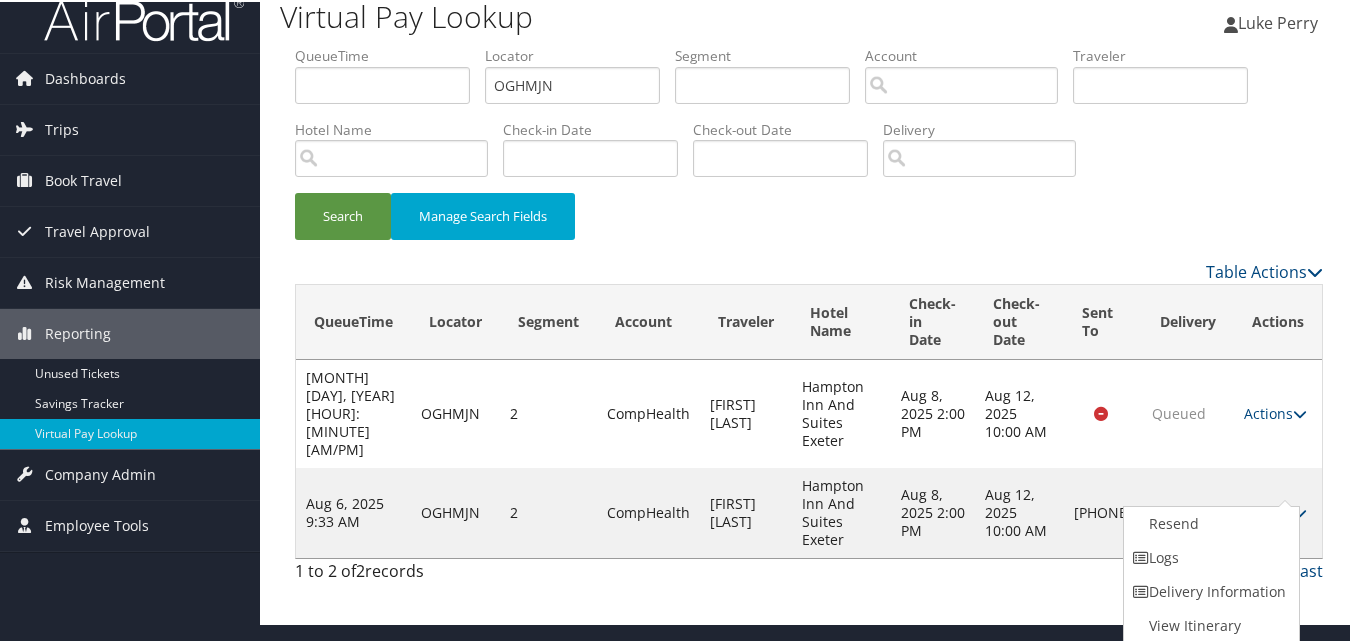 click on "Logs" at bounding box center [1209, 556] 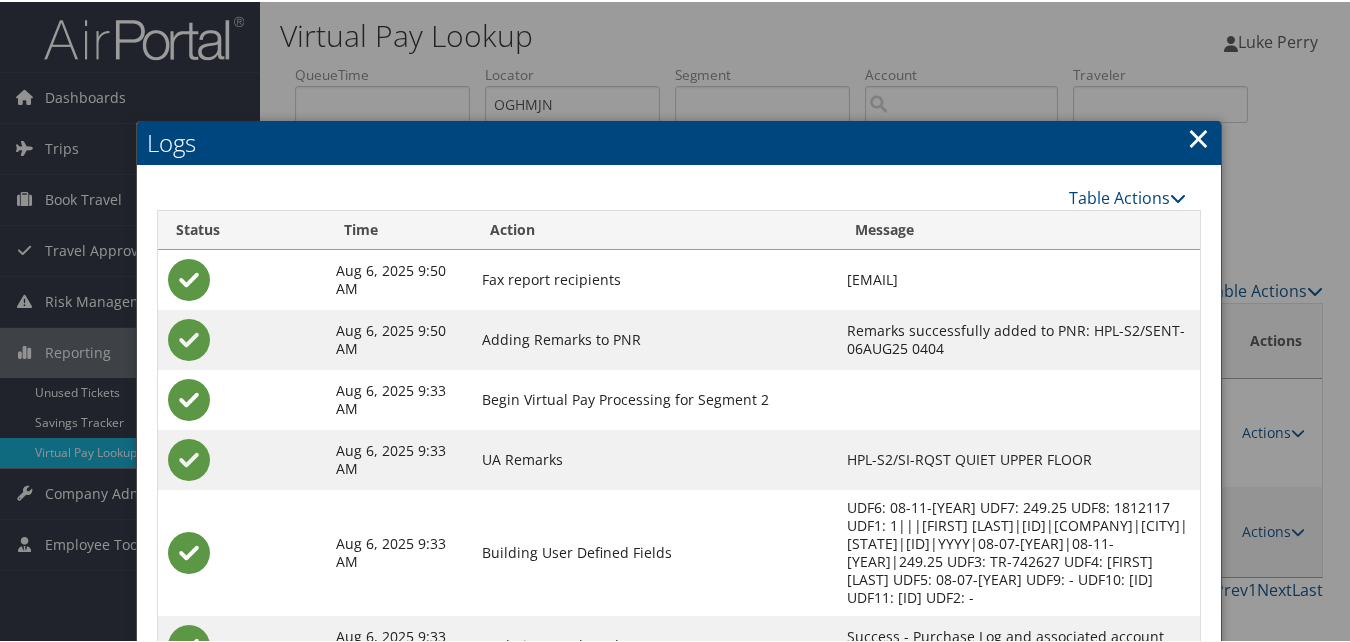 scroll, scrollTop: 172, scrollLeft: 0, axis: vertical 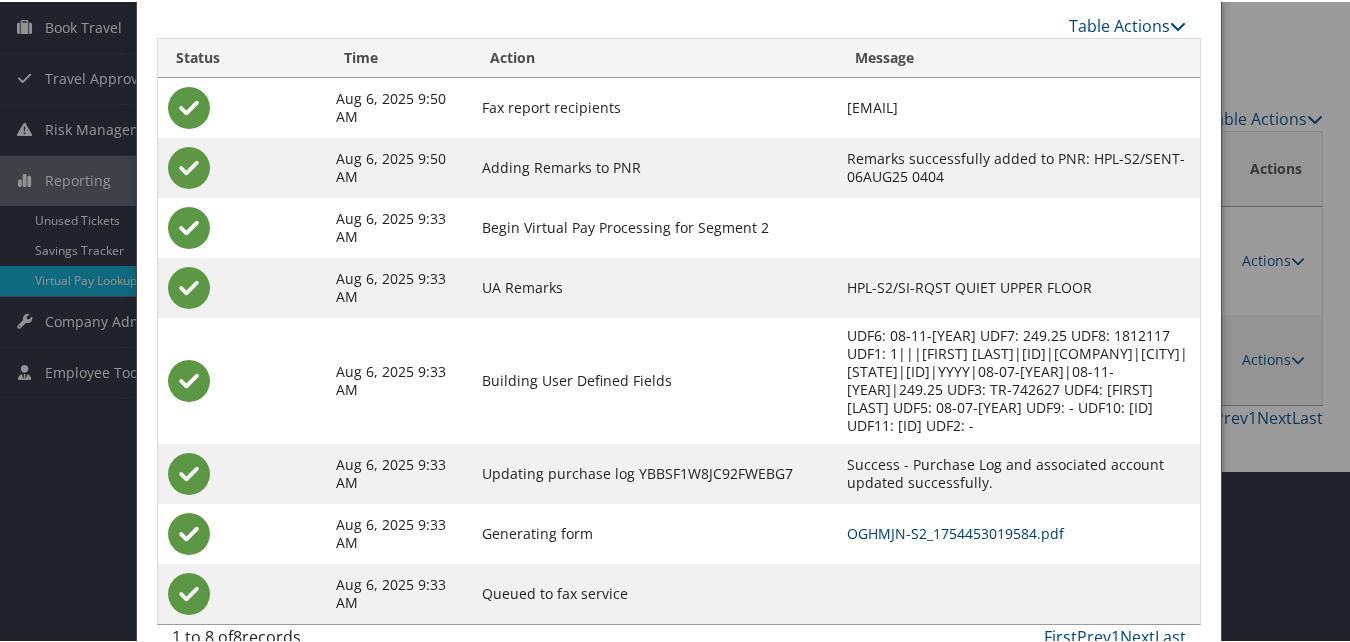 click on "OGHMJN-S2_1754453019584.pdf" at bounding box center [955, 531] 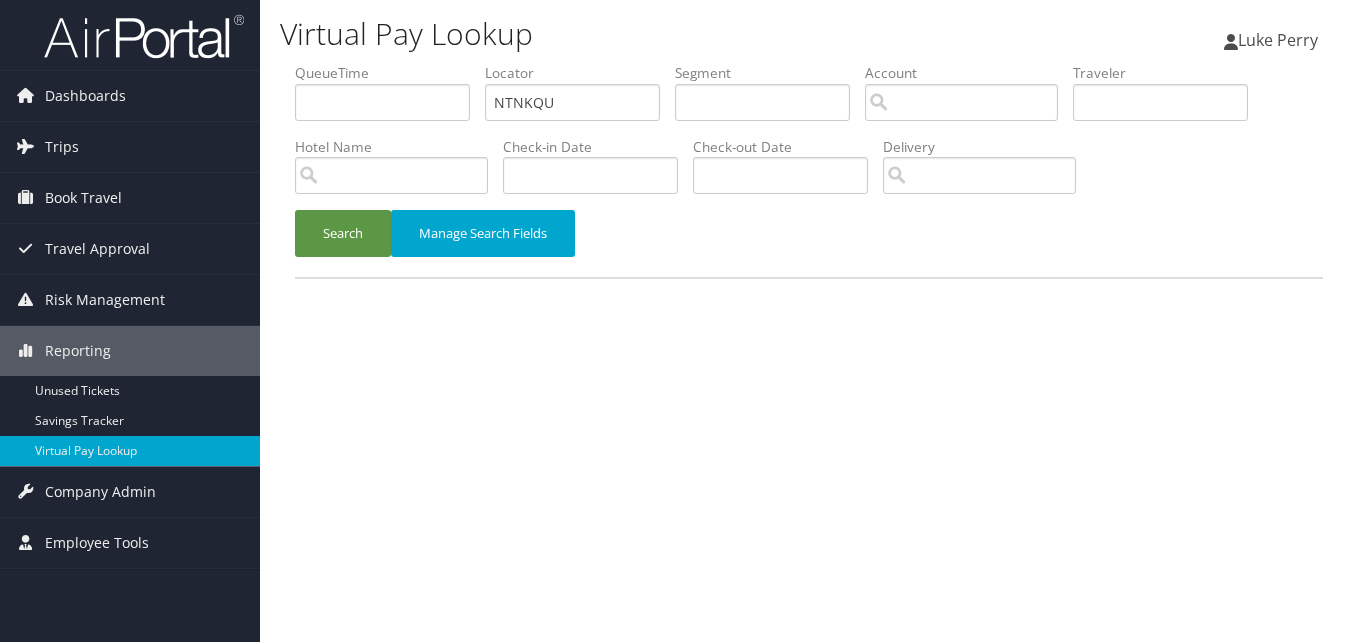 scroll, scrollTop: 0, scrollLeft: 0, axis: both 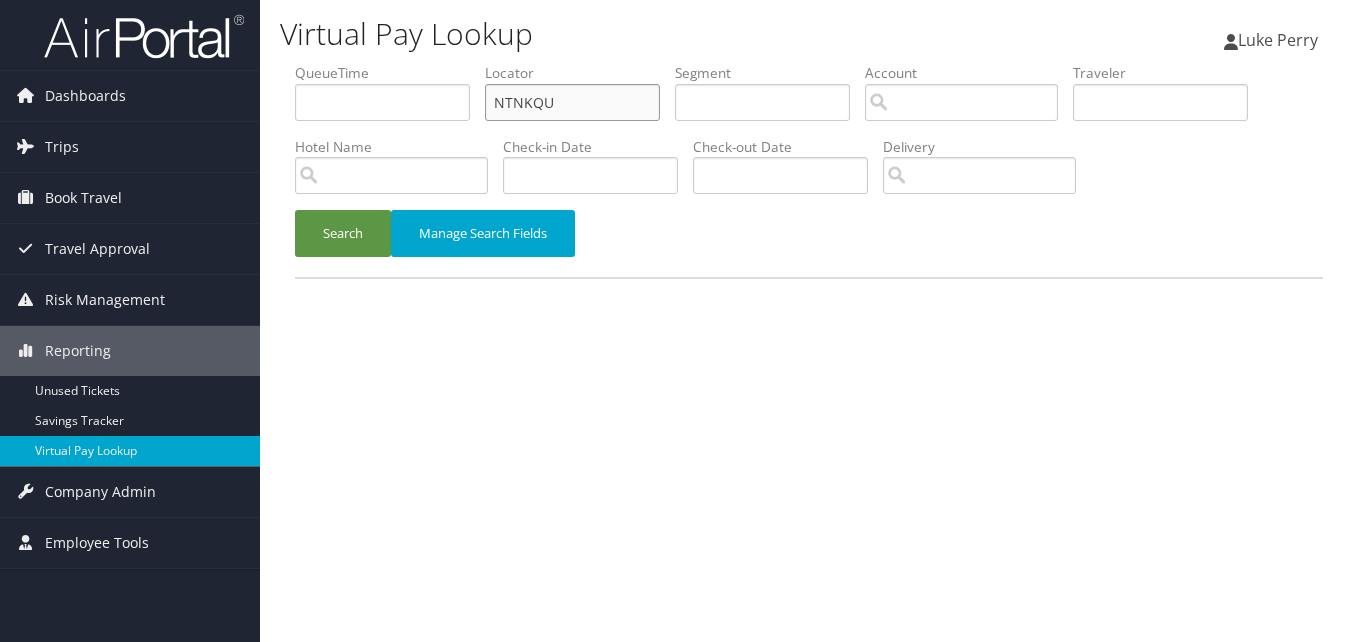 drag, startPoint x: 563, startPoint y: 116, endPoint x: 237, endPoint y: 121, distance: 326.03833 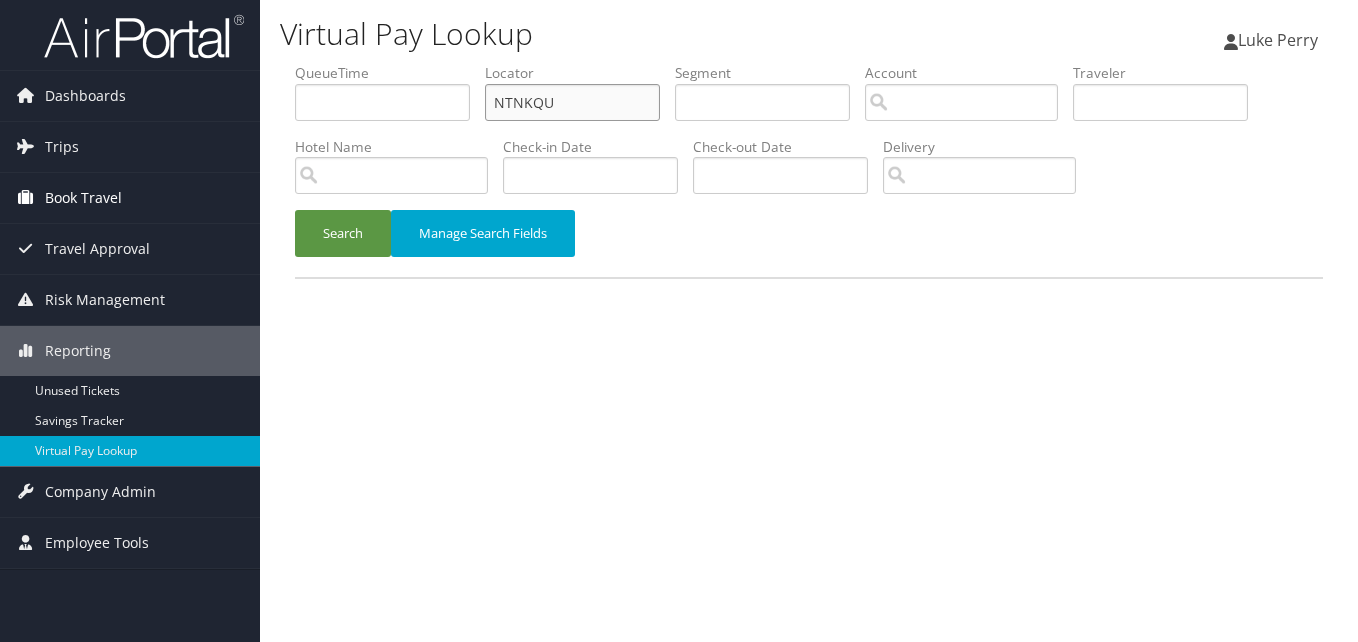 paste on "LQLAIM" 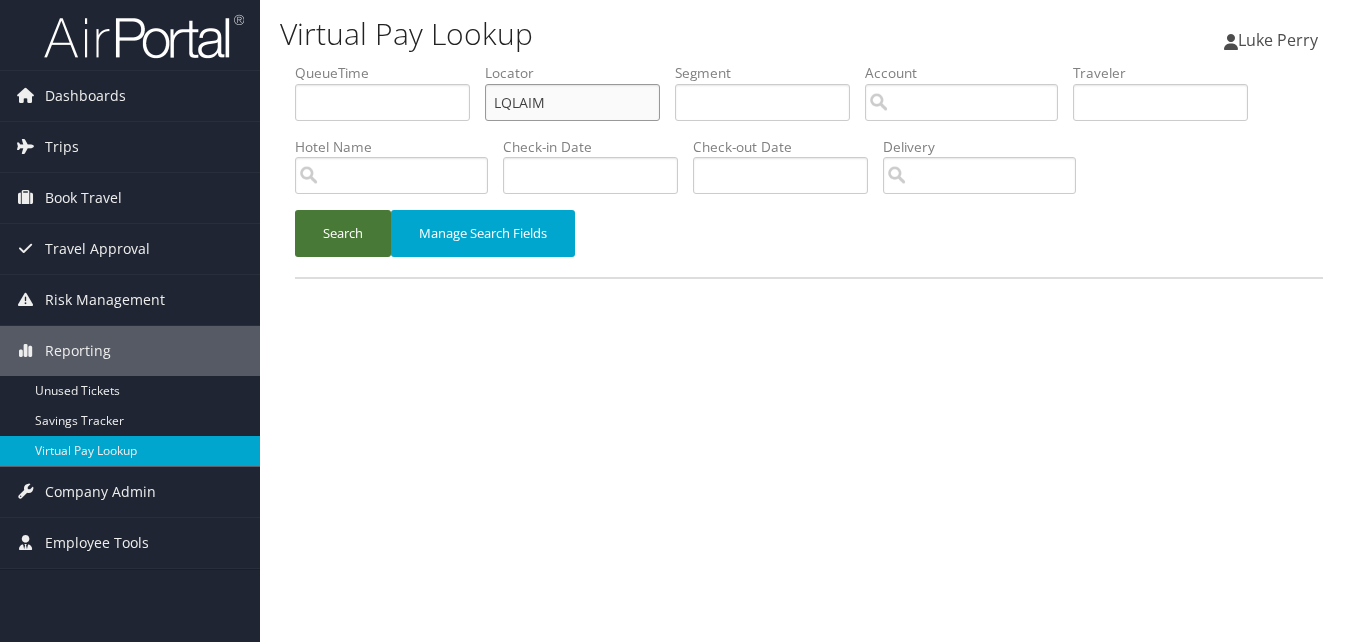 type on "LQLAIM" 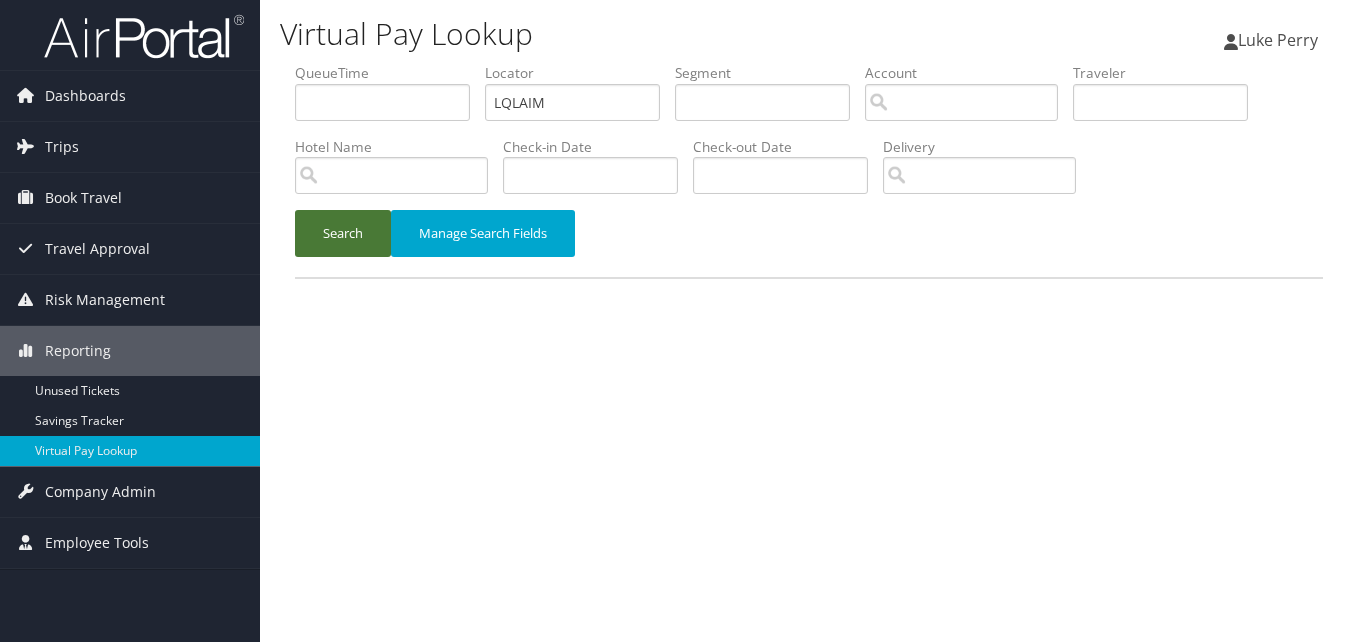 drag, startPoint x: 314, startPoint y: 229, endPoint x: 334, endPoint y: 237, distance: 21.540659 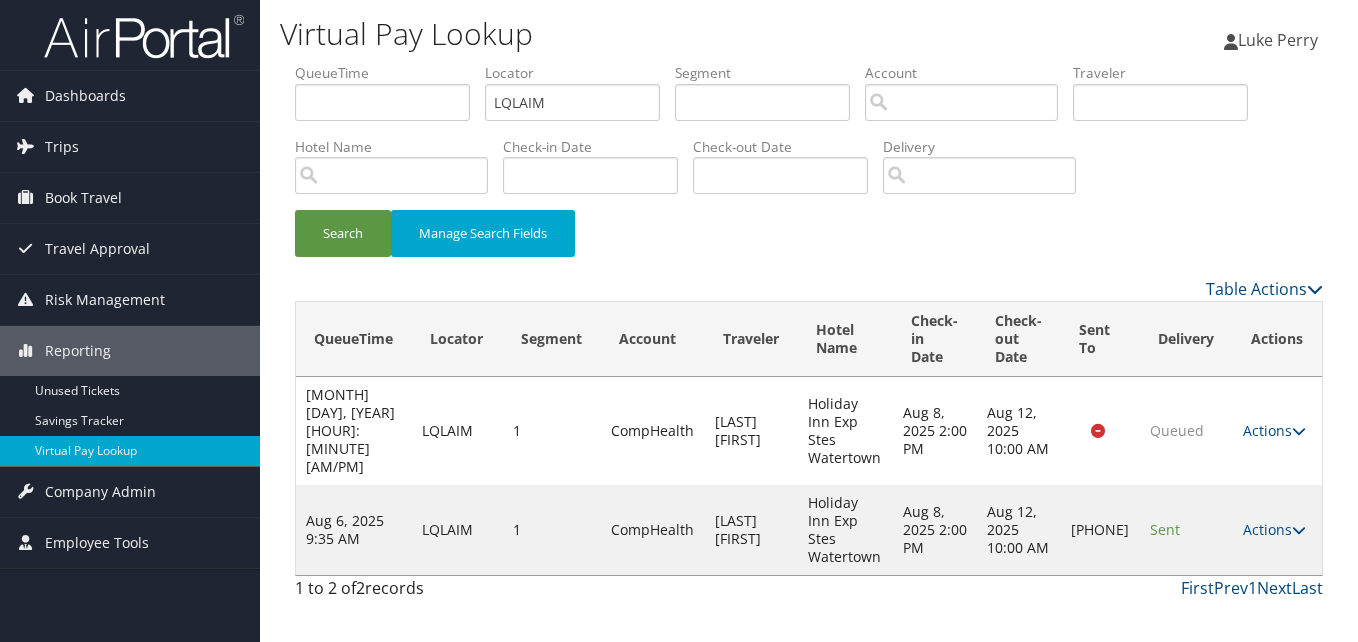 drag, startPoint x: 1292, startPoint y: 493, endPoint x: 1272, endPoint y: 511, distance: 26.907248 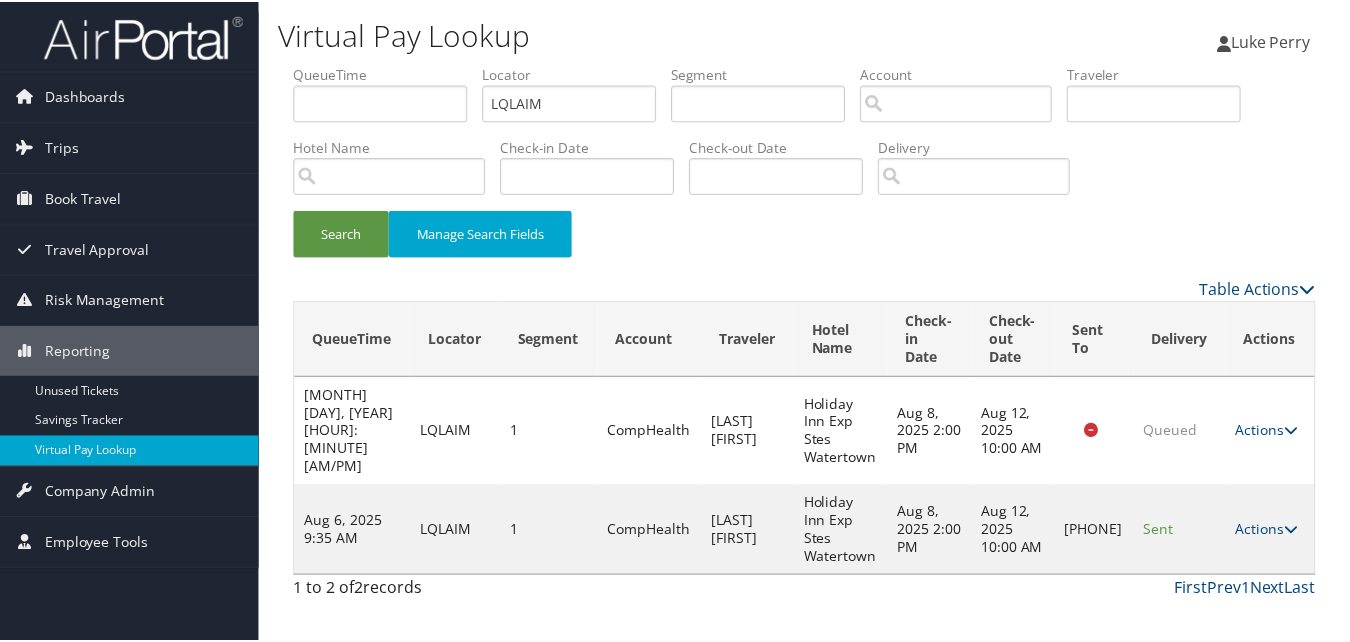 scroll, scrollTop: 19, scrollLeft: 0, axis: vertical 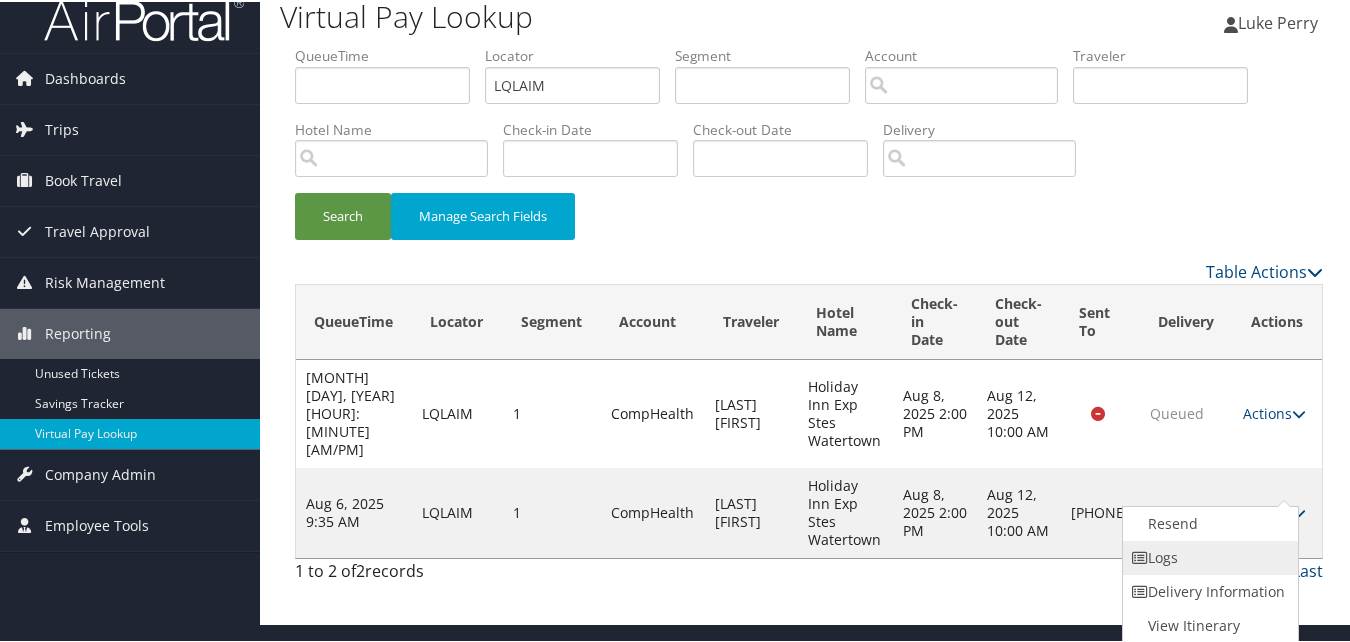 click on "Logs" at bounding box center [1208, 556] 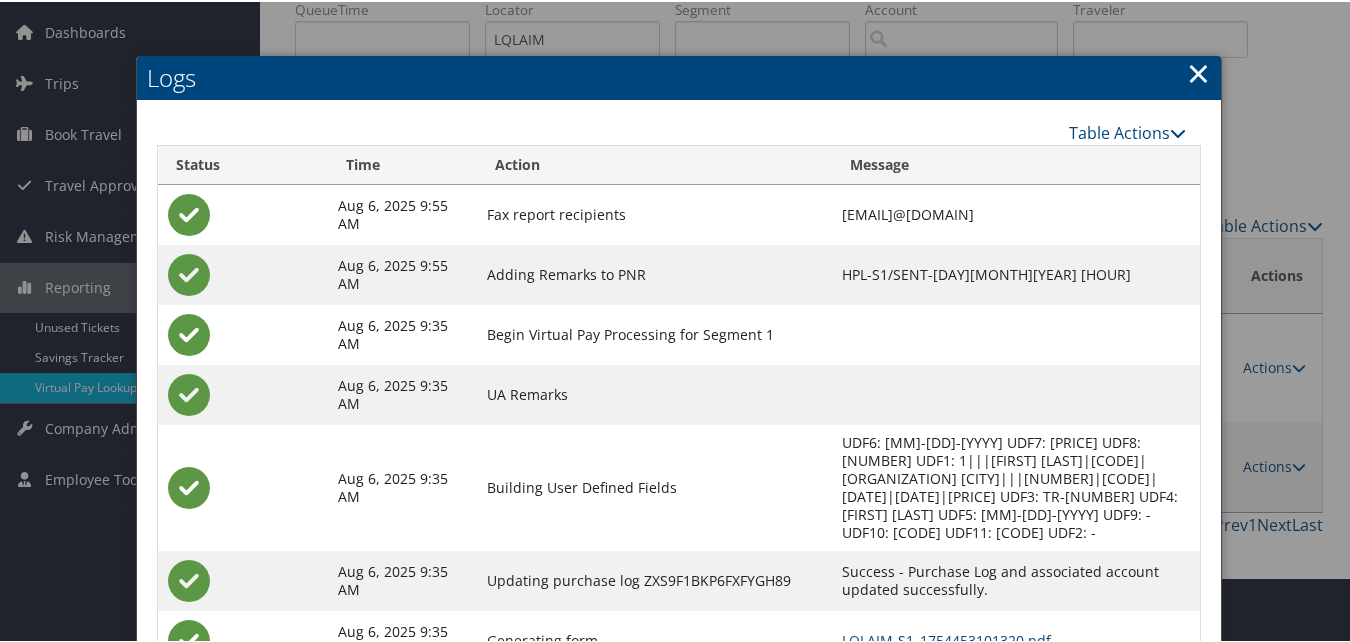 scroll, scrollTop: 100, scrollLeft: 0, axis: vertical 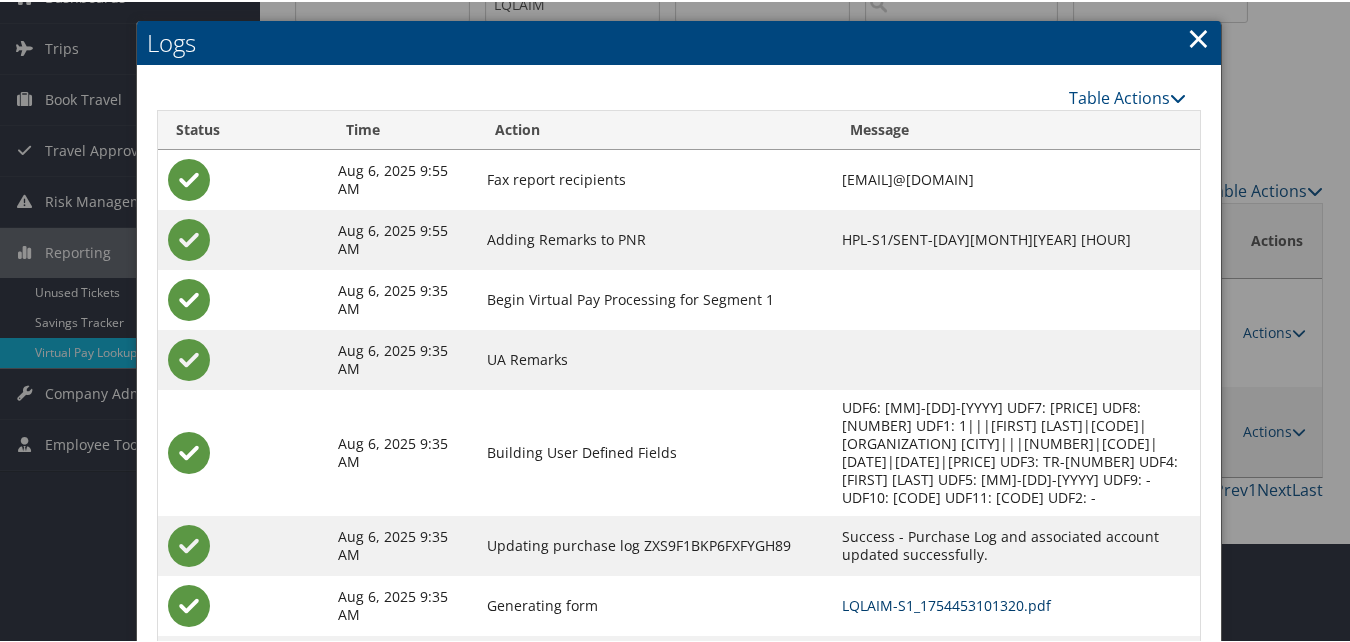 click on "LQLAIM-S1_1754453101320.pdf" at bounding box center (946, 603) 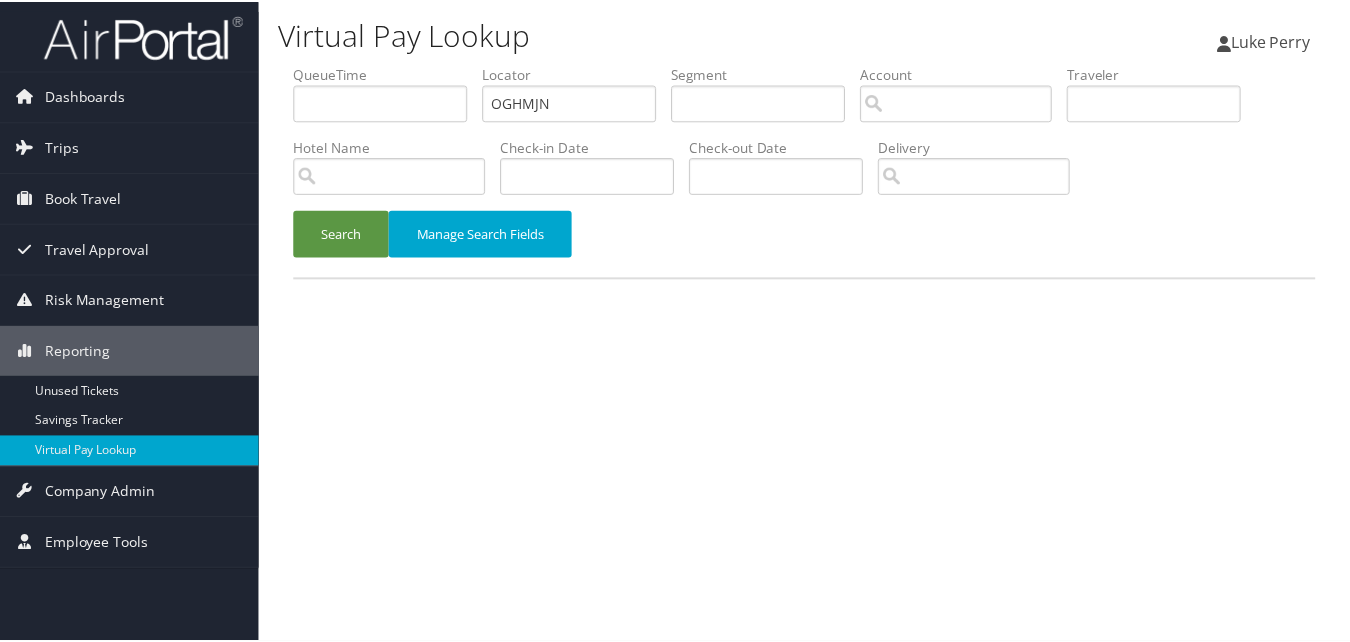 scroll, scrollTop: 0, scrollLeft: 0, axis: both 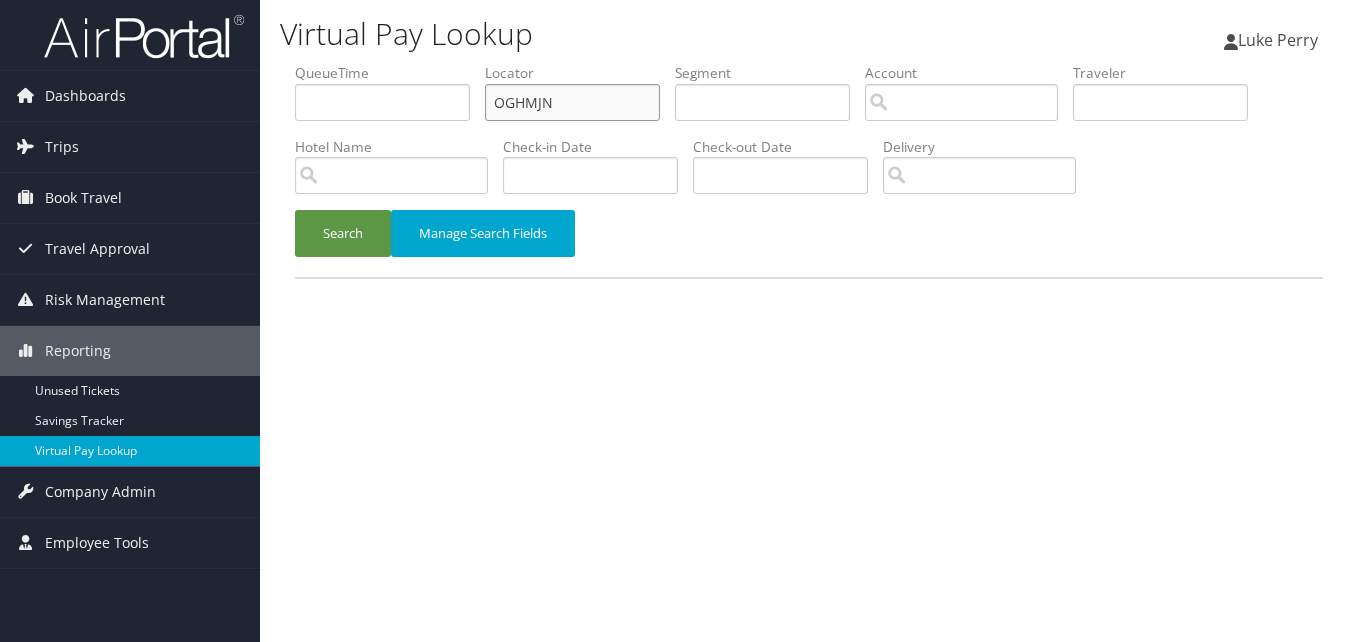 drag, startPoint x: 486, startPoint y: 118, endPoint x: 404, endPoint y: 132, distance: 83.18654 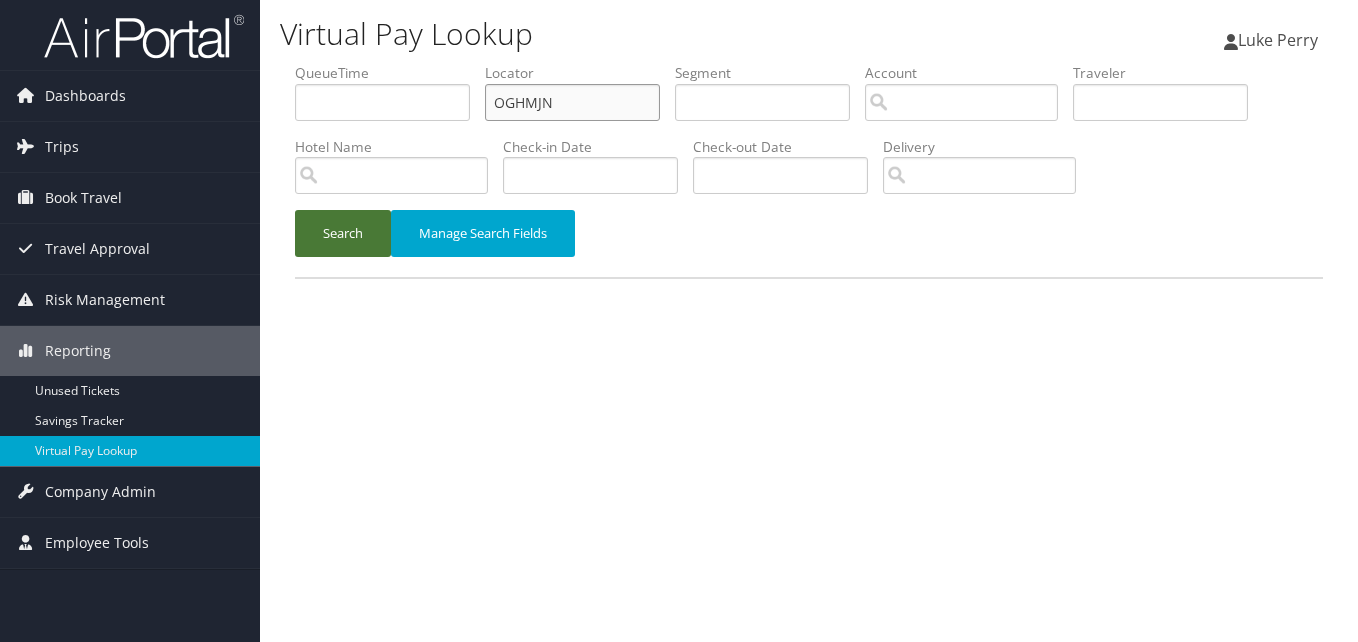 paste on "KYSQYB" 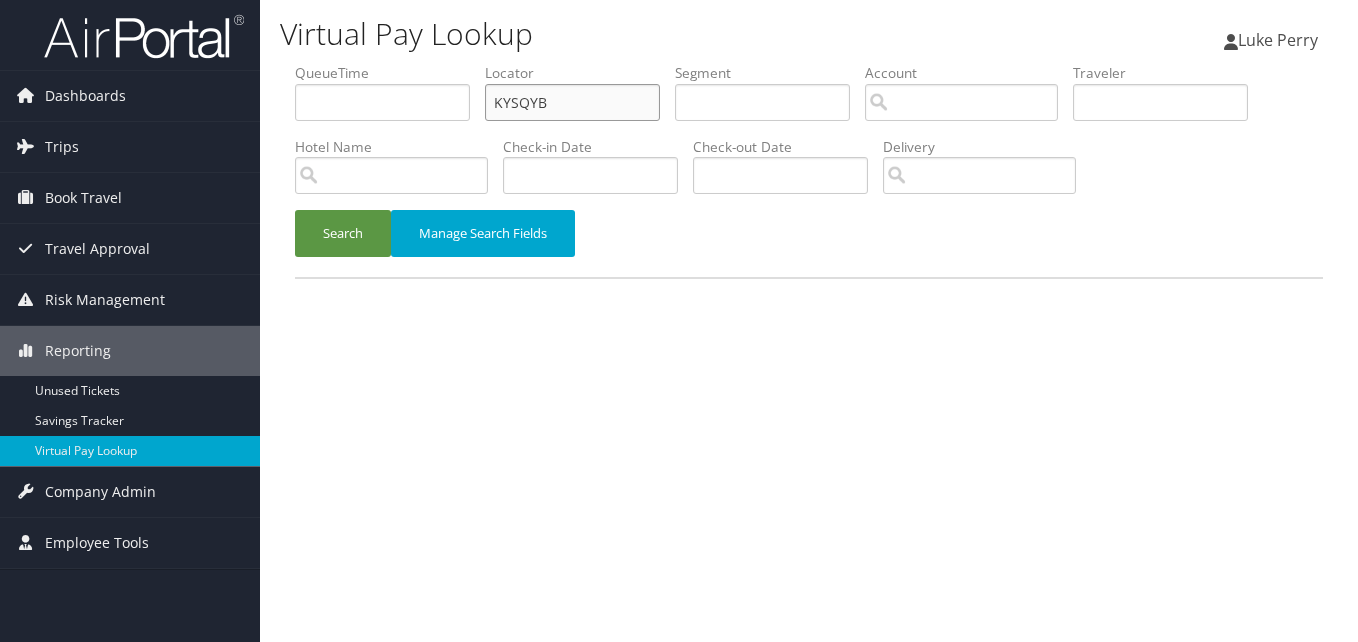 type on "KYSQYB" 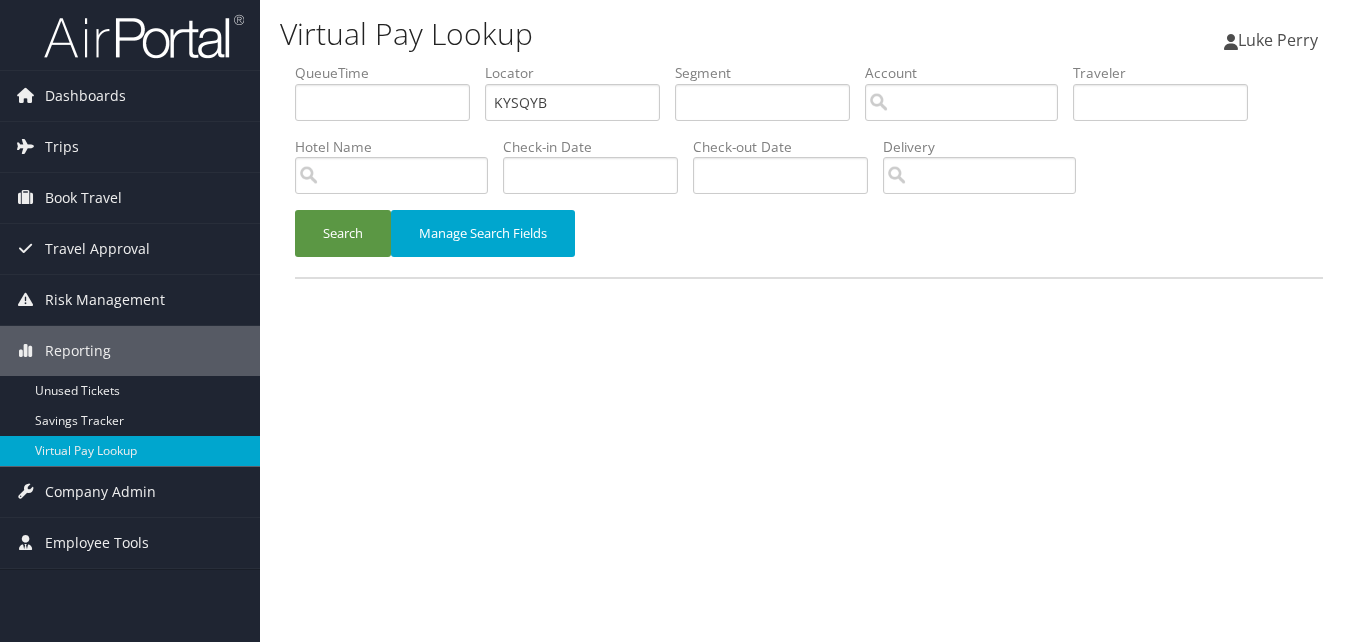 click on "Search Manage Search Fields" at bounding box center [809, 243] 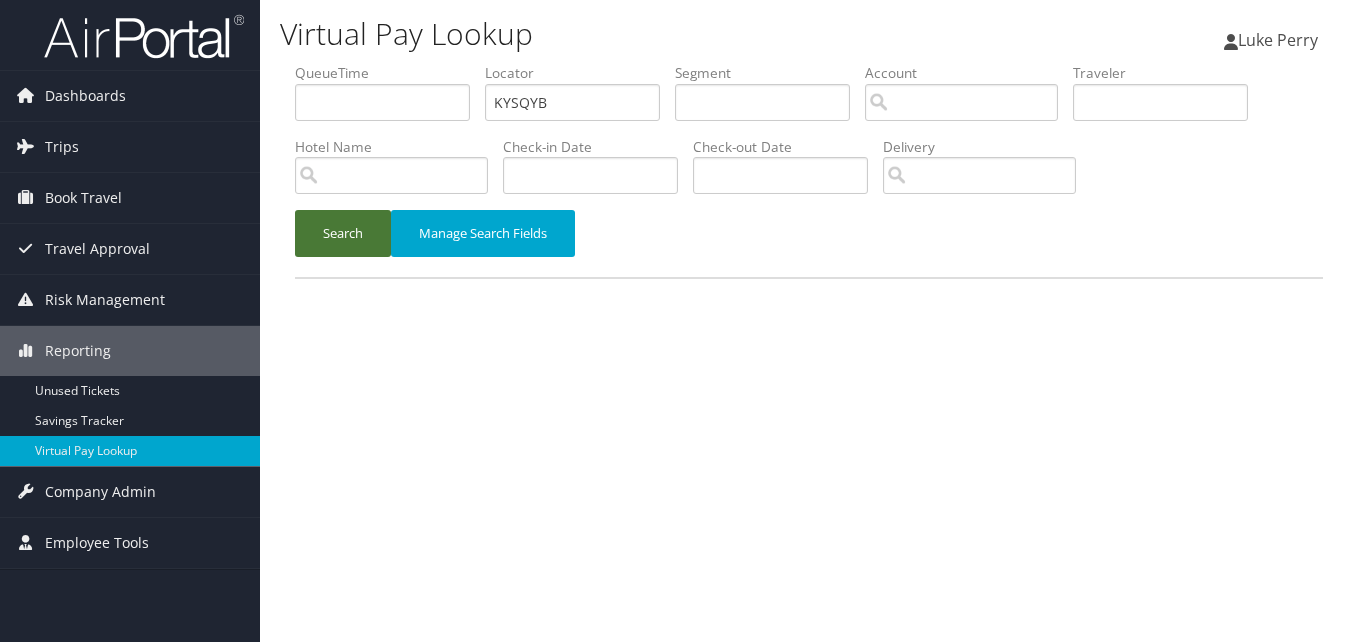 drag, startPoint x: 339, startPoint y: 246, endPoint x: 372, endPoint y: 263, distance: 37.12142 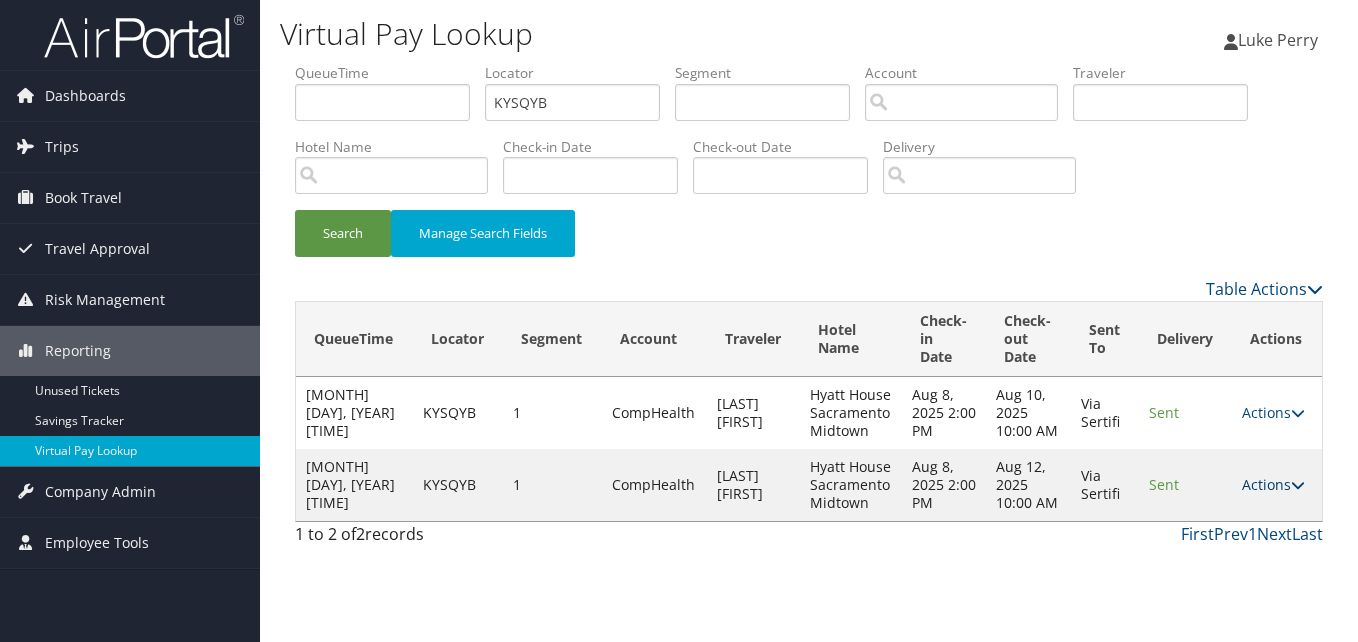click on "Actions" at bounding box center [1273, 484] 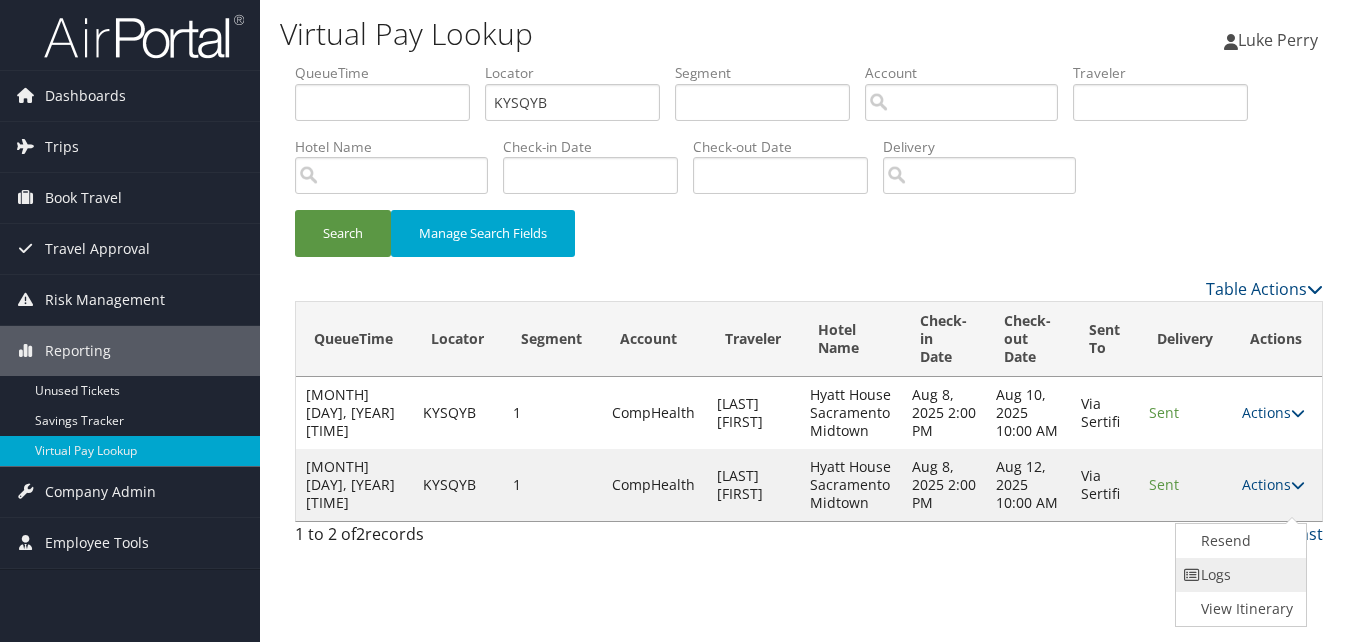 click on "Logs" at bounding box center [1239, 575] 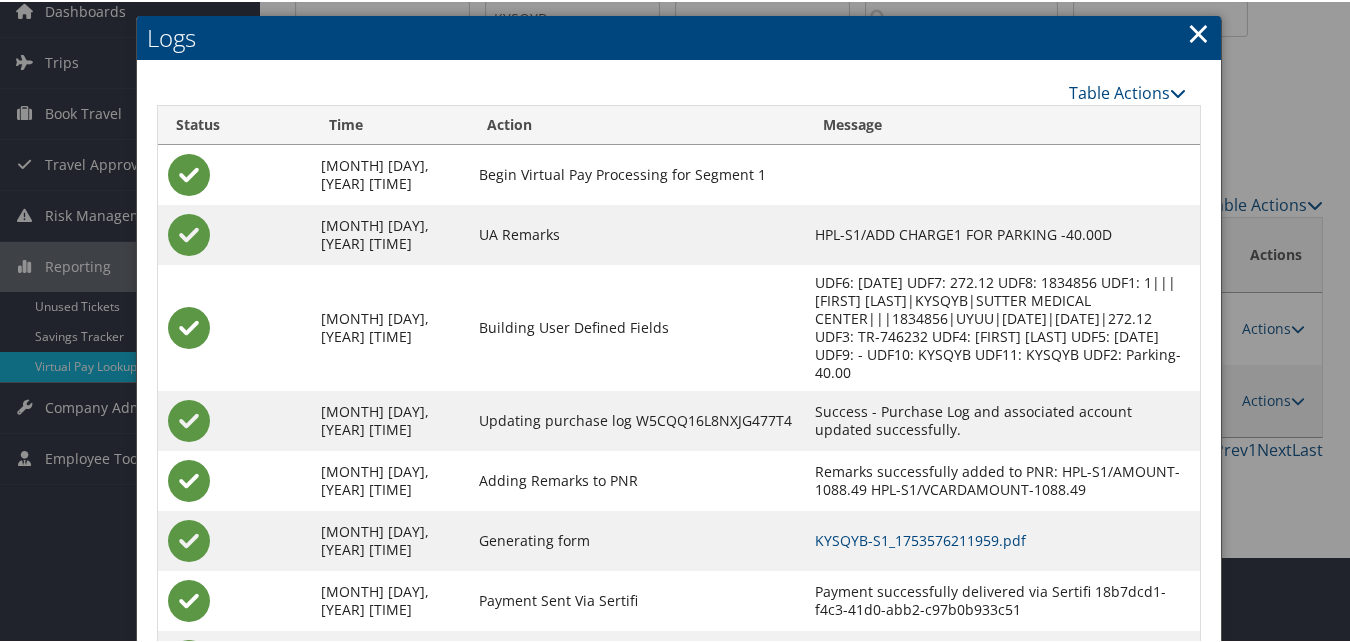 scroll, scrollTop: 171, scrollLeft: 0, axis: vertical 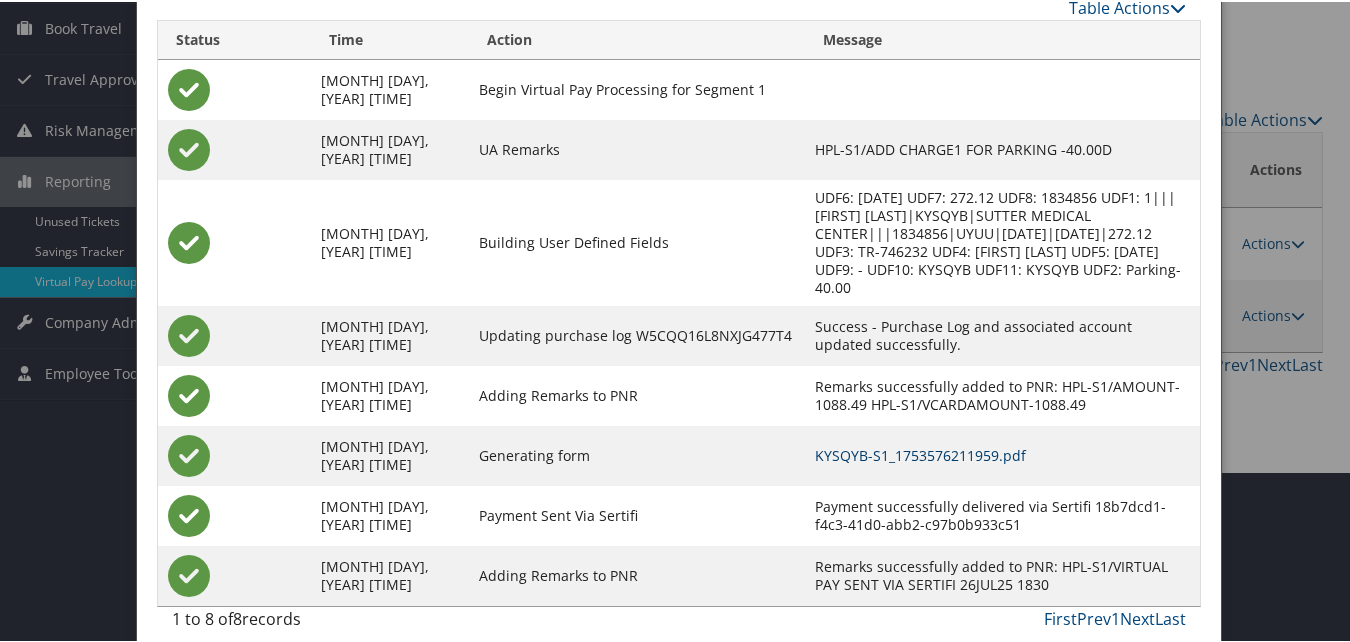 drag, startPoint x: 860, startPoint y: 432, endPoint x: 844, endPoint y: 423, distance: 18.35756 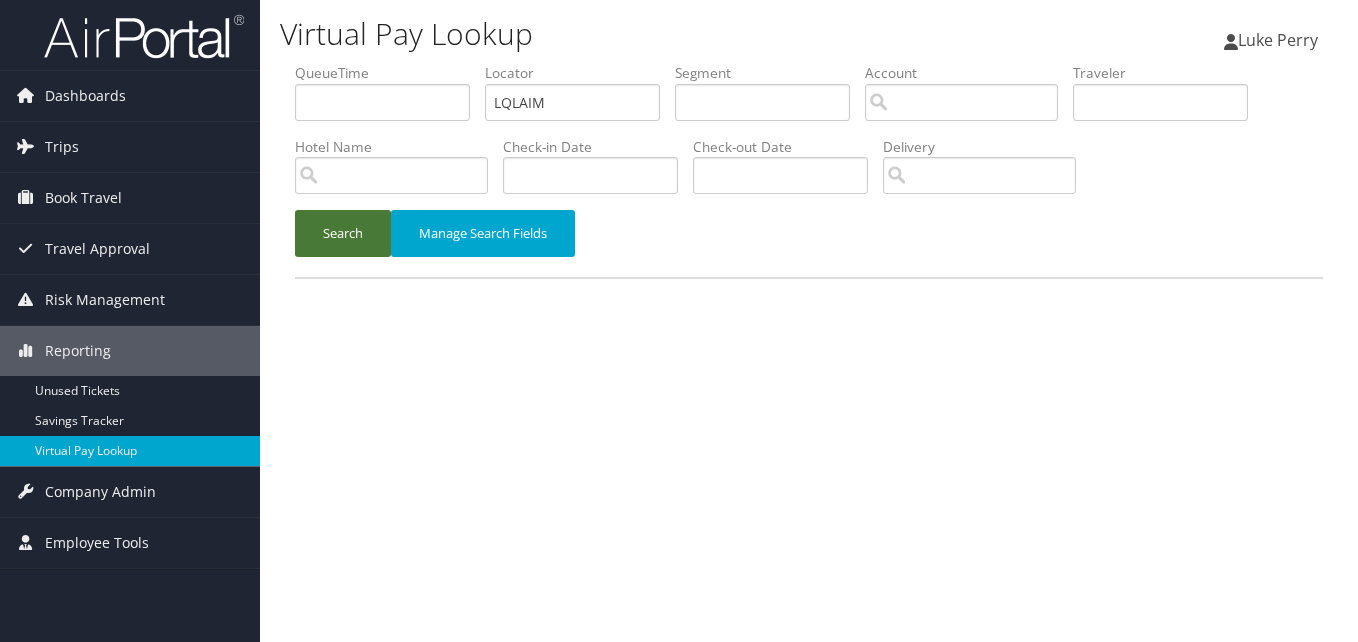 scroll, scrollTop: 0, scrollLeft: 0, axis: both 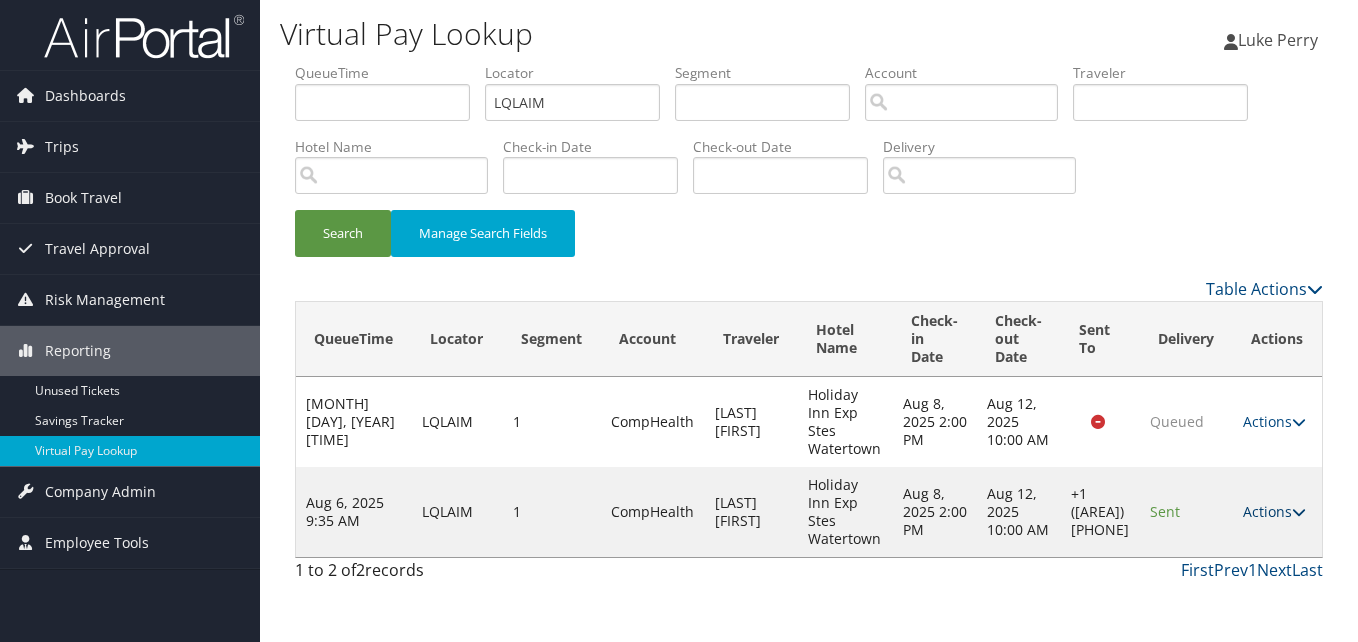 click on "Actions" at bounding box center [1274, 511] 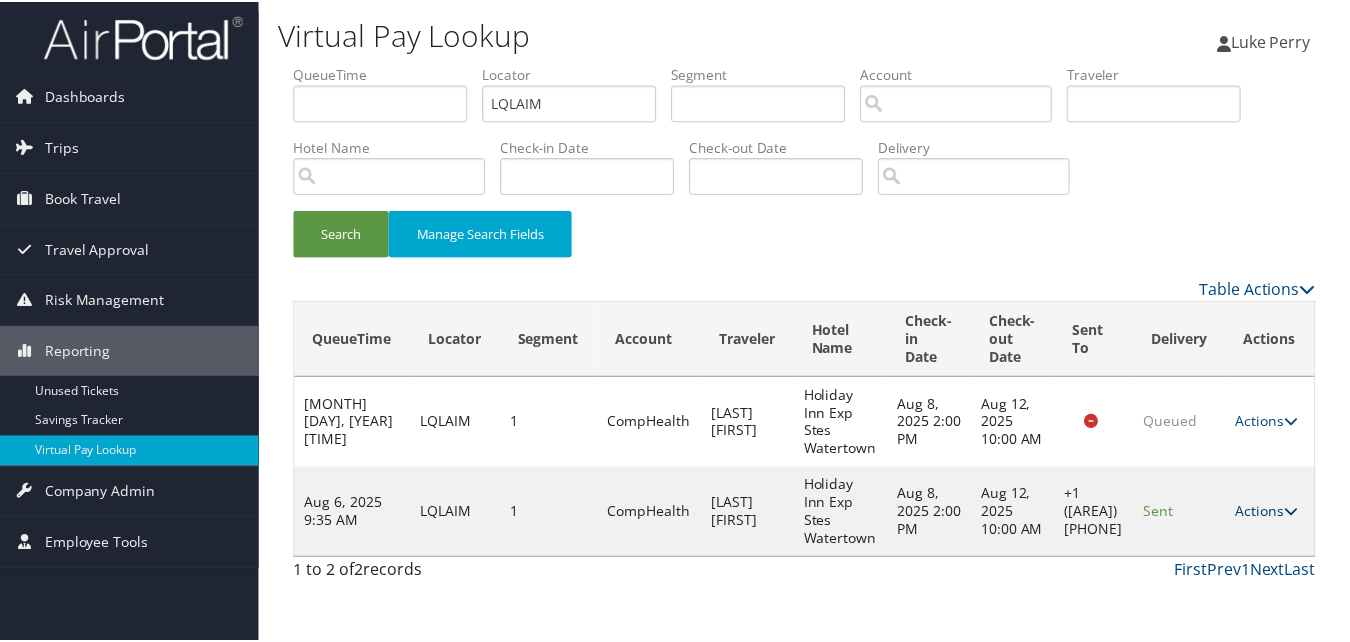 scroll, scrollTop: 19, scrollLeft: 0, axis: vertical 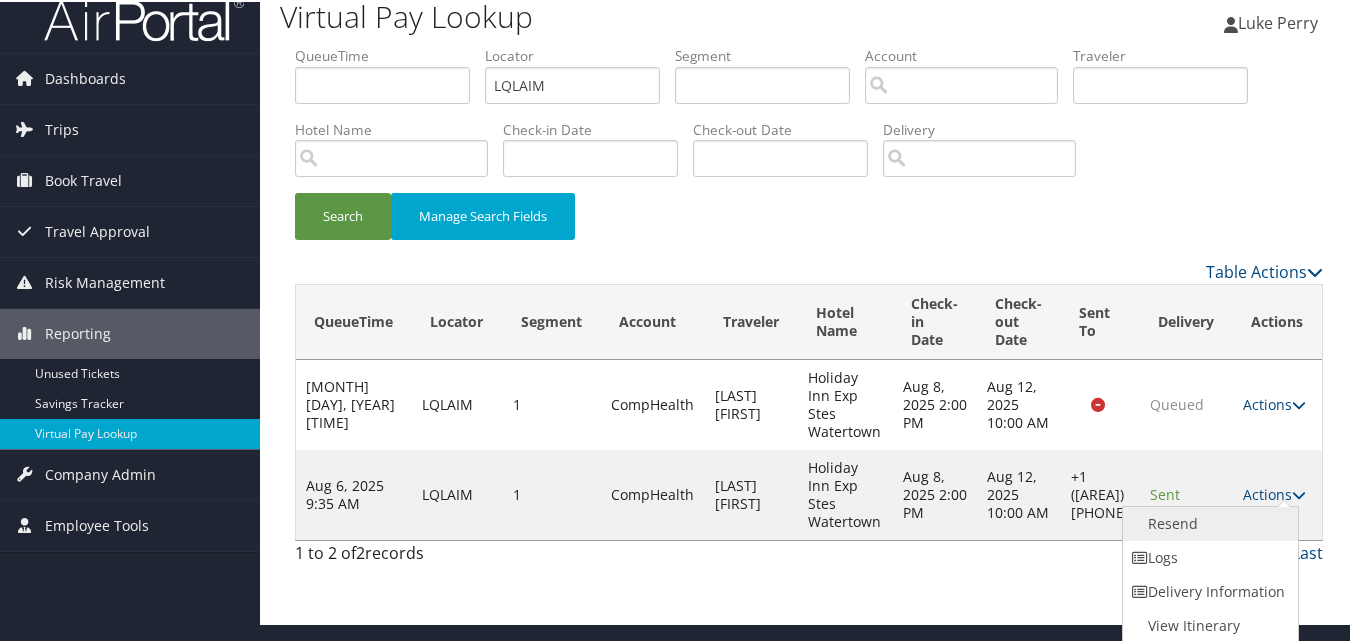 click on "Resend" at bounding box center (1208, 522) 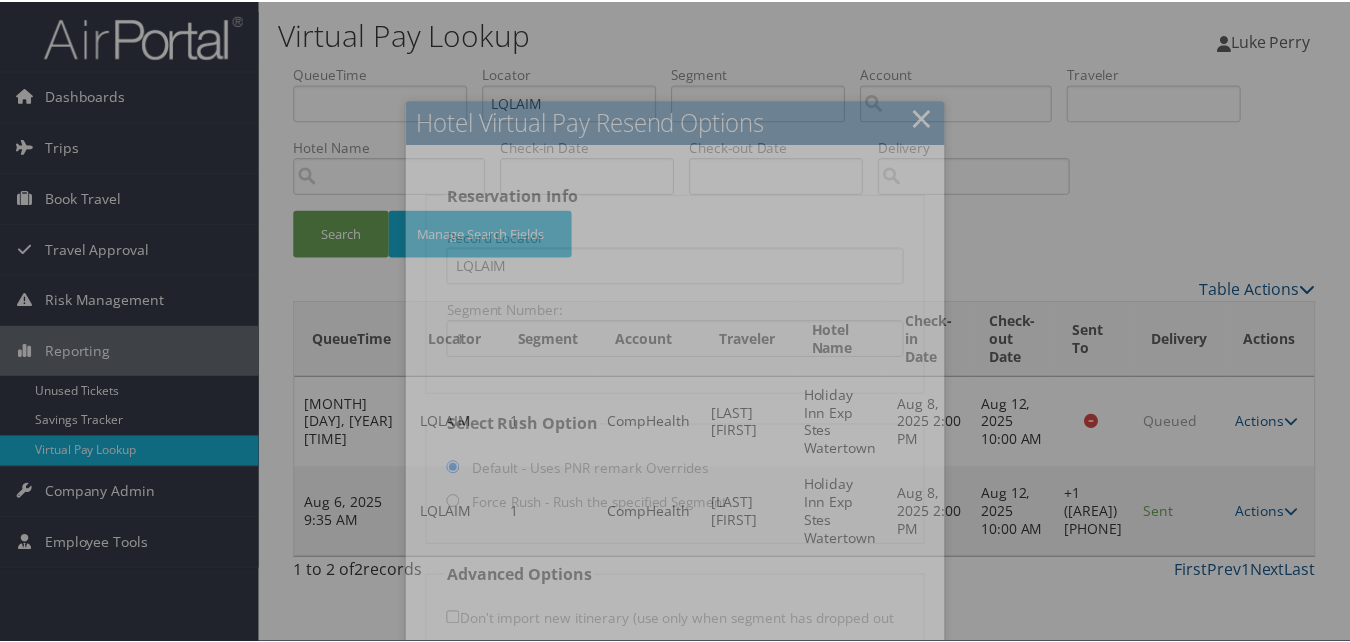 scroll, scrollTop: 100, scrollLeft: 0, axis: vertical 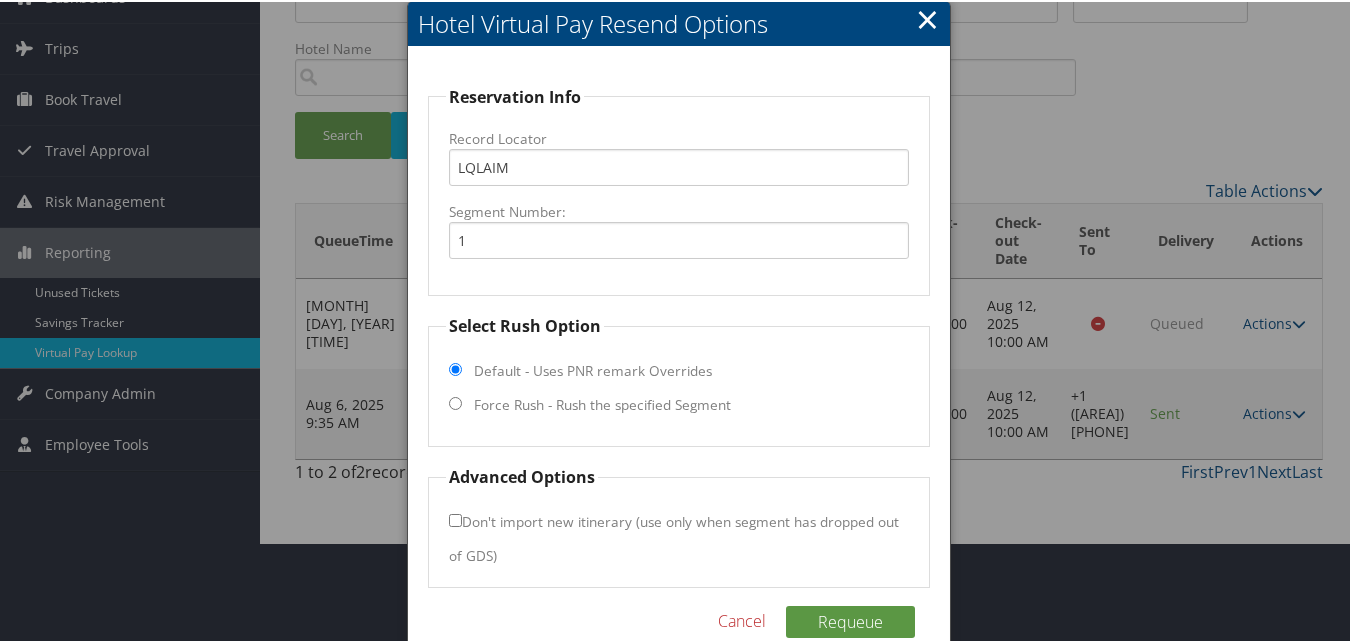 click on "Force Rush - Rush the specified Segment" at bounding box center [602, 403] 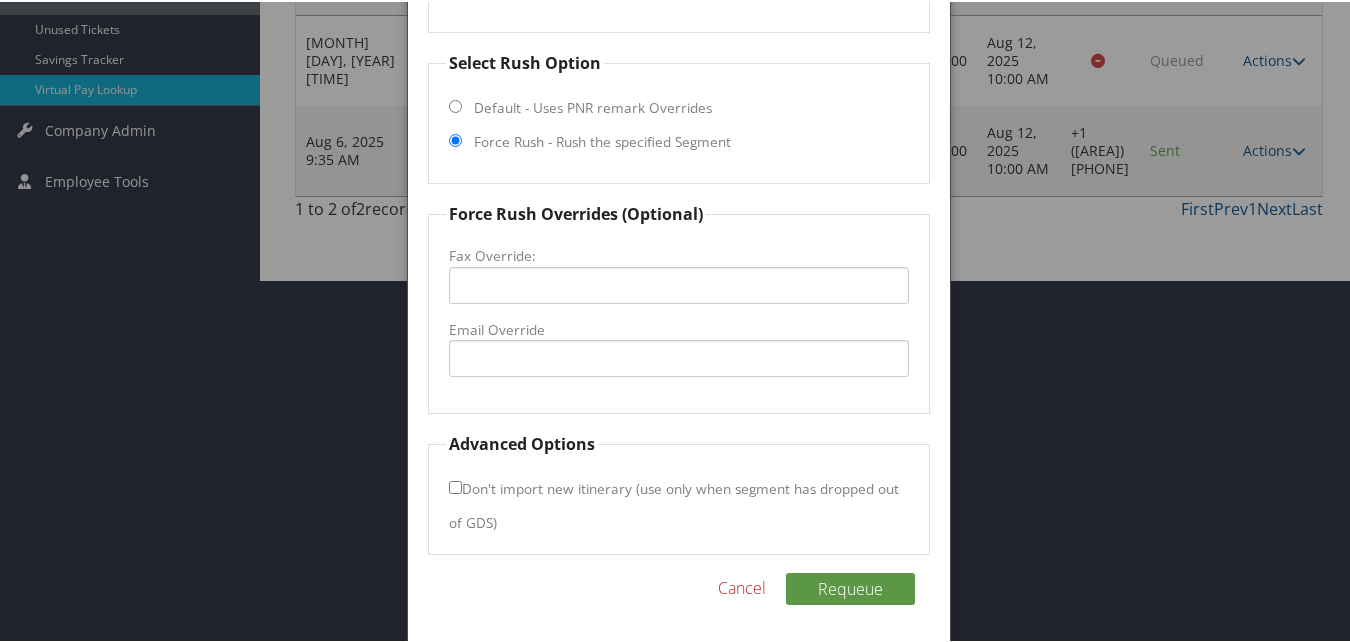 scroll, scrollTop: 365, scrollLeft: 0, axis: vertical 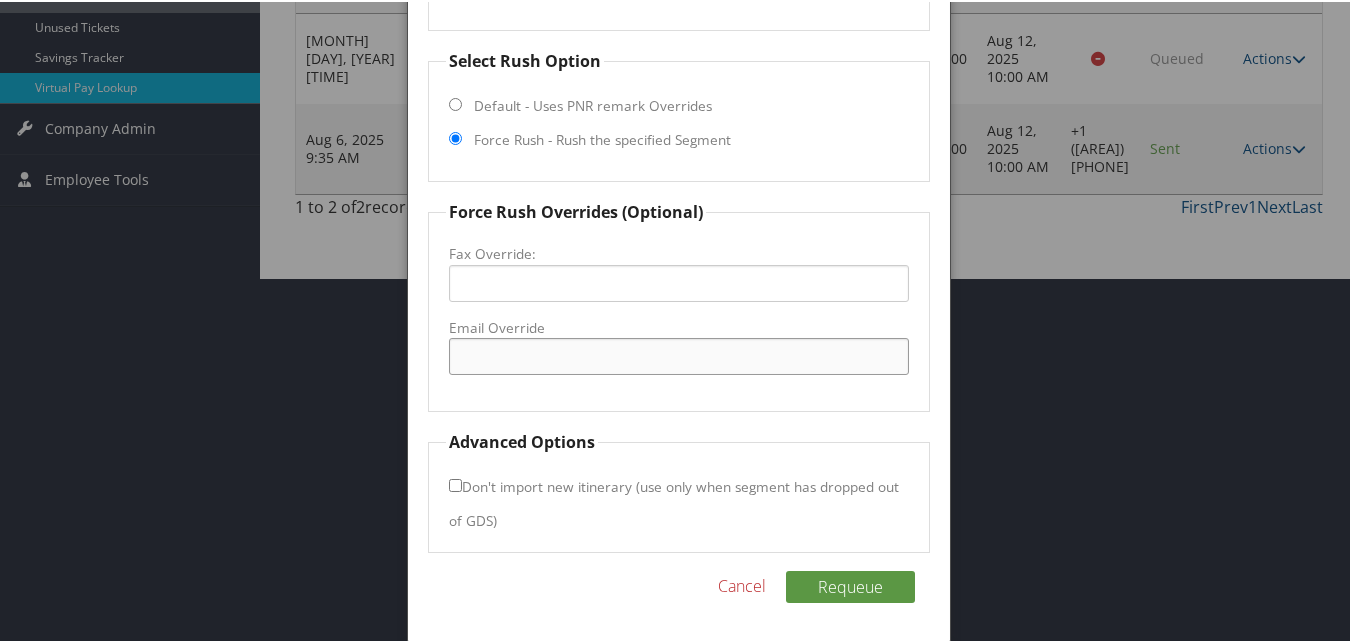 click on "Email Override" at bounding box center (678, 354) 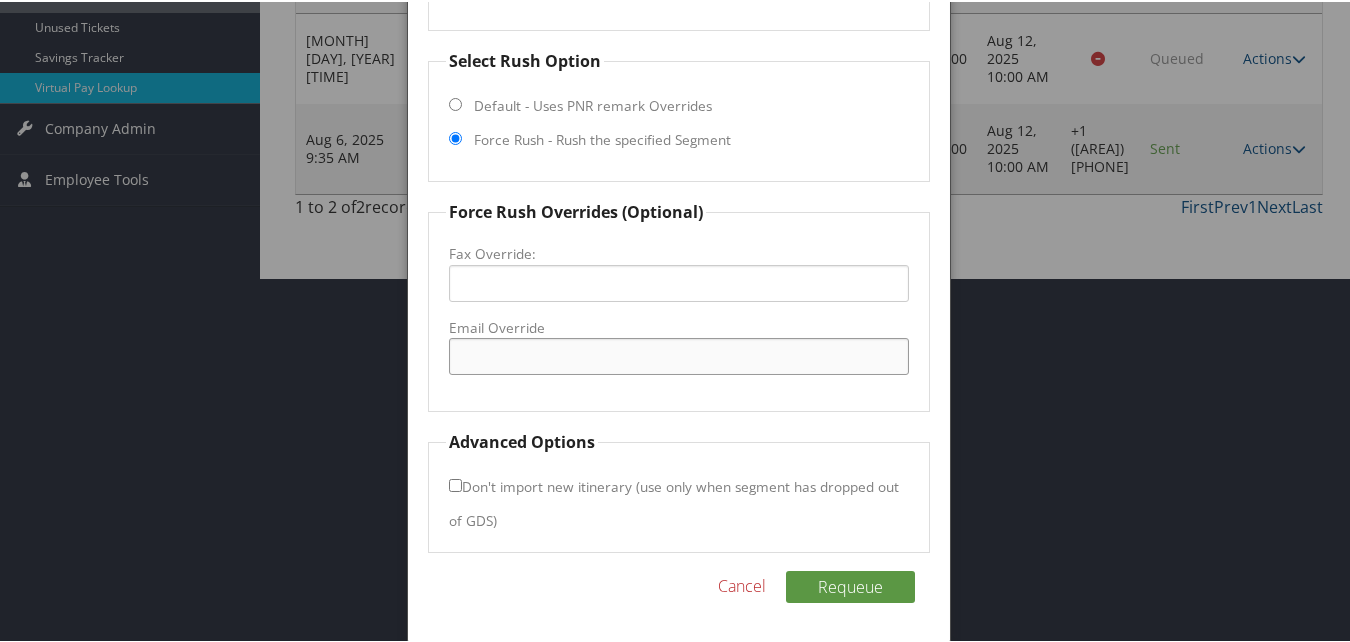 click on "Email Override" at bounding box center (678, 354) 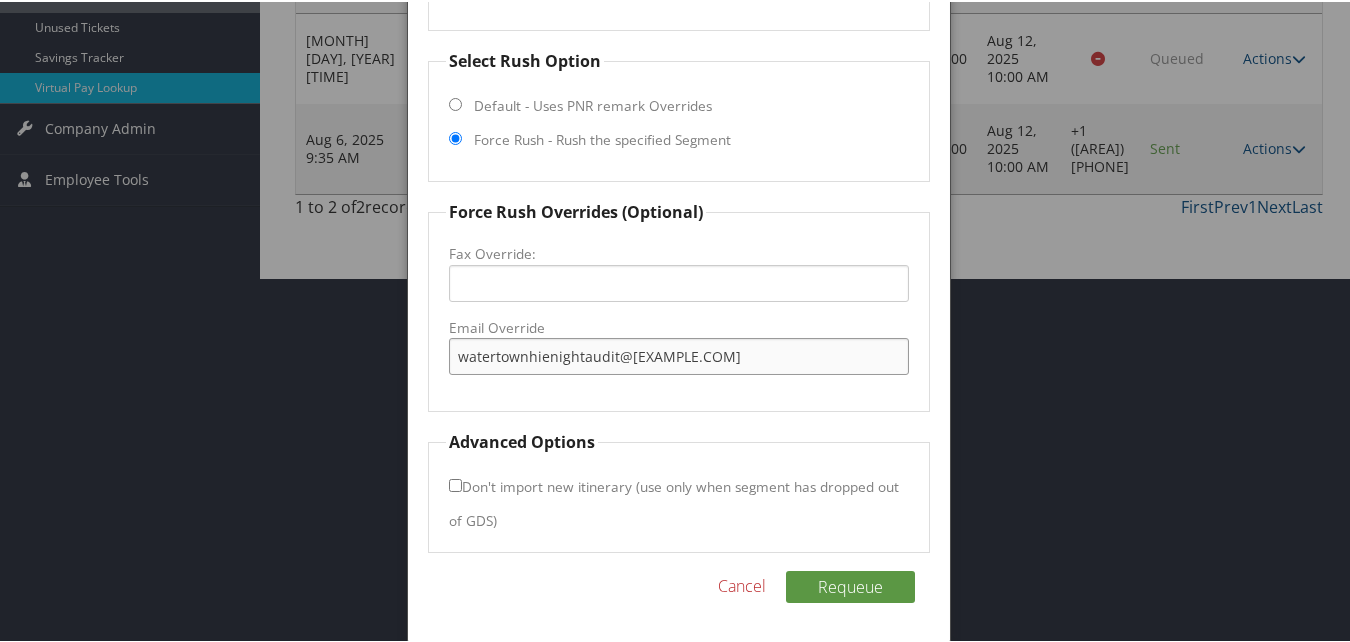 type on "[EMAIL]@[DOMAIN]" 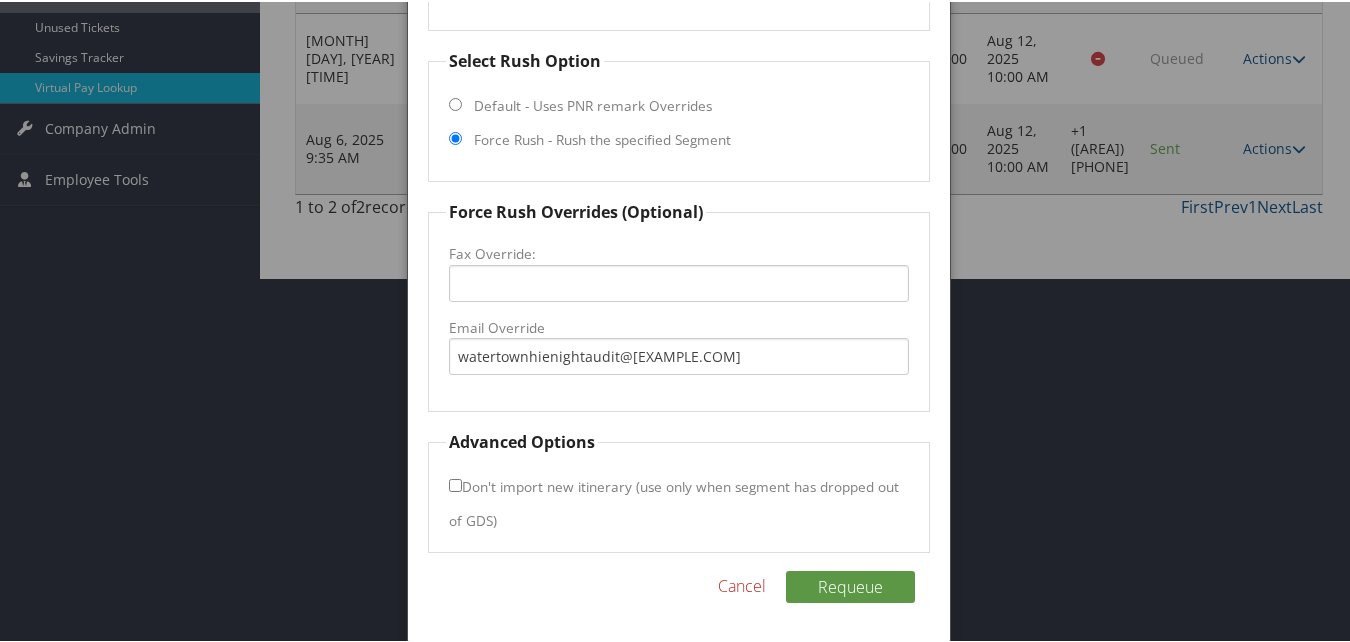 click on "Don't import new itinerary (use only when segment has dropped out of GDS)" at bounding box center [455, 483] 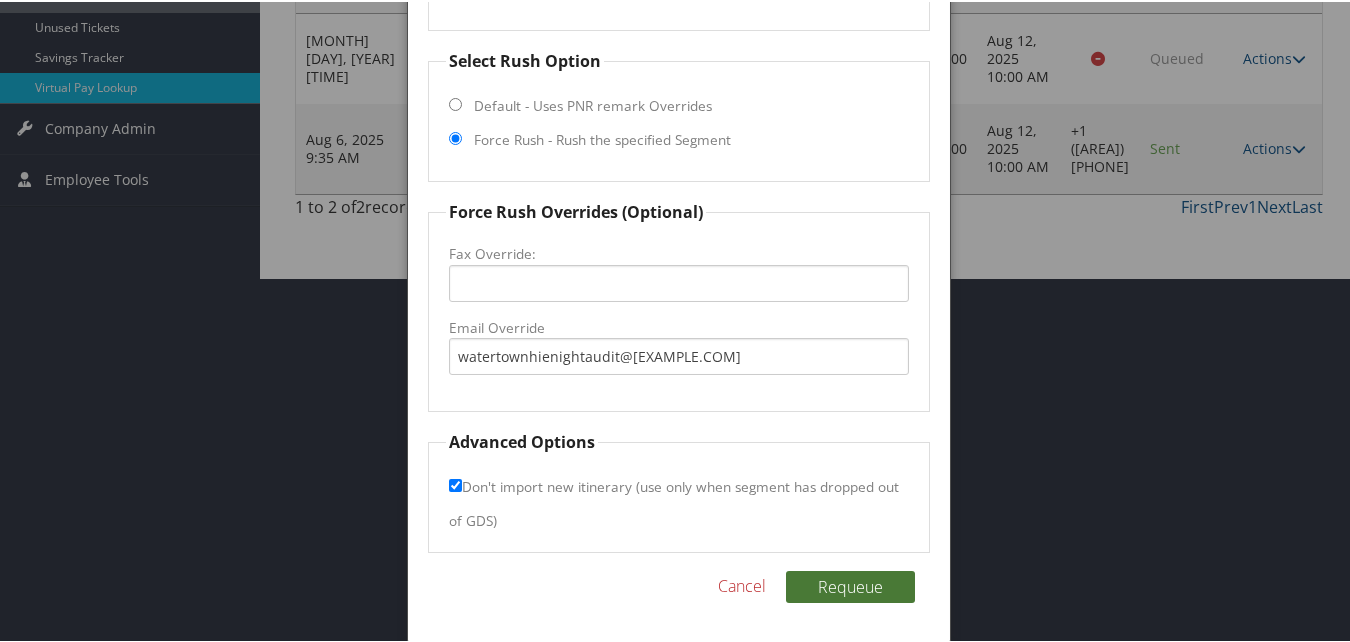 click on "Requeue" at bounding box center [850, 585] 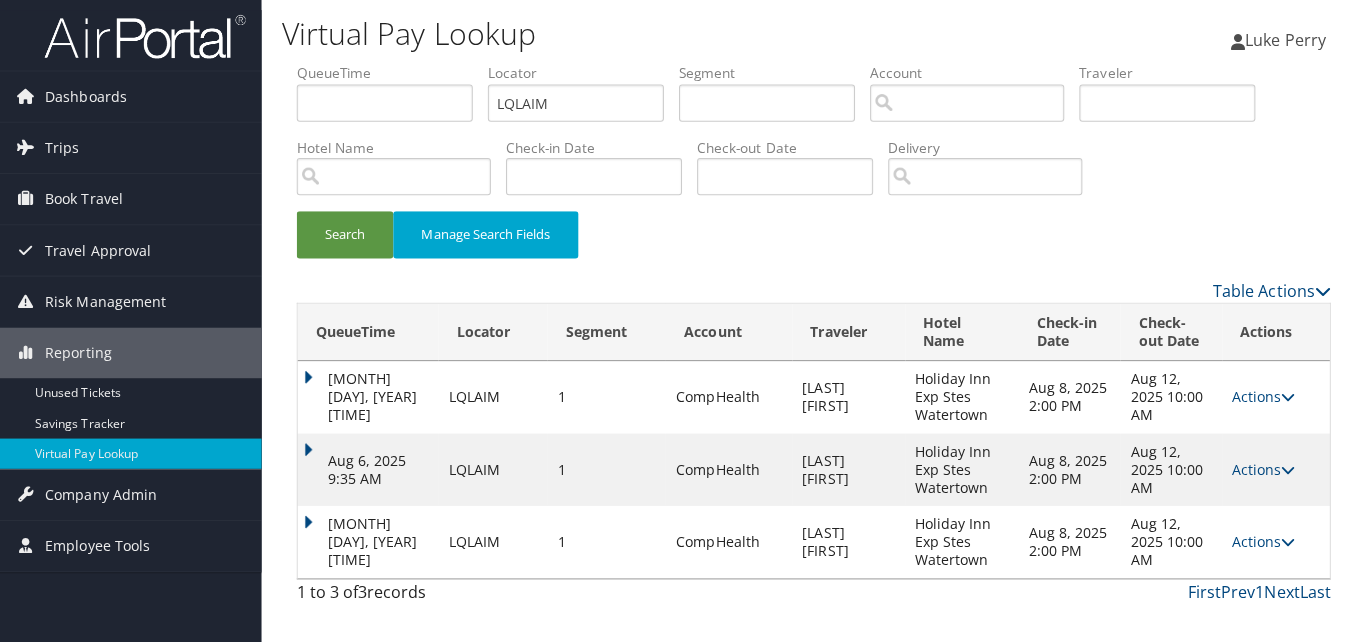 scroll, scrollTop: 0, scrollLeft: 0, axis: both 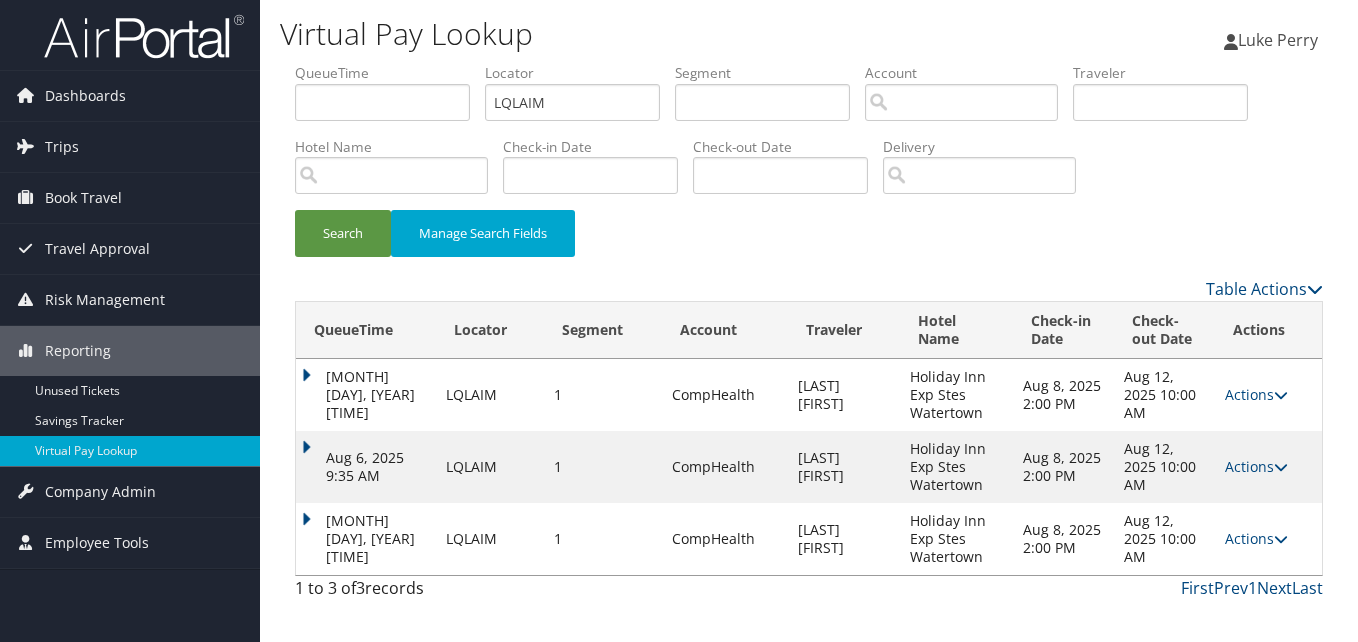 click on "Actions" at bounding box center (1256, 538) 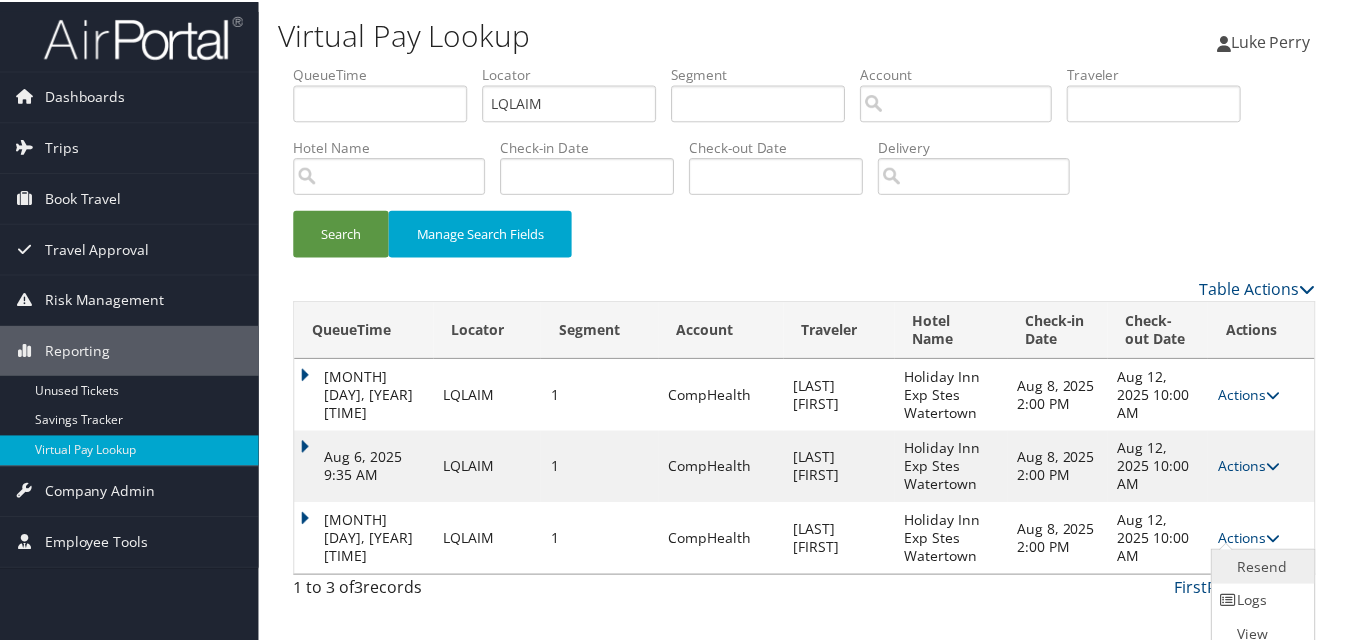 scroll, scrollTop: 30, scrollLeft: 0, axis: vertical 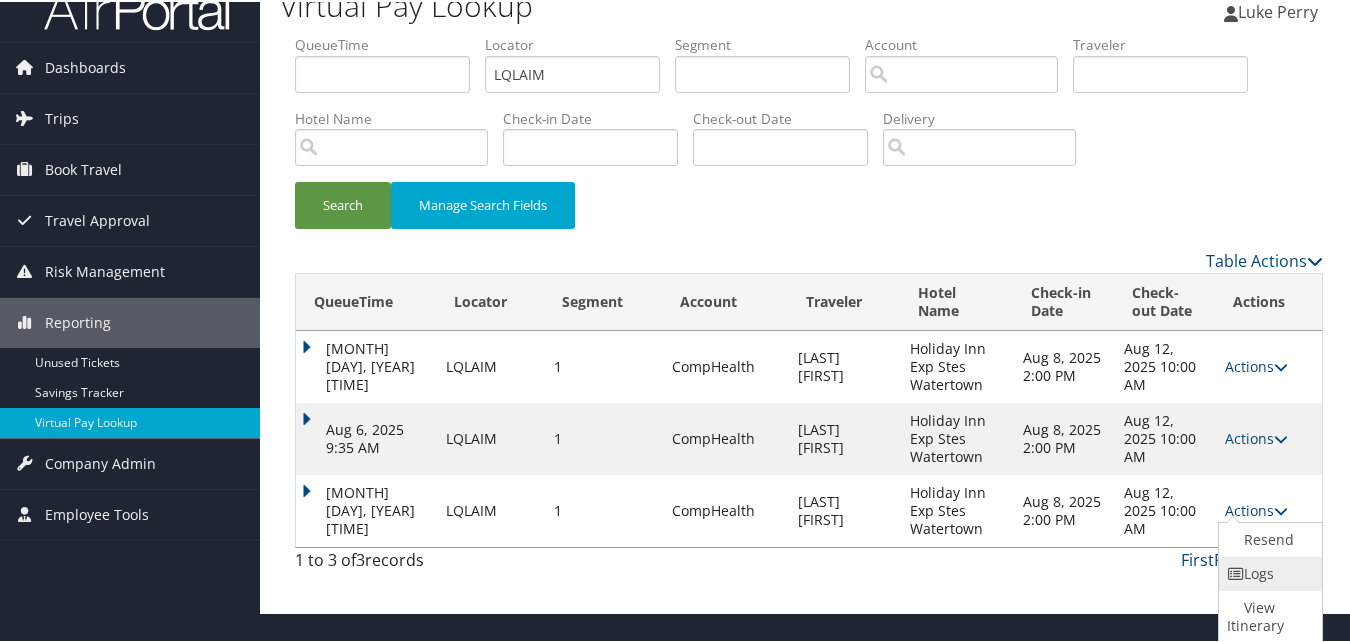click on "Logs" at bounding box center [1268, 572] 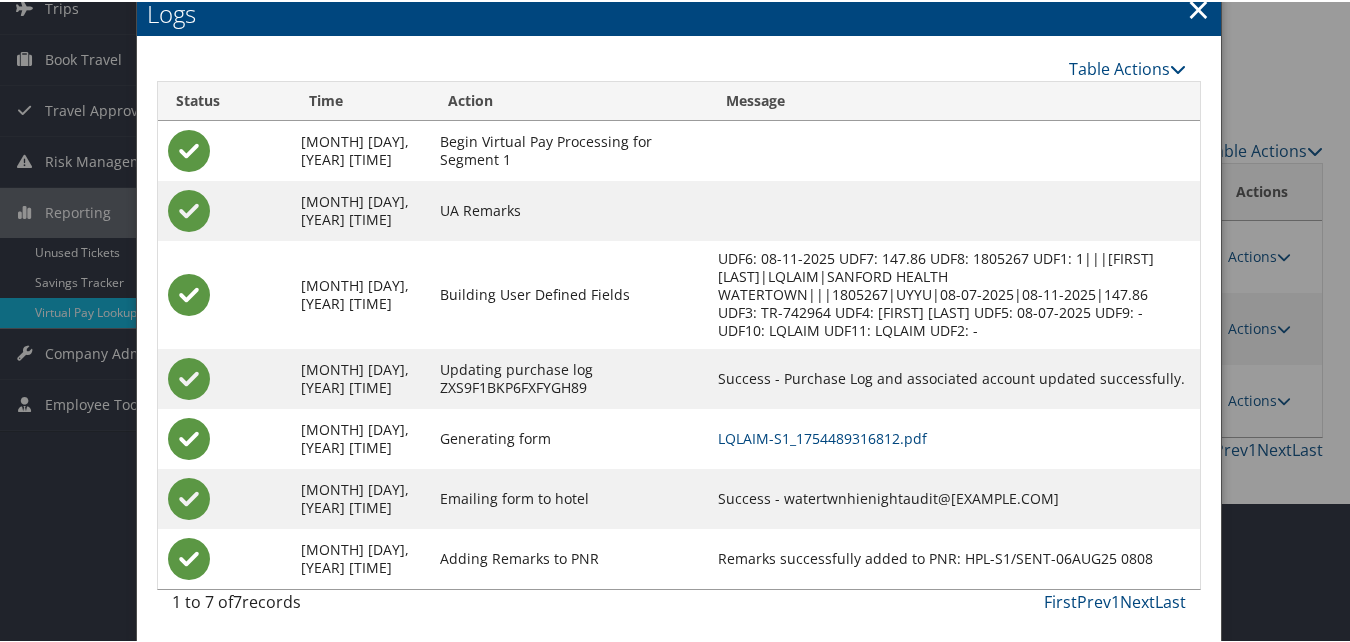 scroll, scrollTop: 141, scrollLeft: 0, axis: vertical 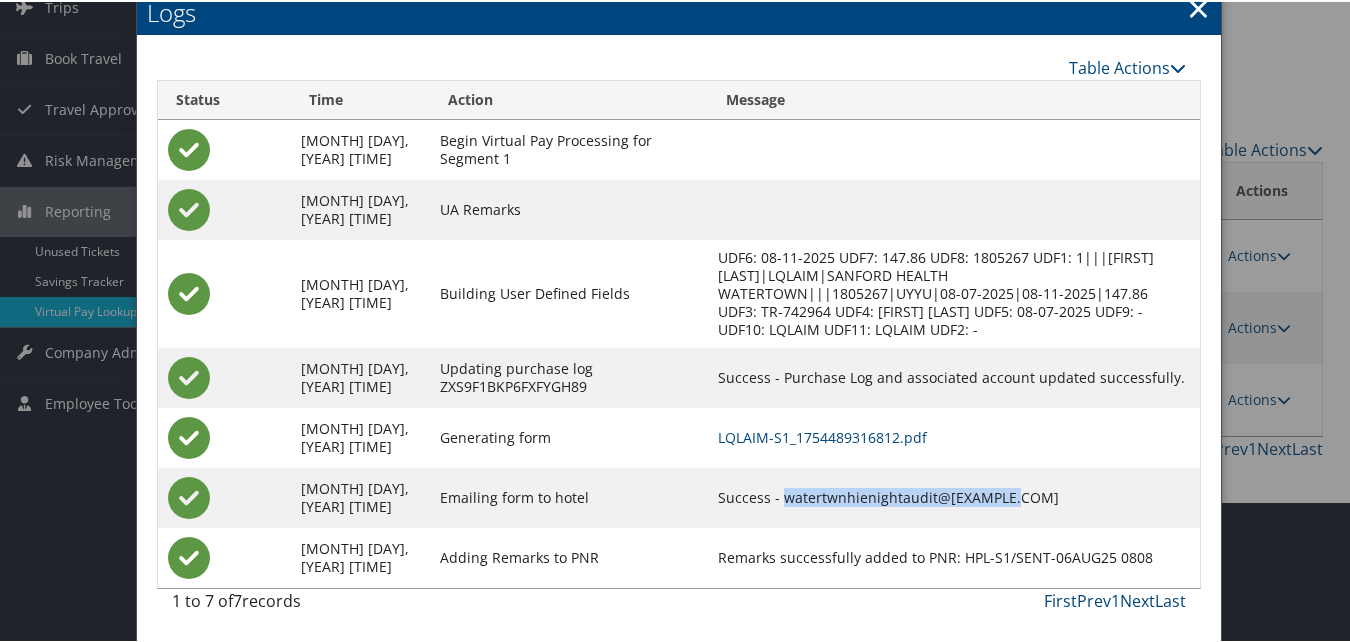 drag, startPoint x: 804, startPoint y: 493, endPoint x: 1040, endPoint y: 505, distance: 236.30489 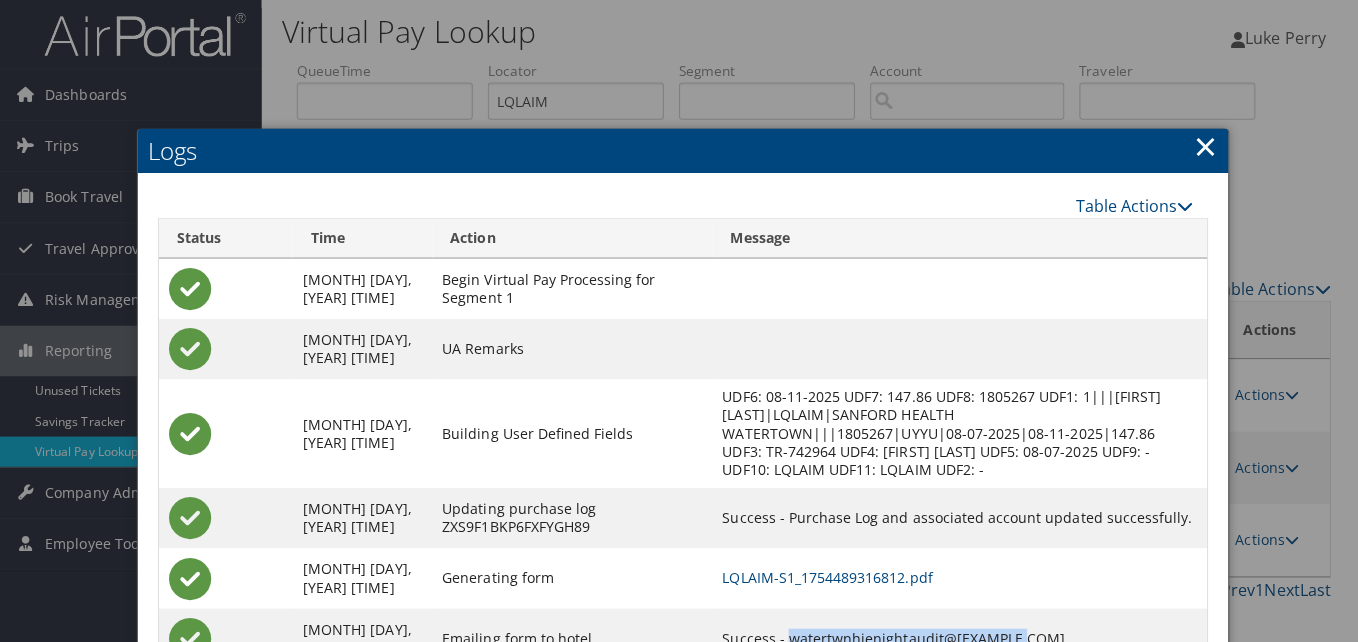 scroll, scrollTop: 0, scrollLeft: 0, axis: both 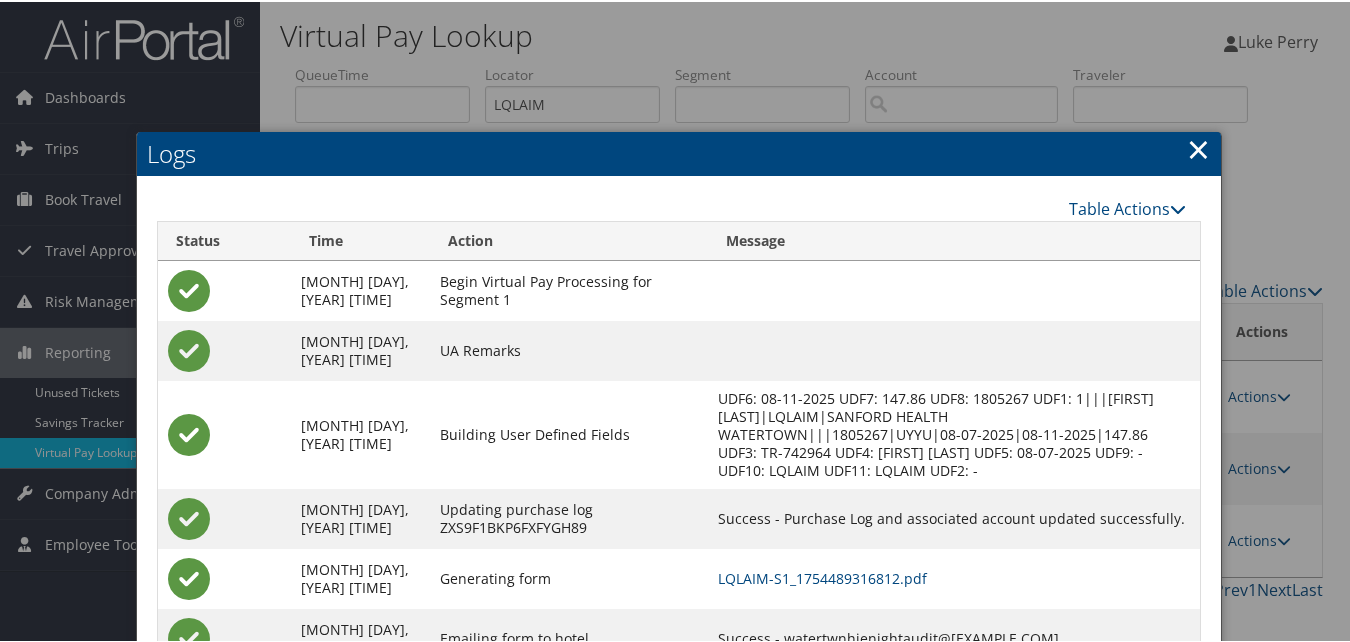 drag, startPoint x: 1196, startPoint y: 144, endPoint x: 1188, endPoint y: 158, distance: 16.124516 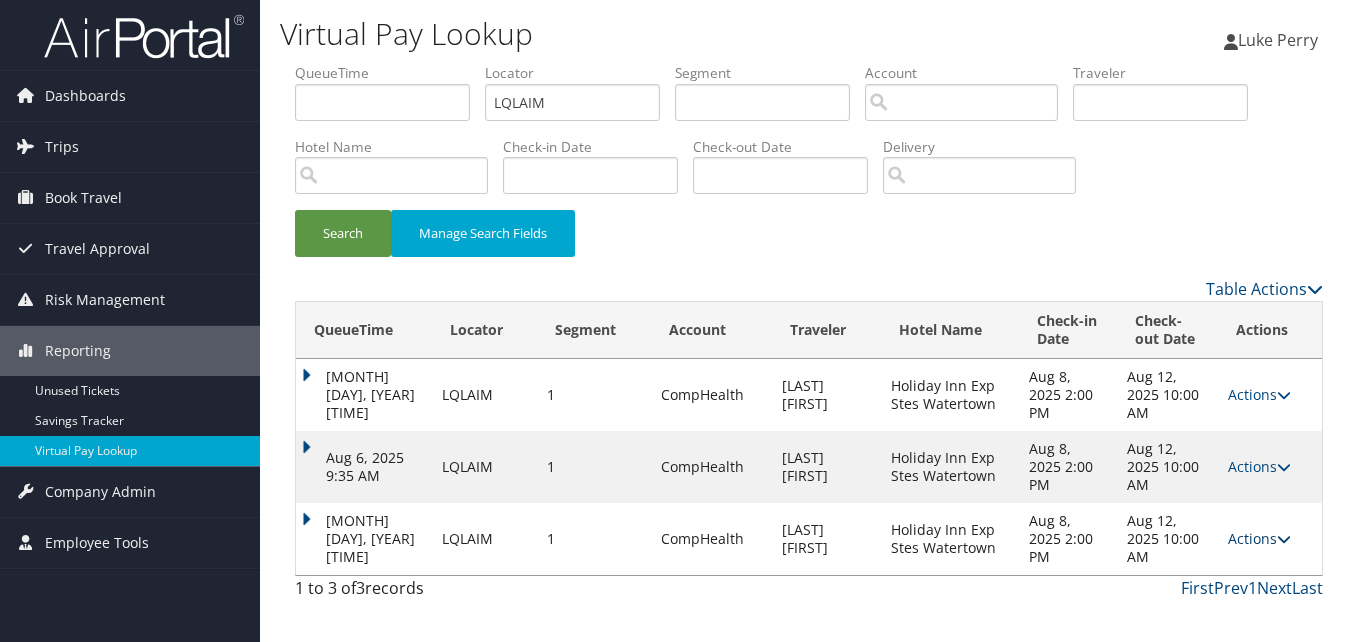 click on "Actions" at bounding box center [1259, 538] 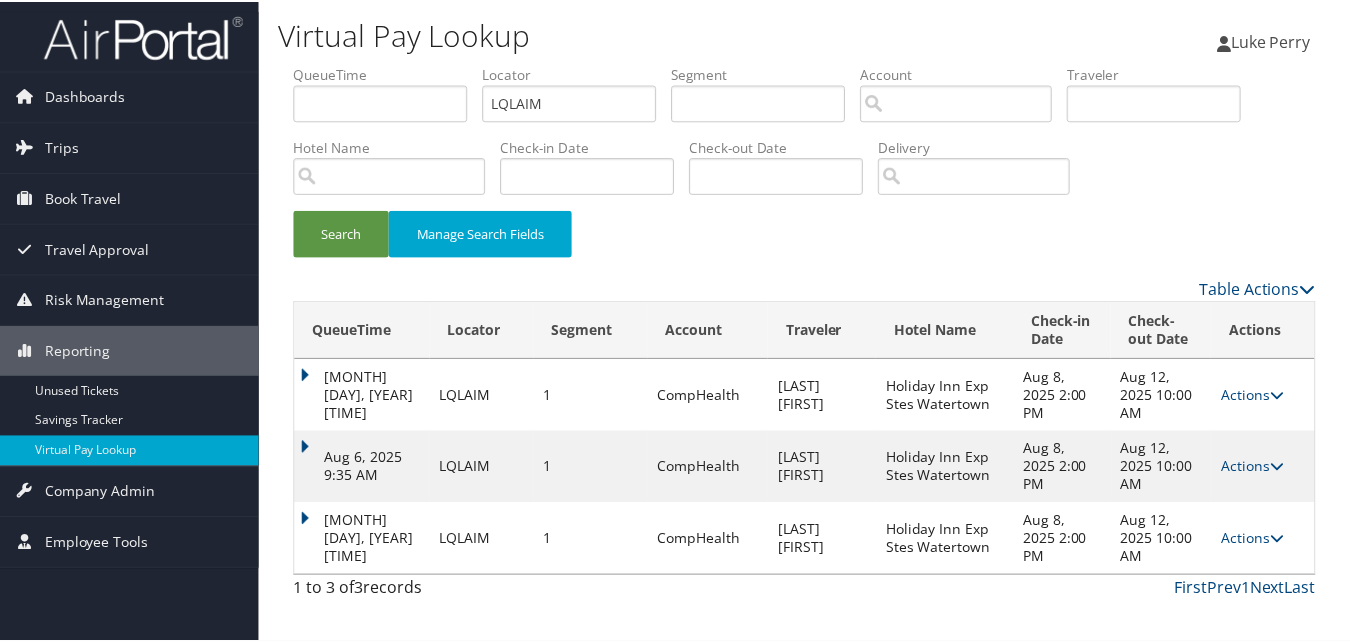 scroll, scrollTop: 30, scrollLeft: 0, axis: vertical 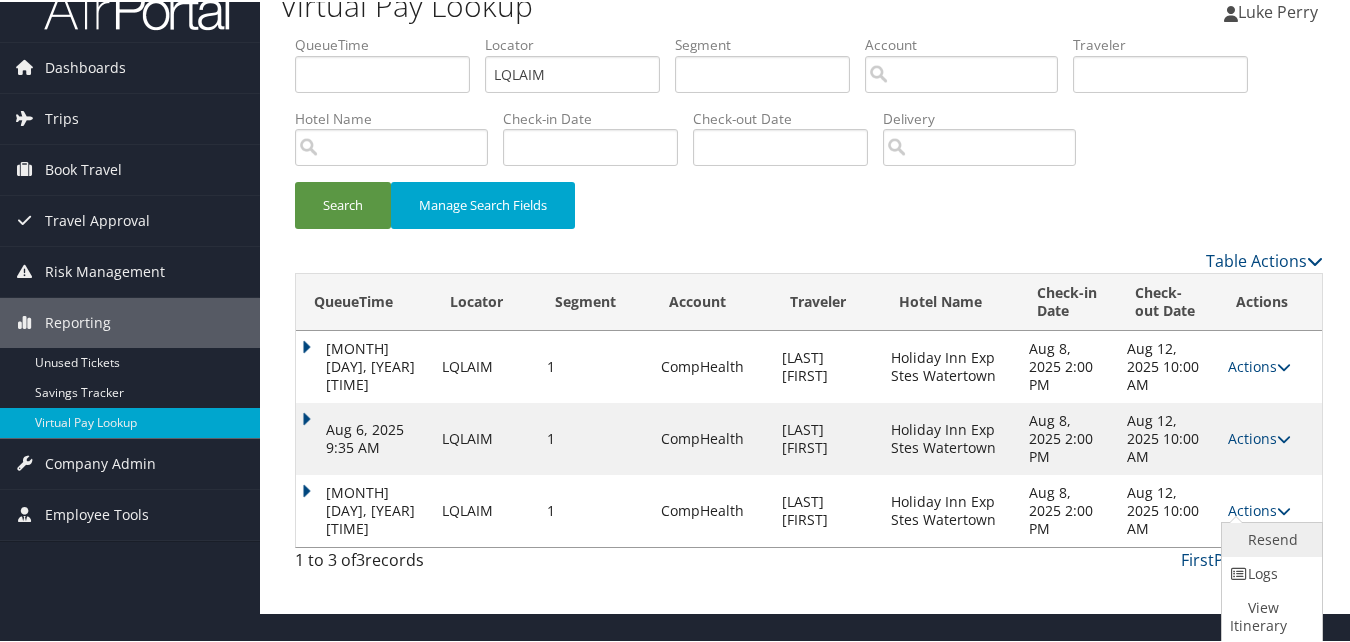 click on "Resend" at bounding box center [1269, 538] 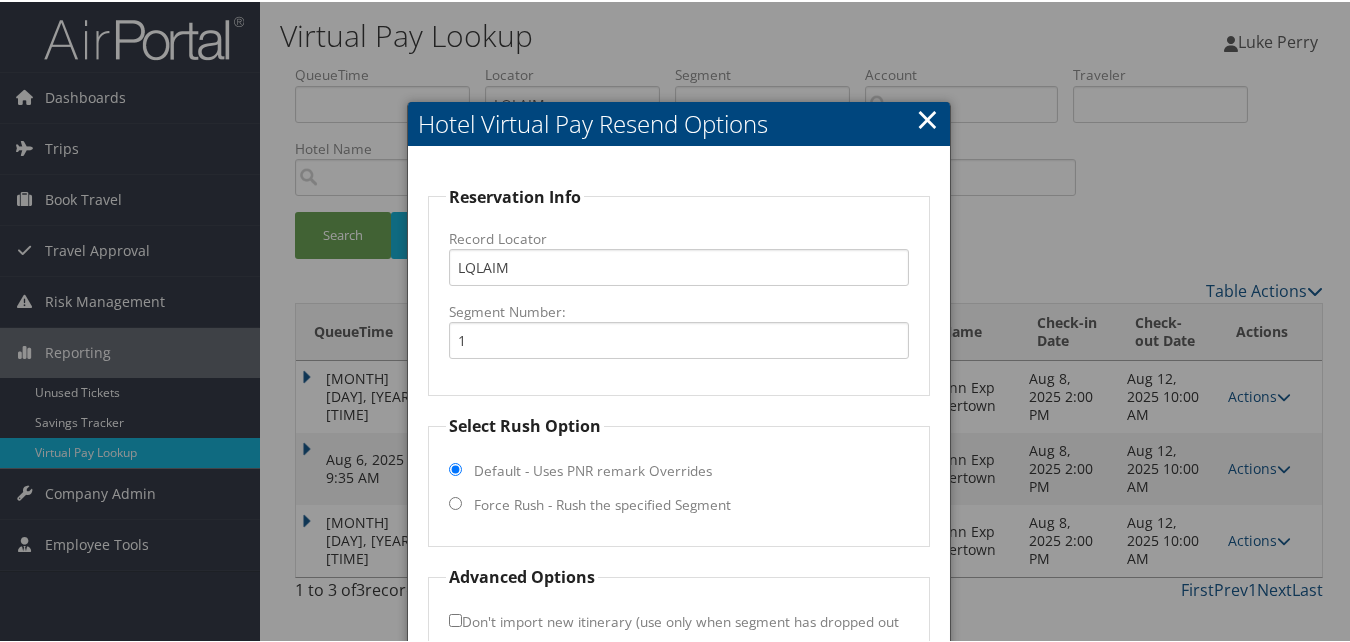 scroll, scrollTop: 135, scrollLeft: 0, axis: vertical 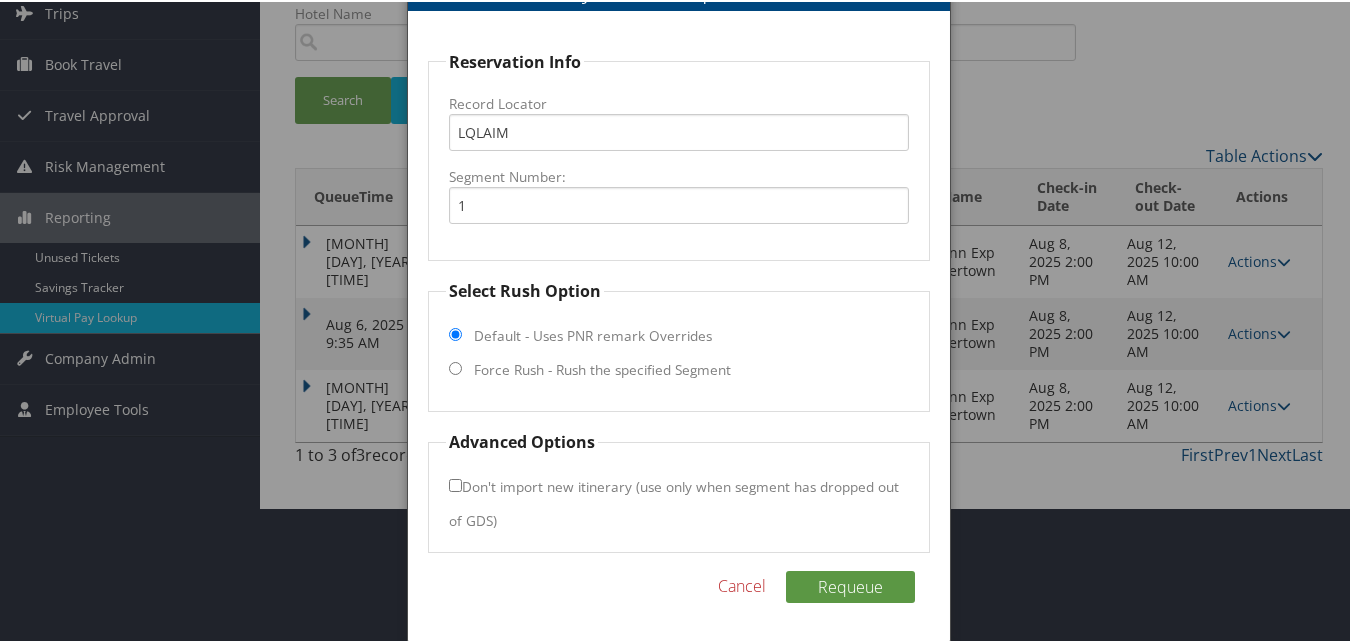 click on "Force Rush - Rush the specified Segment" at bounding box center (455, 366) 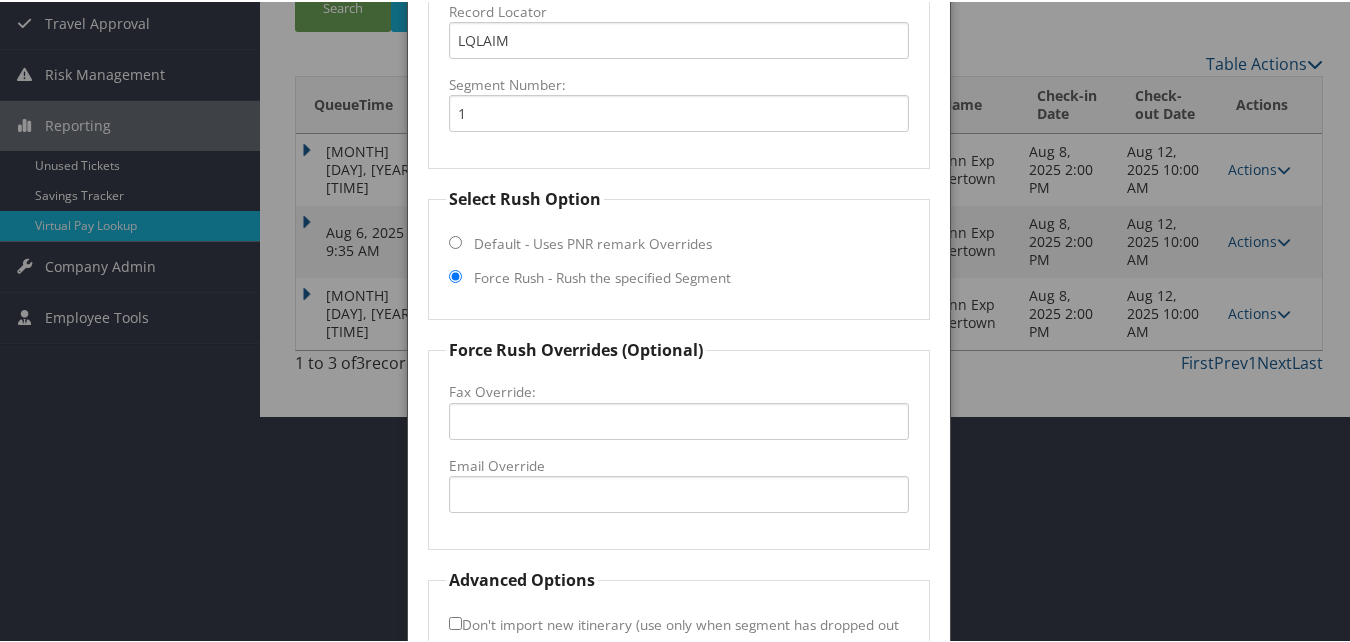 scroll, scrollTop: 335, scrollLeft: 0, axis: vertical 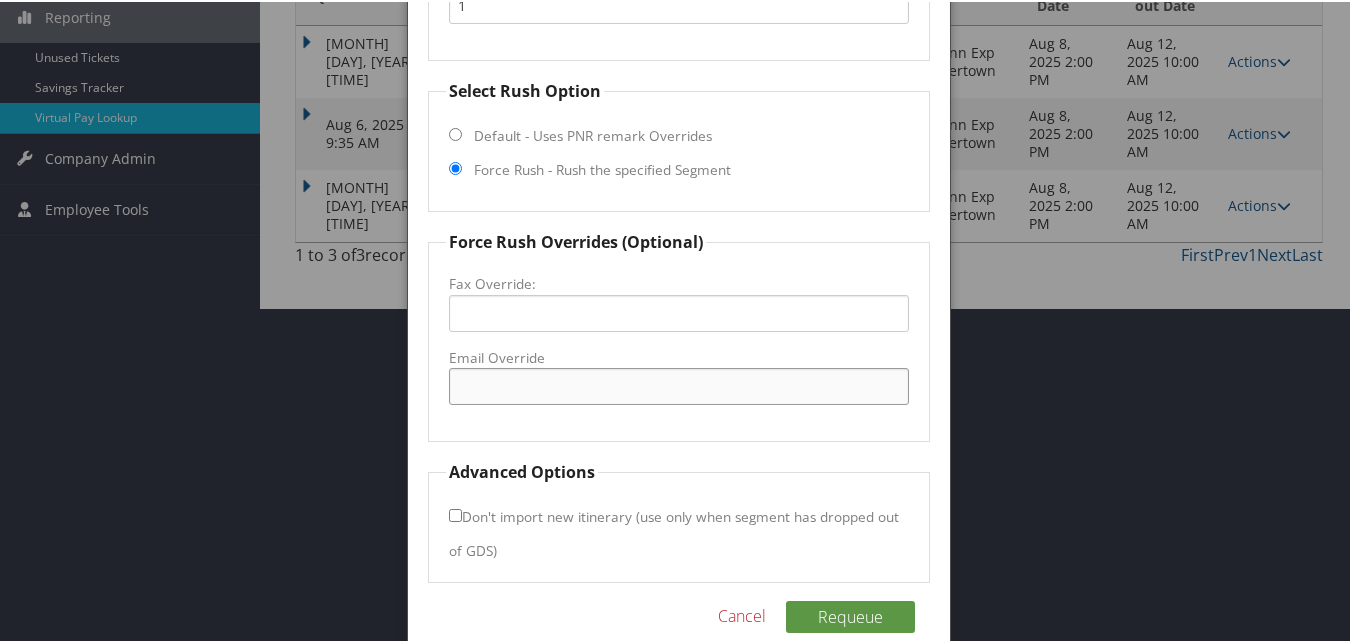 click on "Email Override" at bounding box center [678, 384] 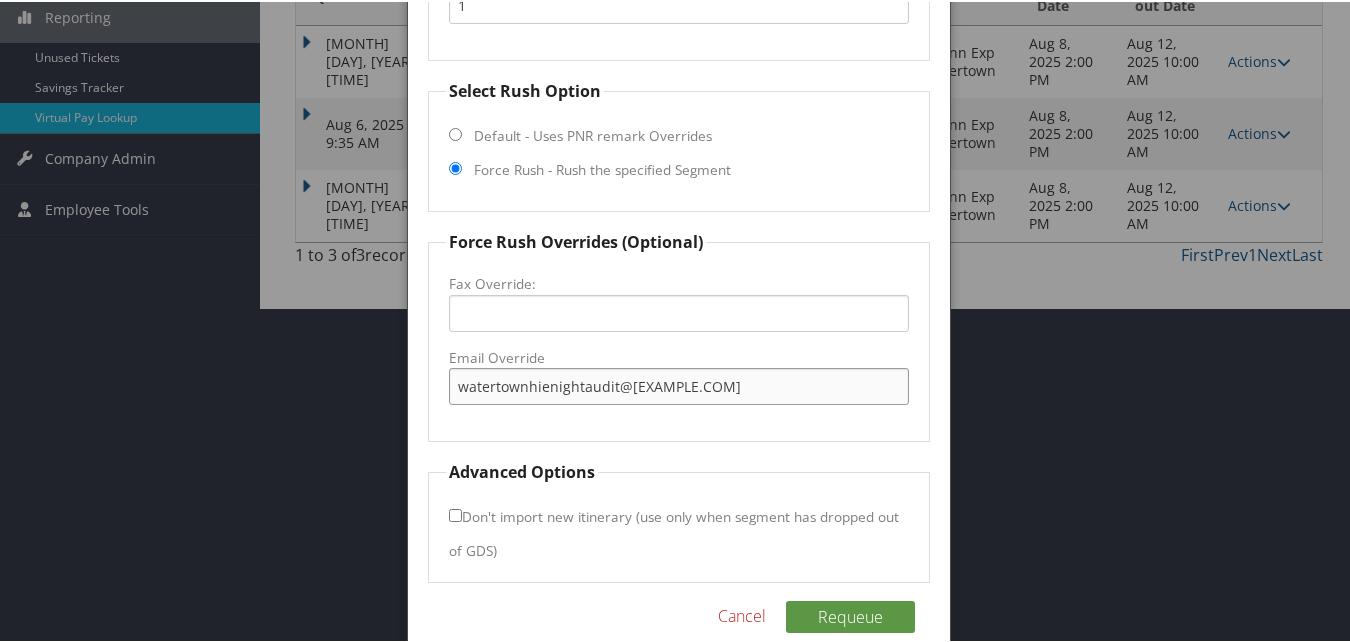 click on "[EMAIL]@[DOMAIN]" at bounding box center [678, 384] 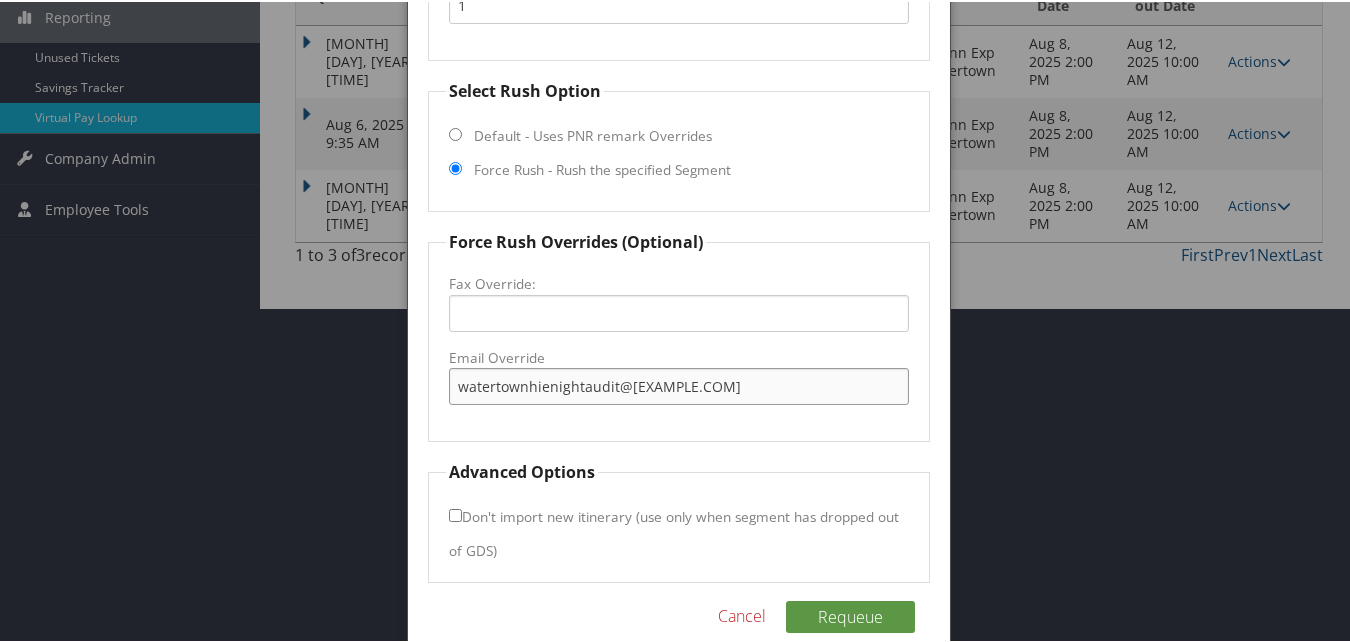 type on "[EMAIL]@[DOMAIN]" 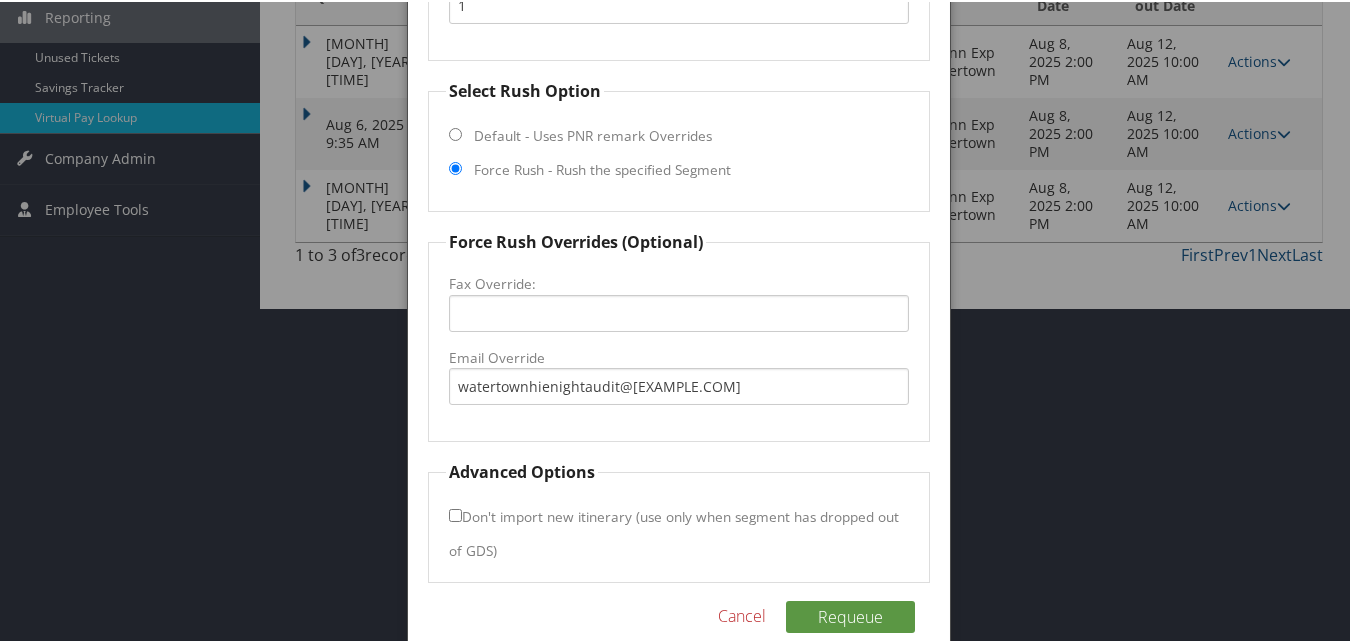 click on "Don't import new itinerary (use only when segment has dropped out of GDS)" at bounding box center [455, 513] 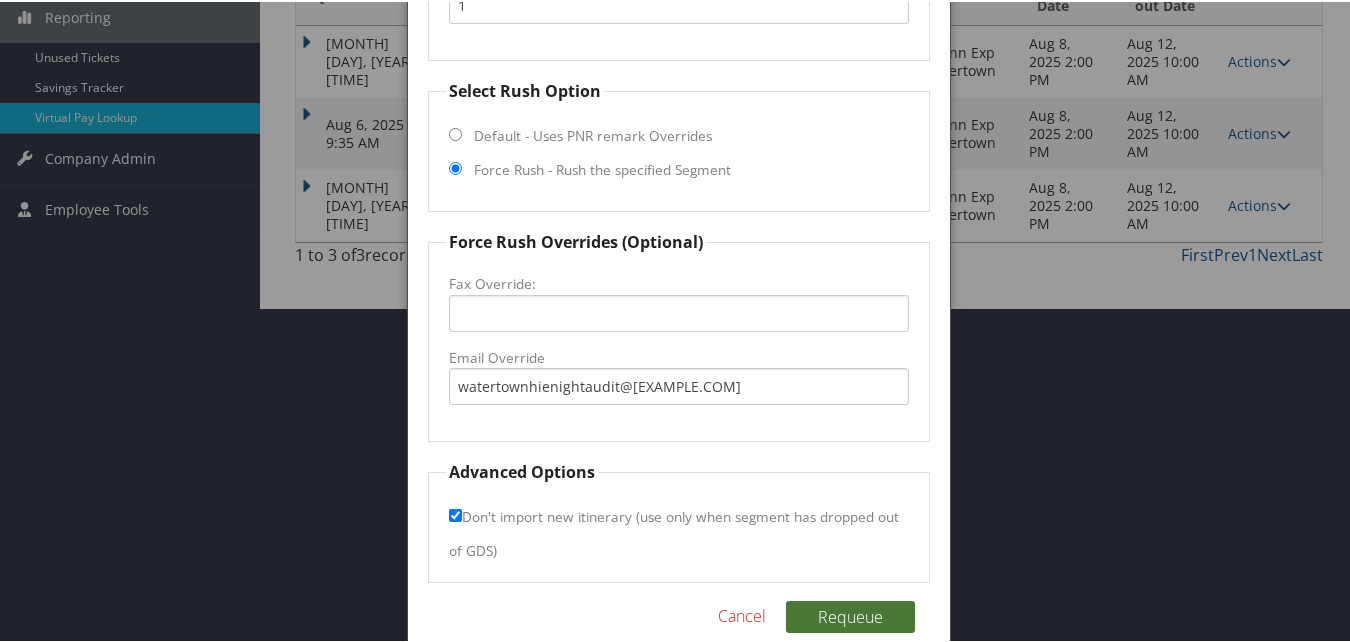 click on "Requeue" at bounding box center (850, 615) 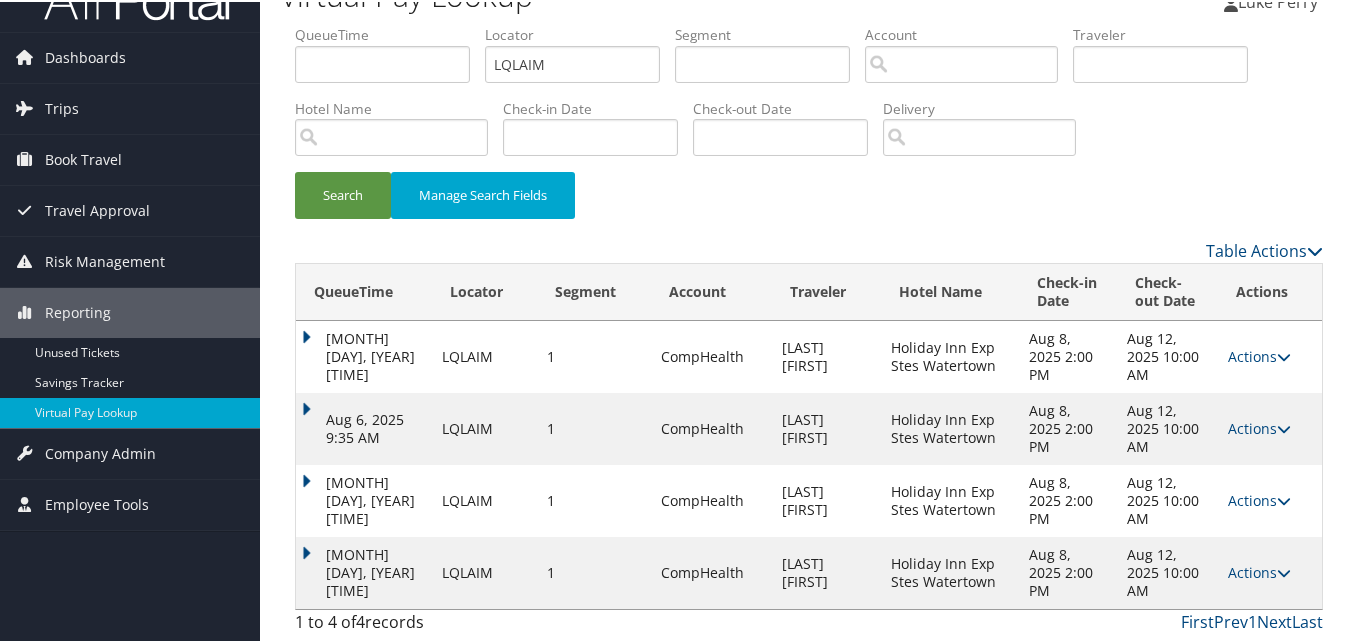 scroll, scrollTop: 40, scrollLeft: 0, axis: vertical 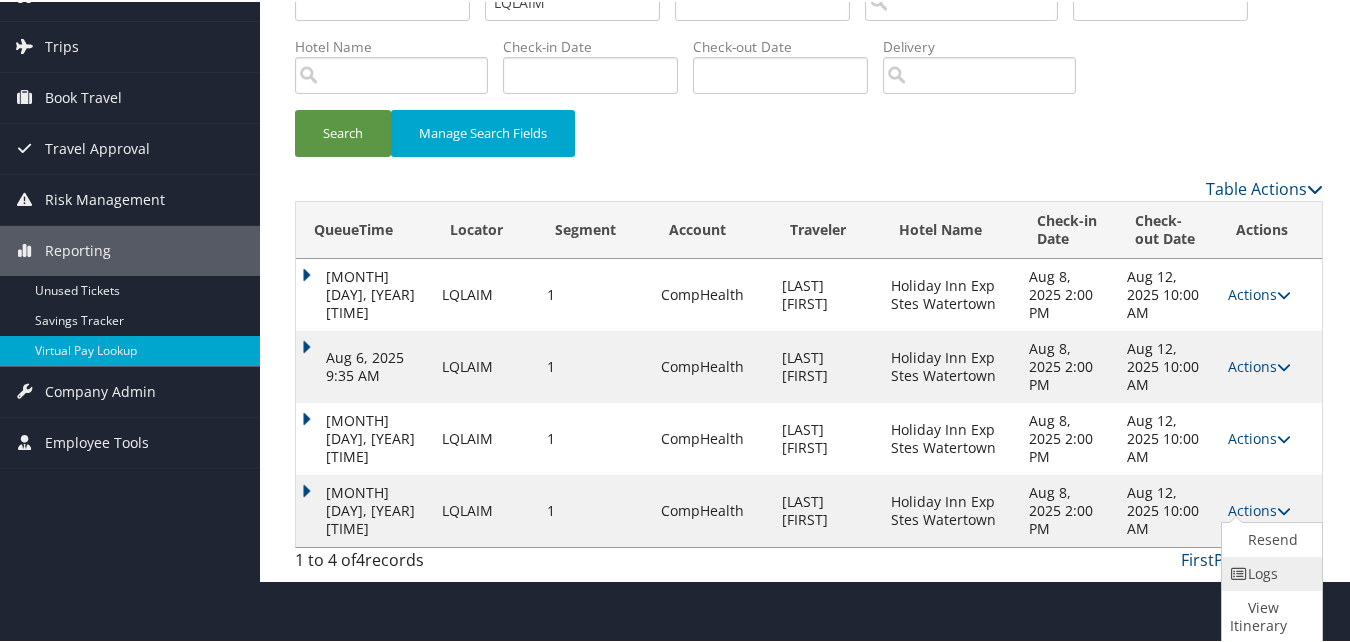 click at bounding box center [1239, 572] 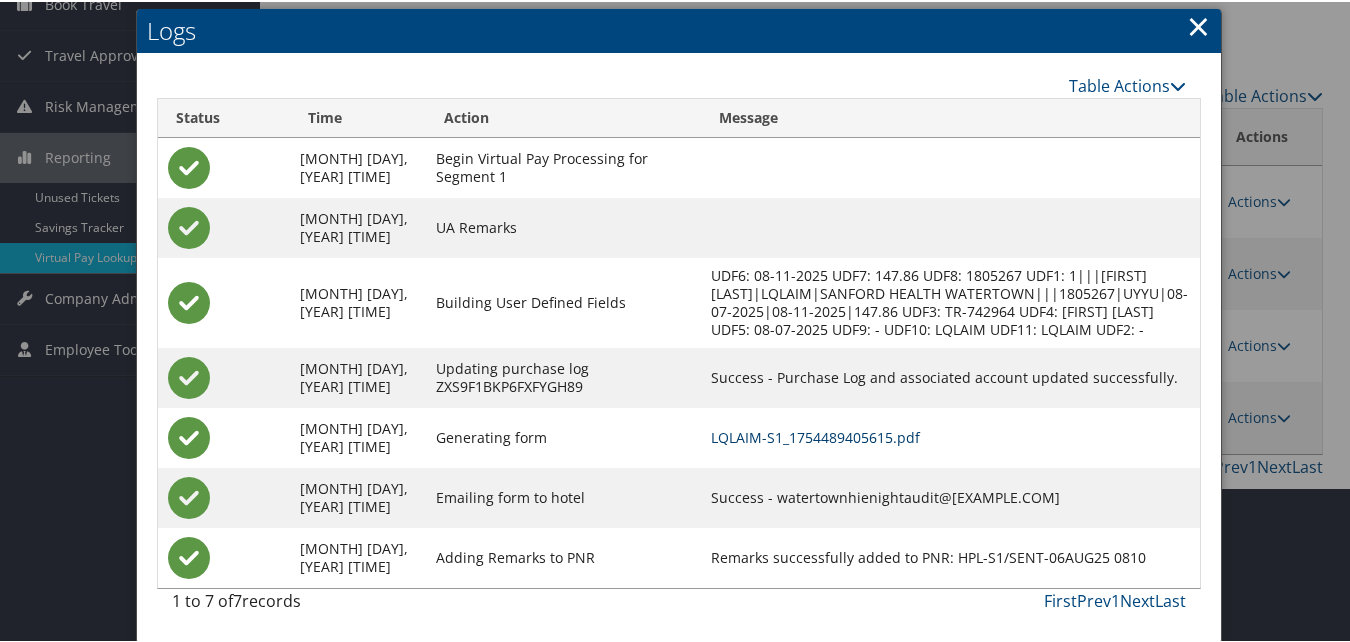 scroll, scrollTop: 213, scrollLeft: 0, axis: vertical 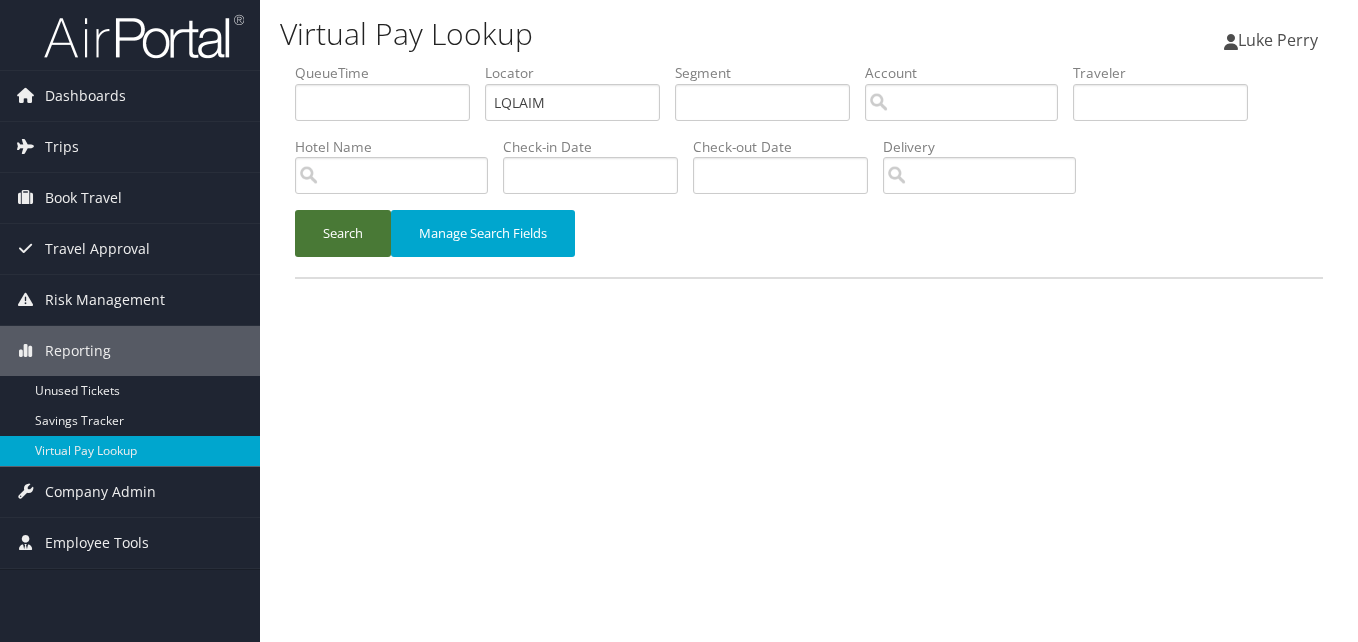 click on "Search" at bounding box center [343, 233] 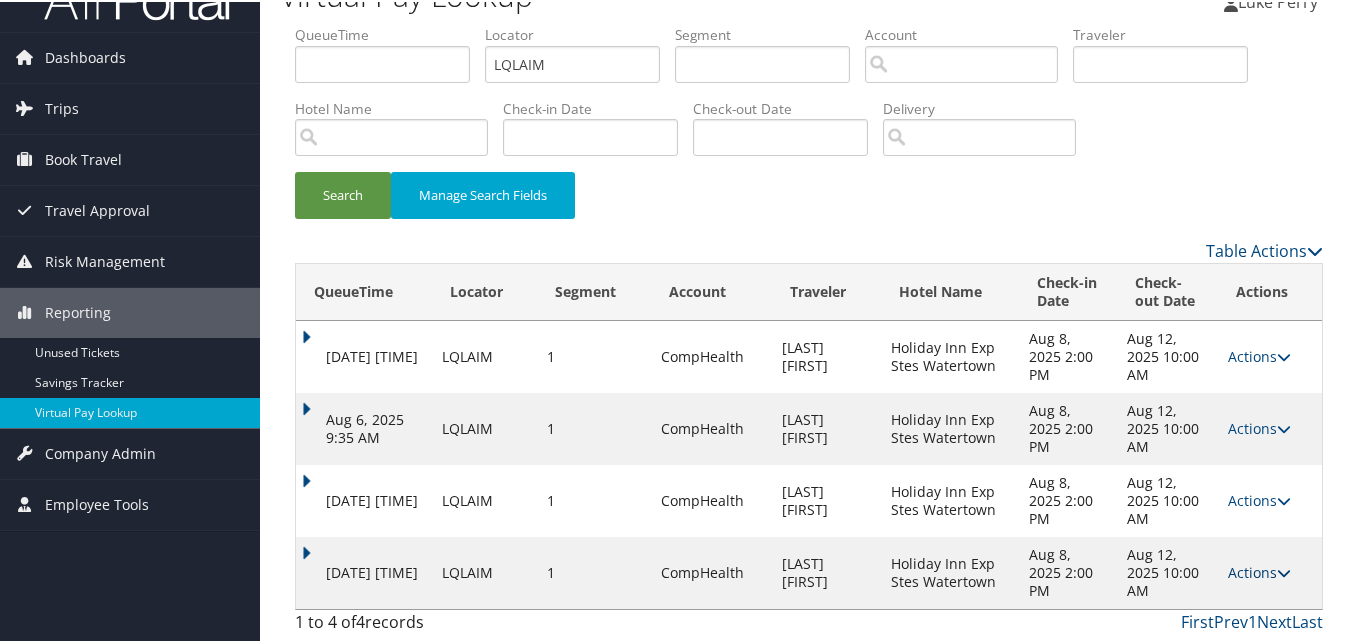 click on "Actions" at bounding box center [1259, 570] 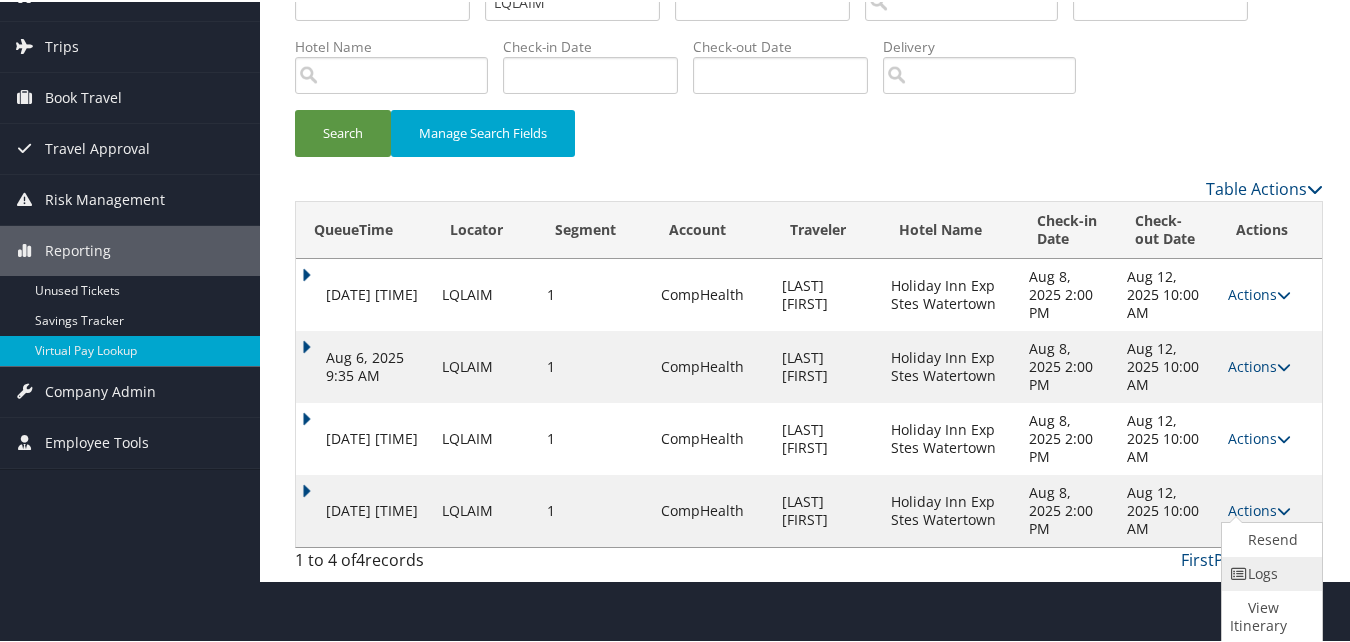 click on "Logs" at bounding box center [1269, 572] 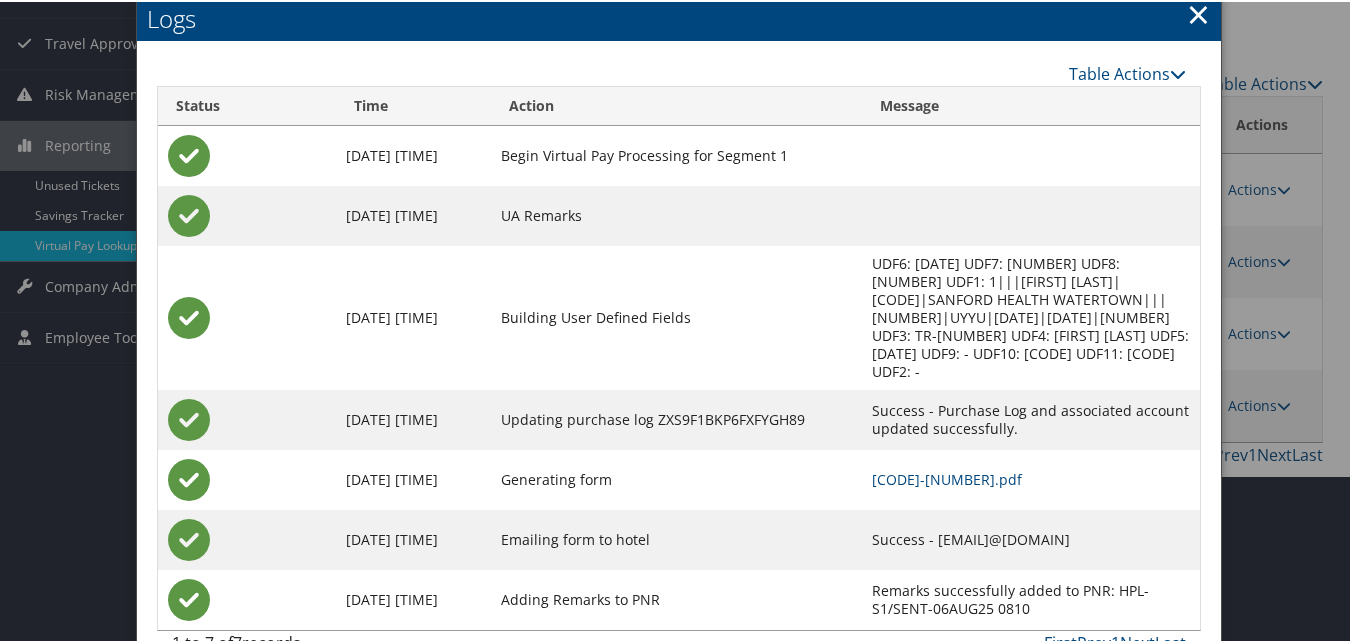 scroll, scrollTop: 213, scrollLeft: 0, axis: vertical 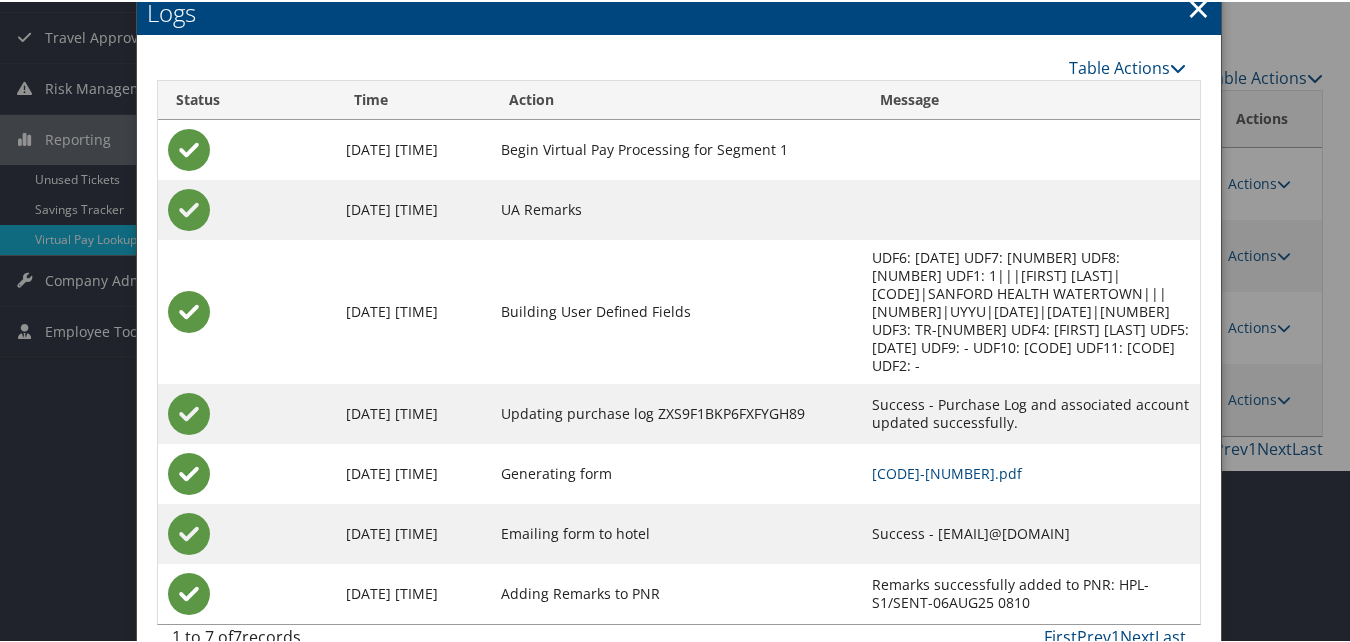 drag, startPoint x: 806, startPoint y: 492, endPoint x: 1039, endPoint y: 503, distance: 233.2595 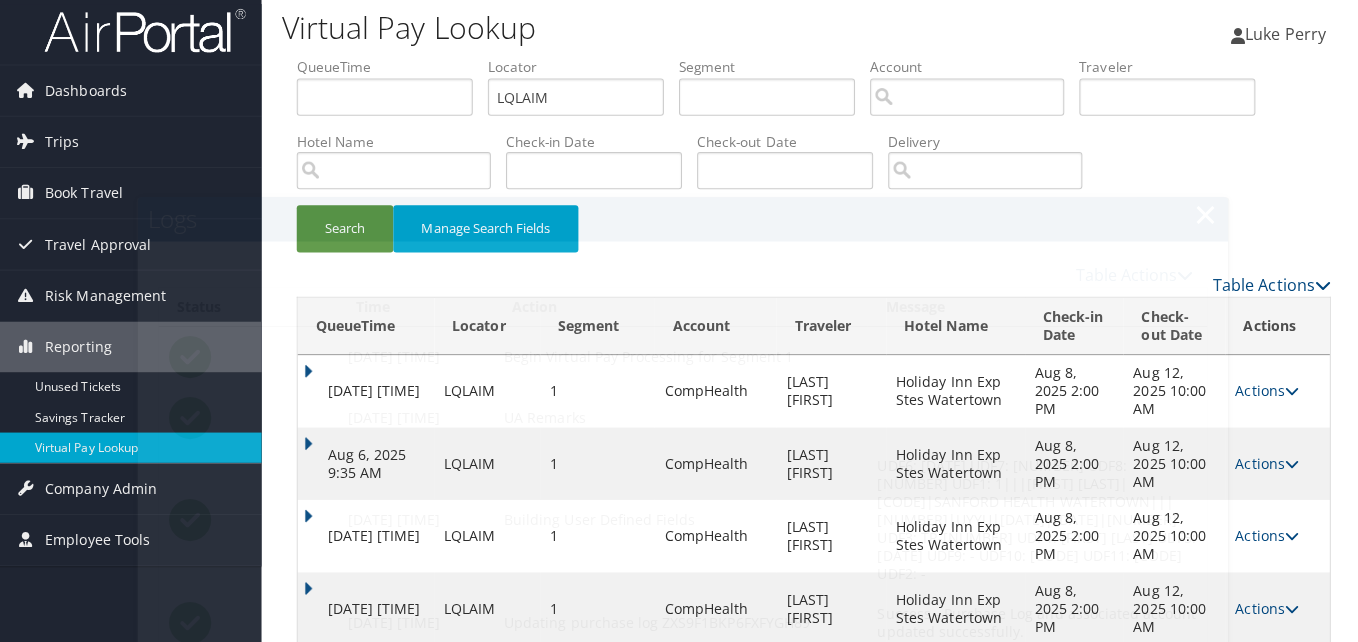 scroll, scrollTop: 0, scrollLeft: 0, axis: both 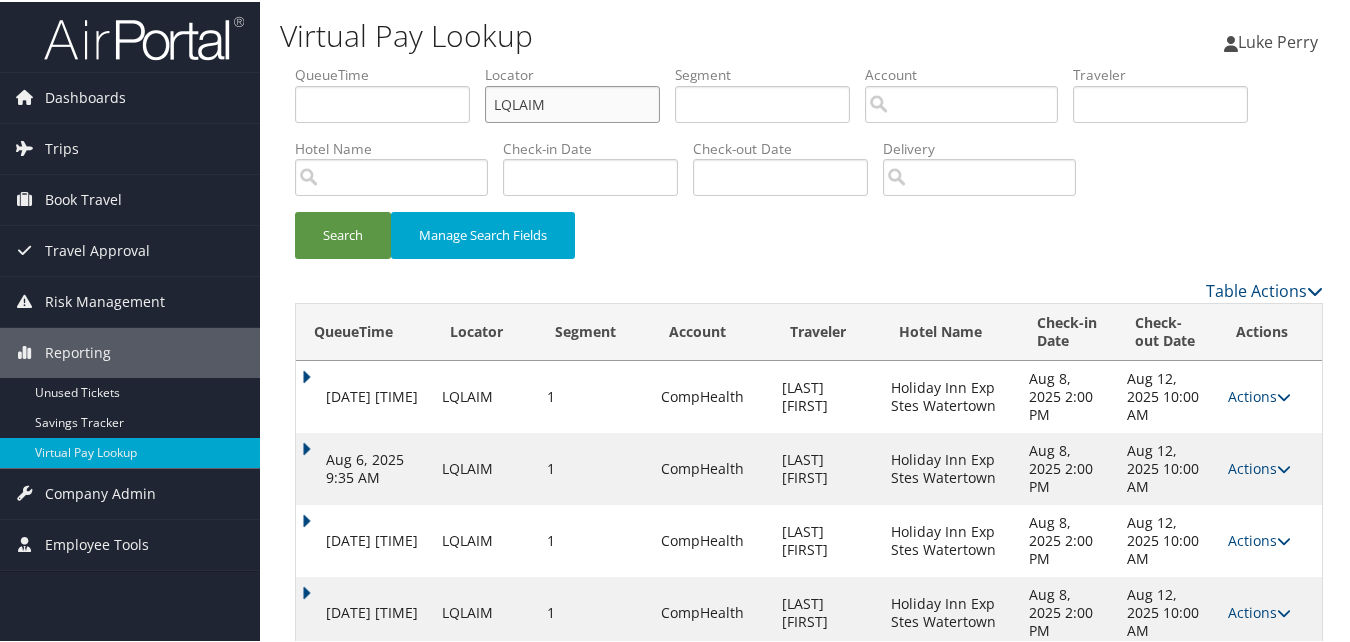 drag, startPoint x: 557, startPoint y: 112, endPoint x: 390, endPoint y: 126, distance: 167.5858 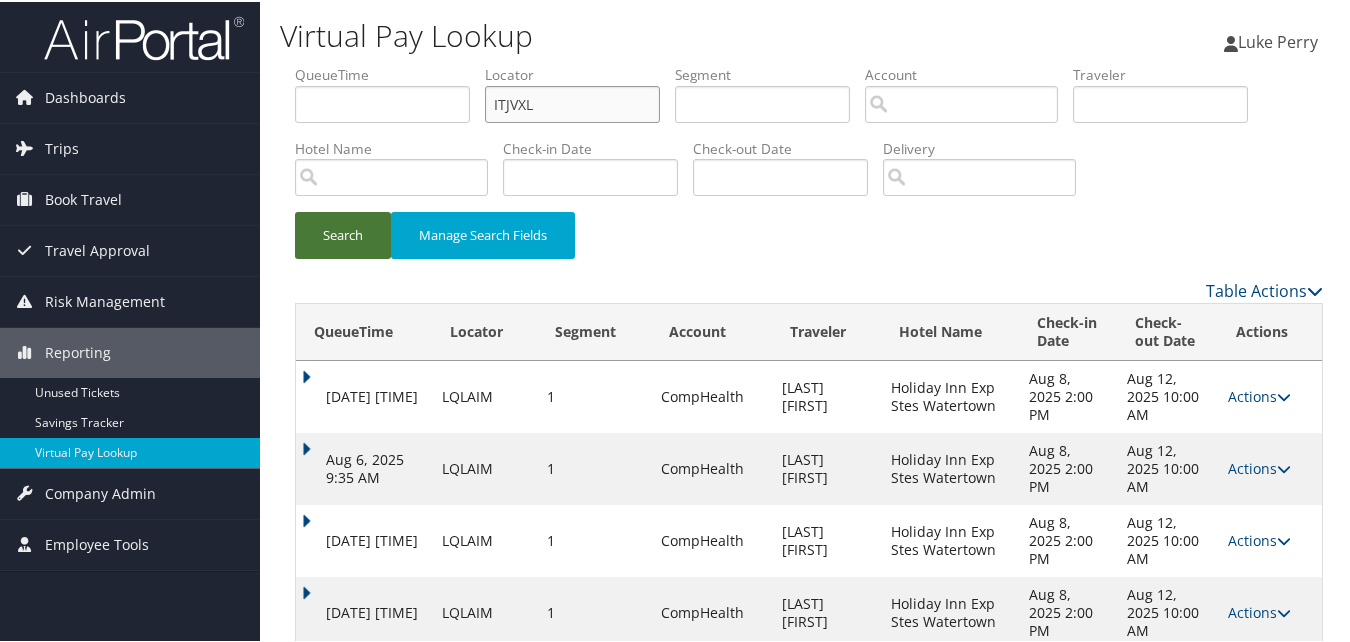 type on "ITJVXL" 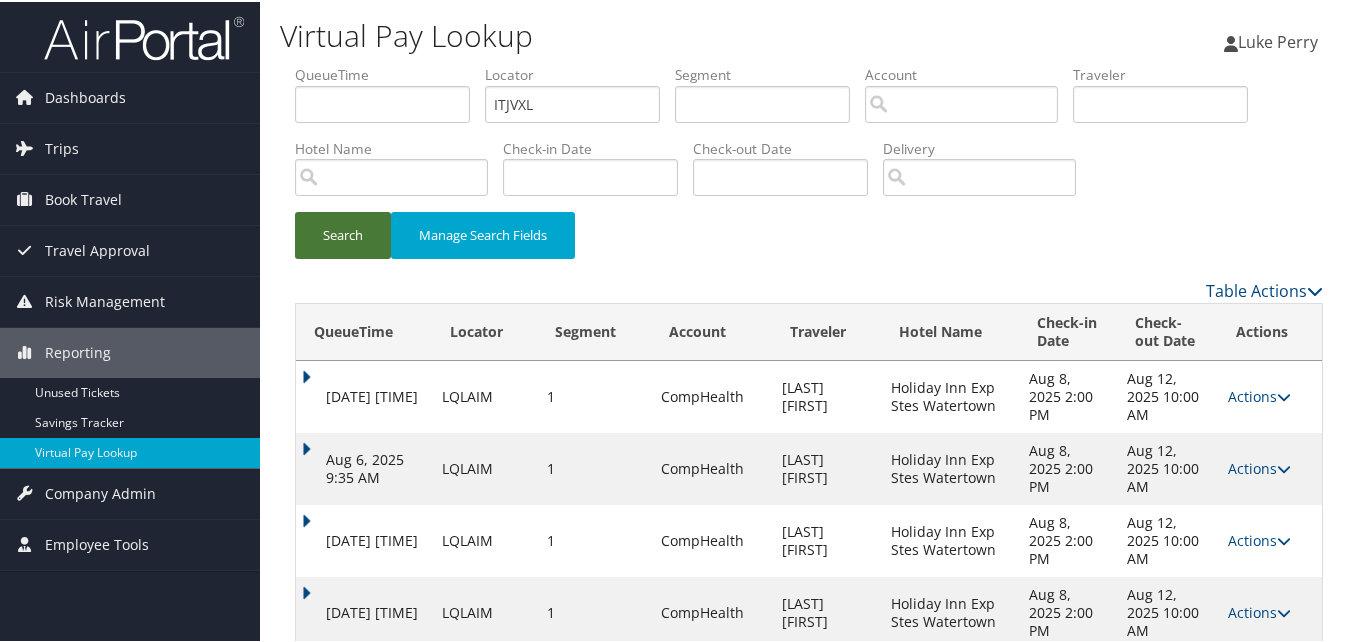 click on "Search" at bounding box center [343, 233] 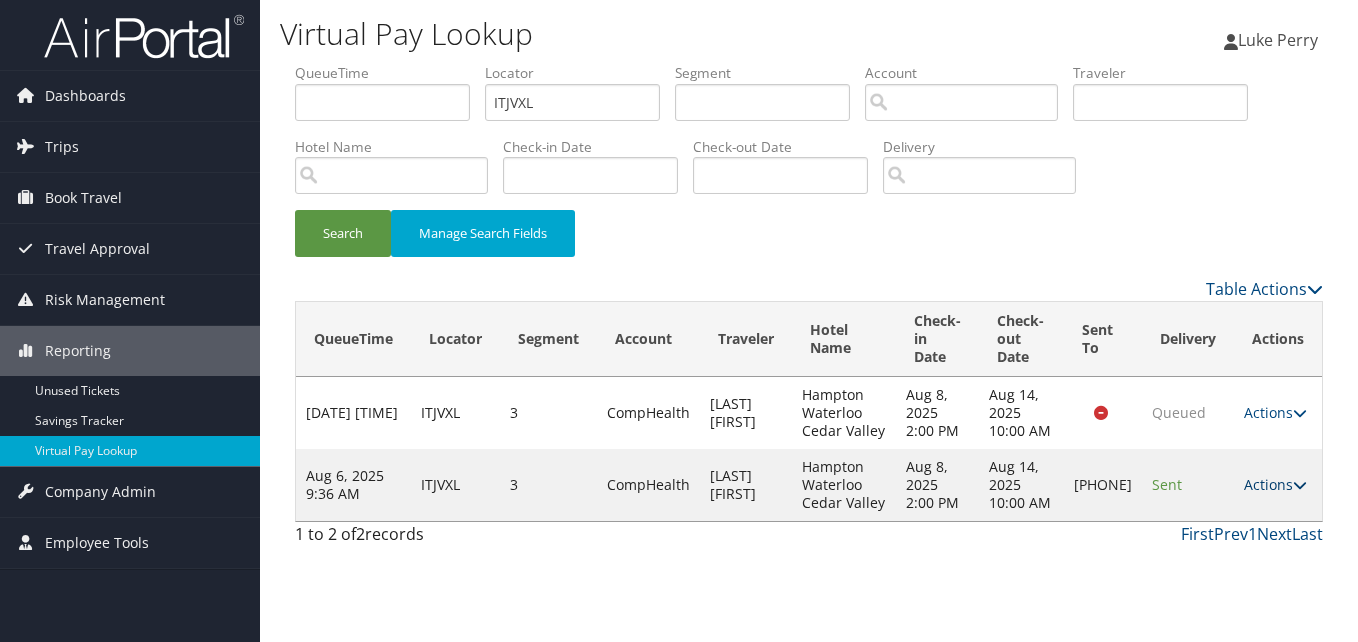 click on "Actions" at bounding box center [1275, 484] 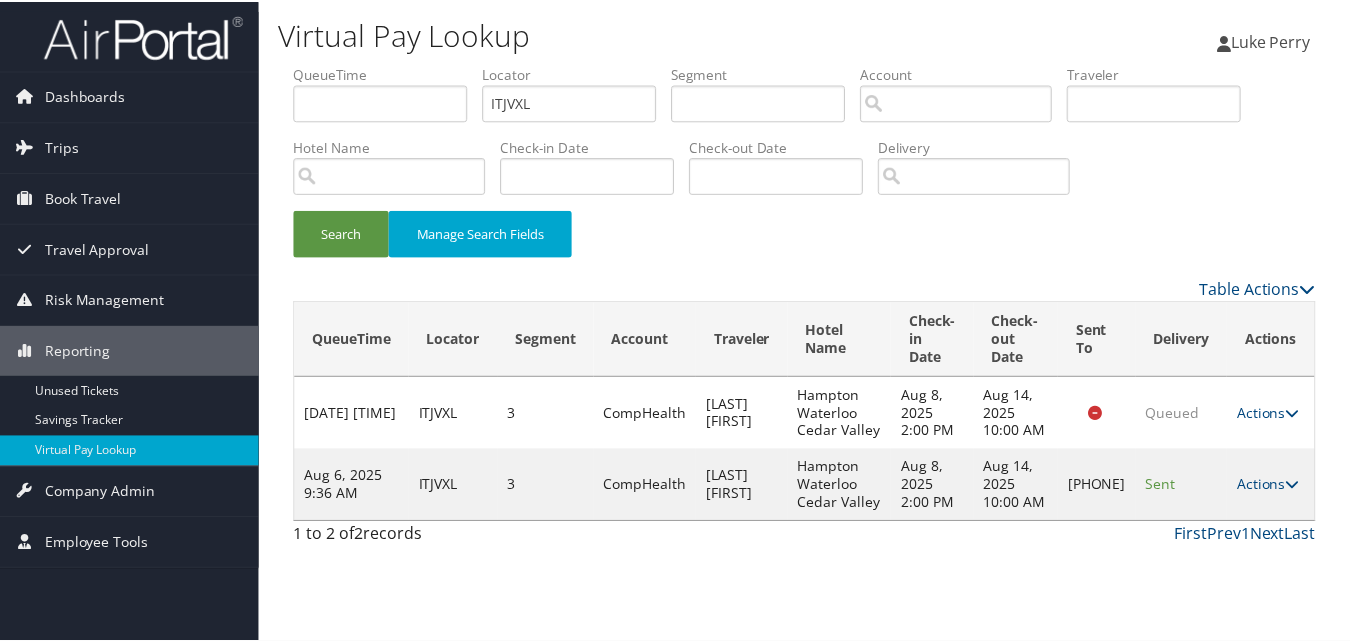 scroll, scrollTop: 1, scrollLeft: 0, axis: vertical 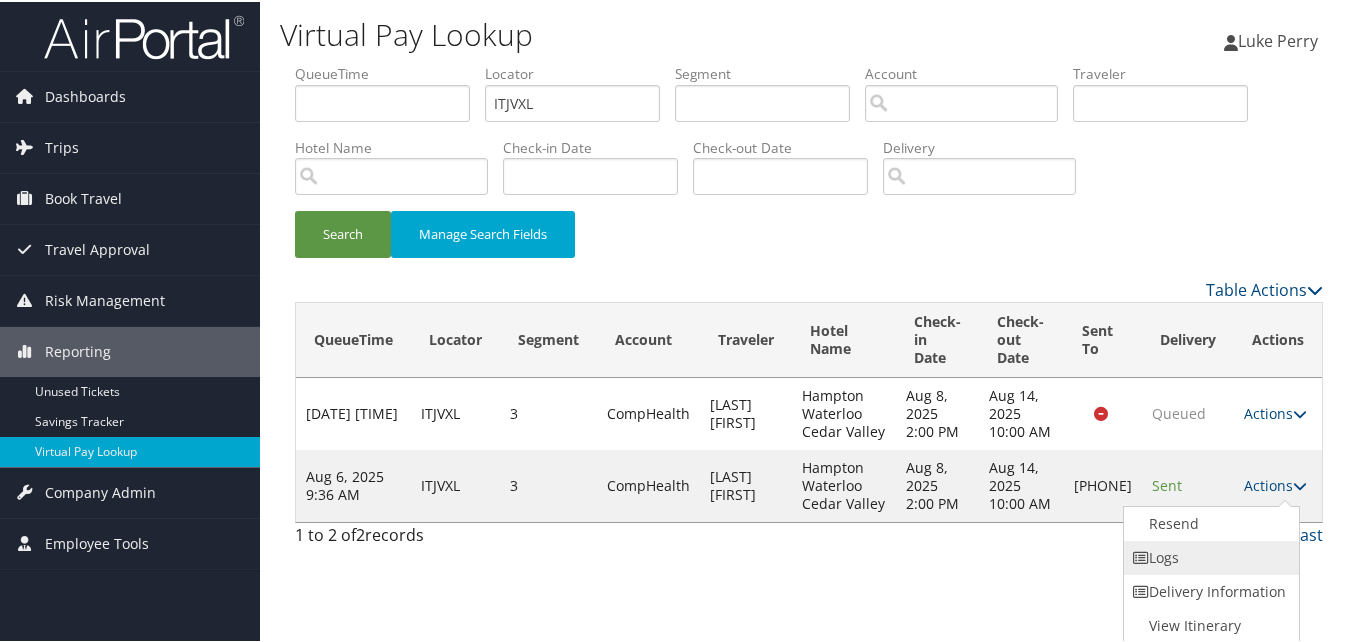 click on "Logs" at bounding box center (1209, 556) 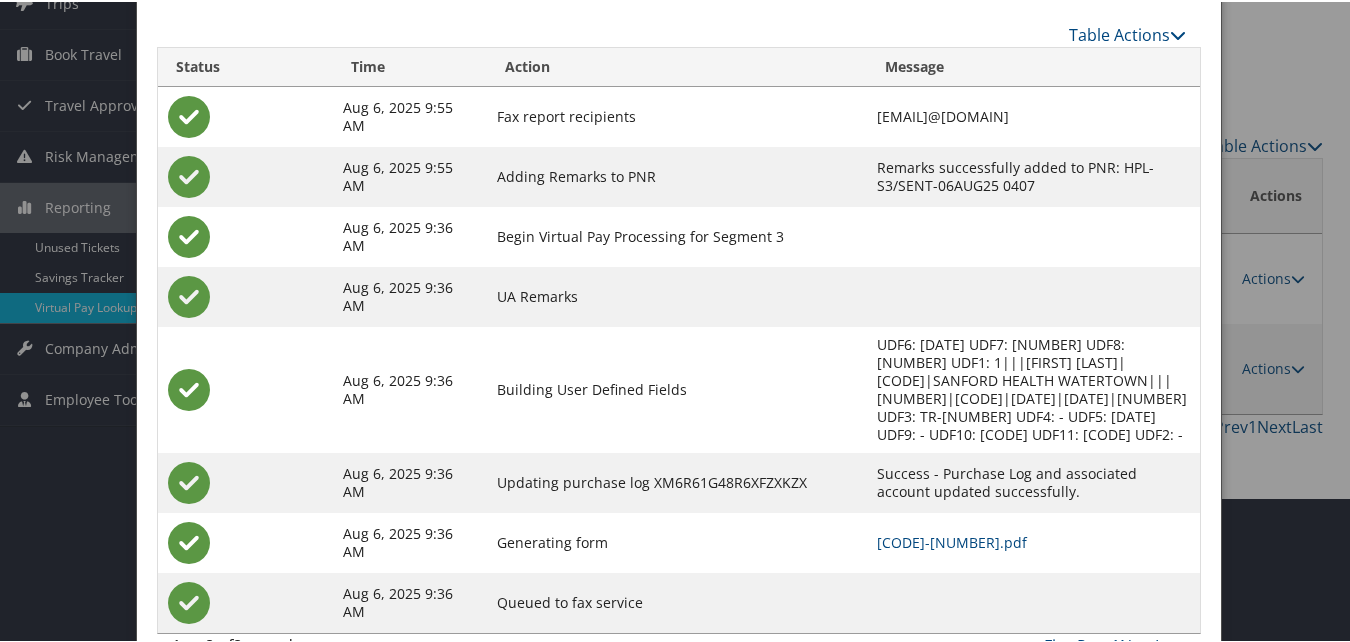 scroll, scrollTop: 154, scrollLeft: 0, axis: vertical 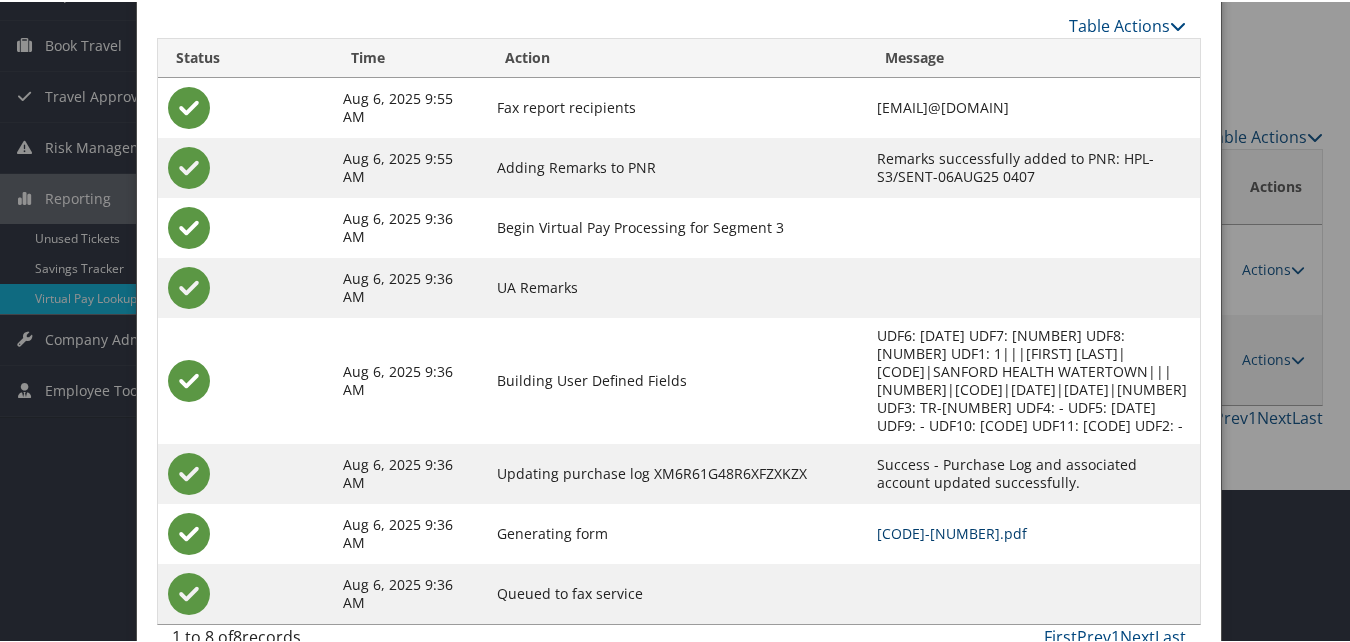click on "ITJVXL-S3_1754453183134.pdf" at bounding box center (952, 531) 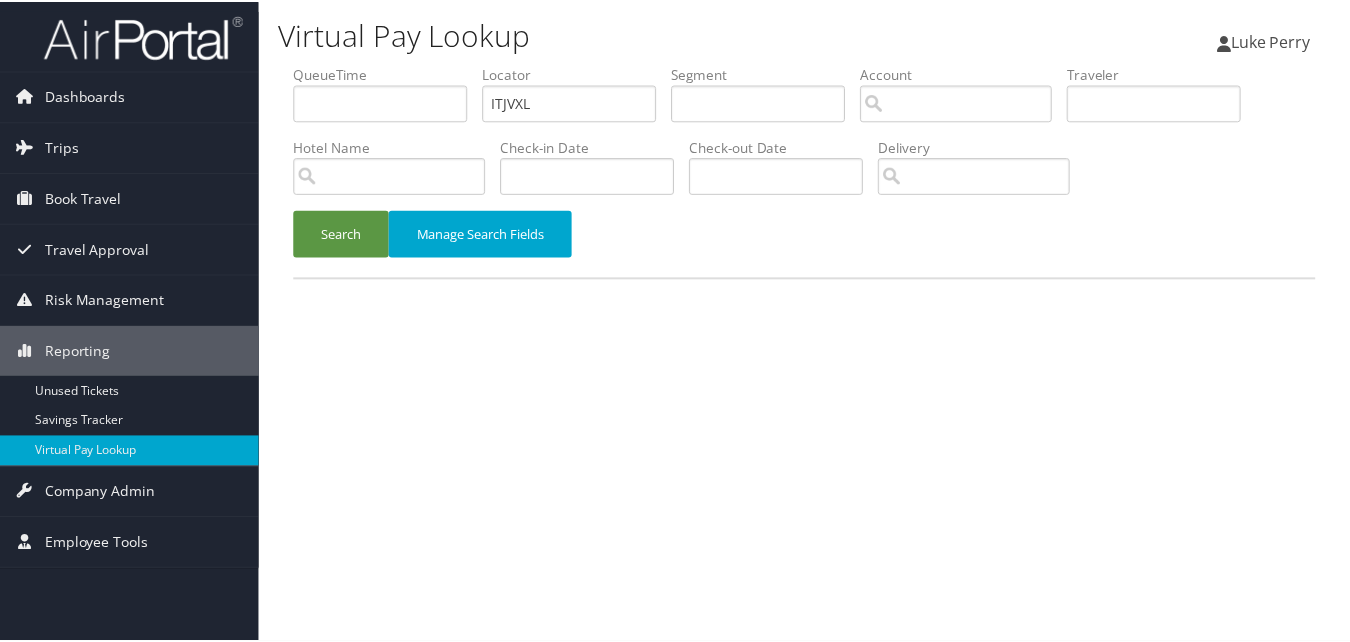 scroll, scrollTop: 0, scrollLeft: 0, axis: both 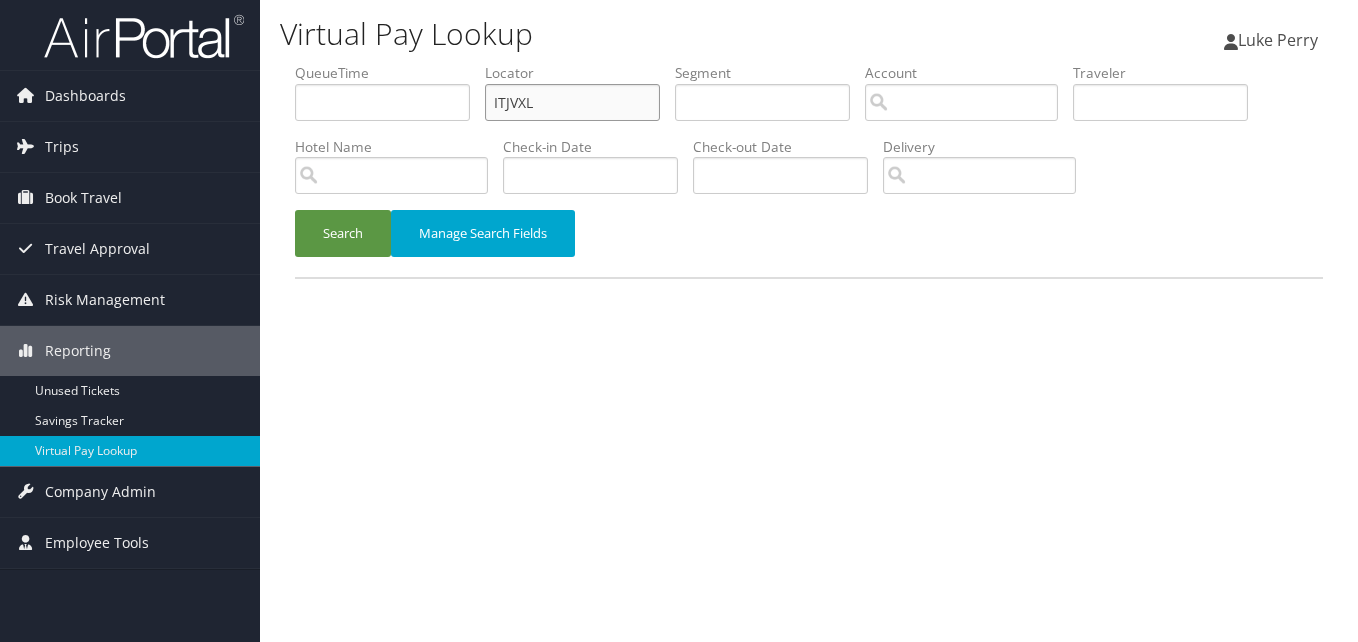 drag, startPoint x: 551, startPoint y: 116, endPoint x: 421, endPoint y: 116, distance: 130 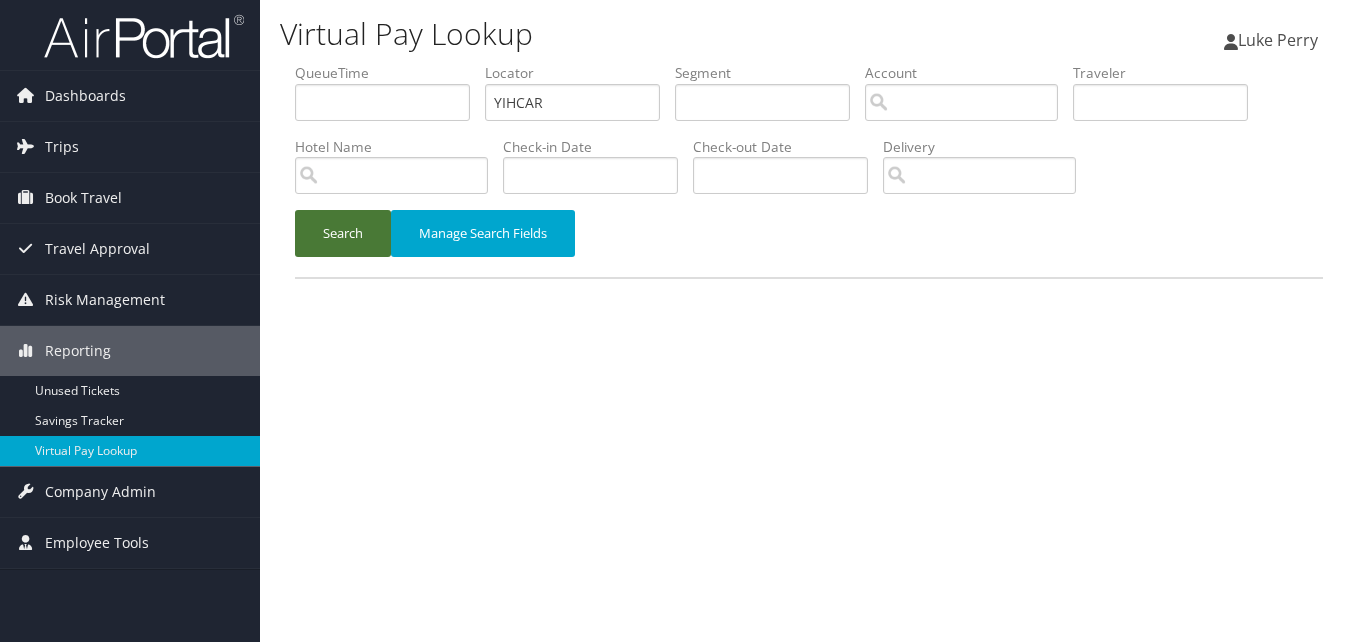 click on "Search" at bounding box center (343, 233) 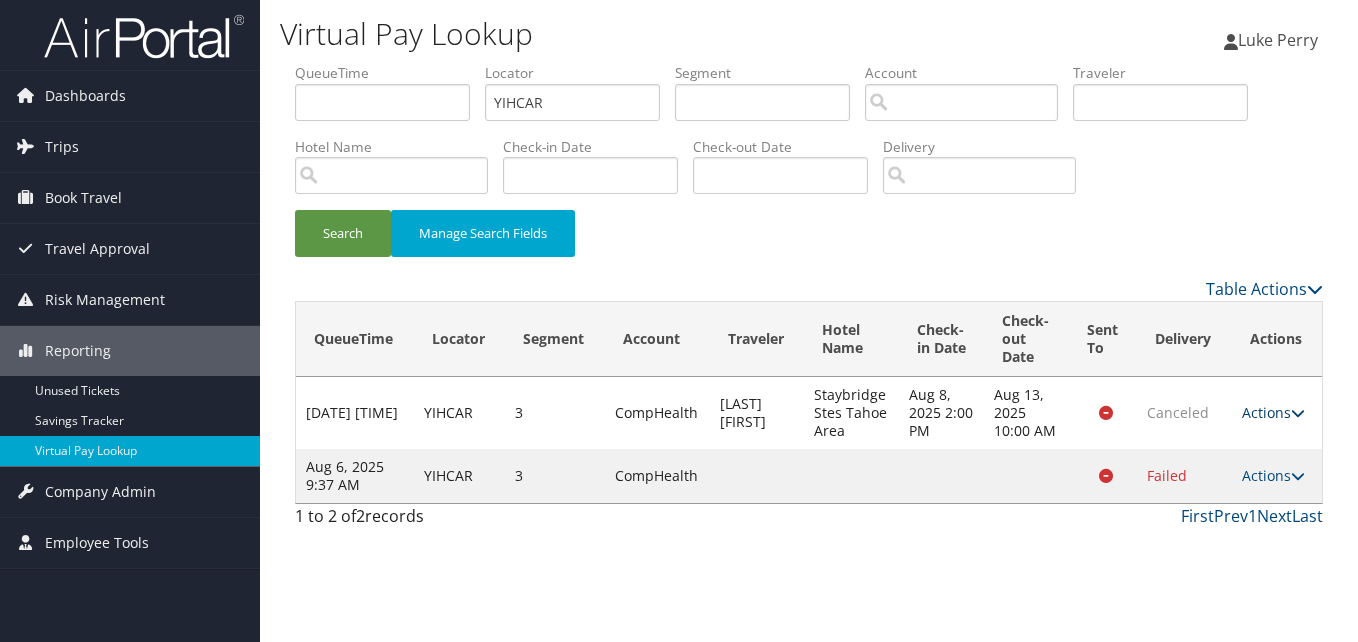 click on "Actions" at bounding box center (1273, 412) 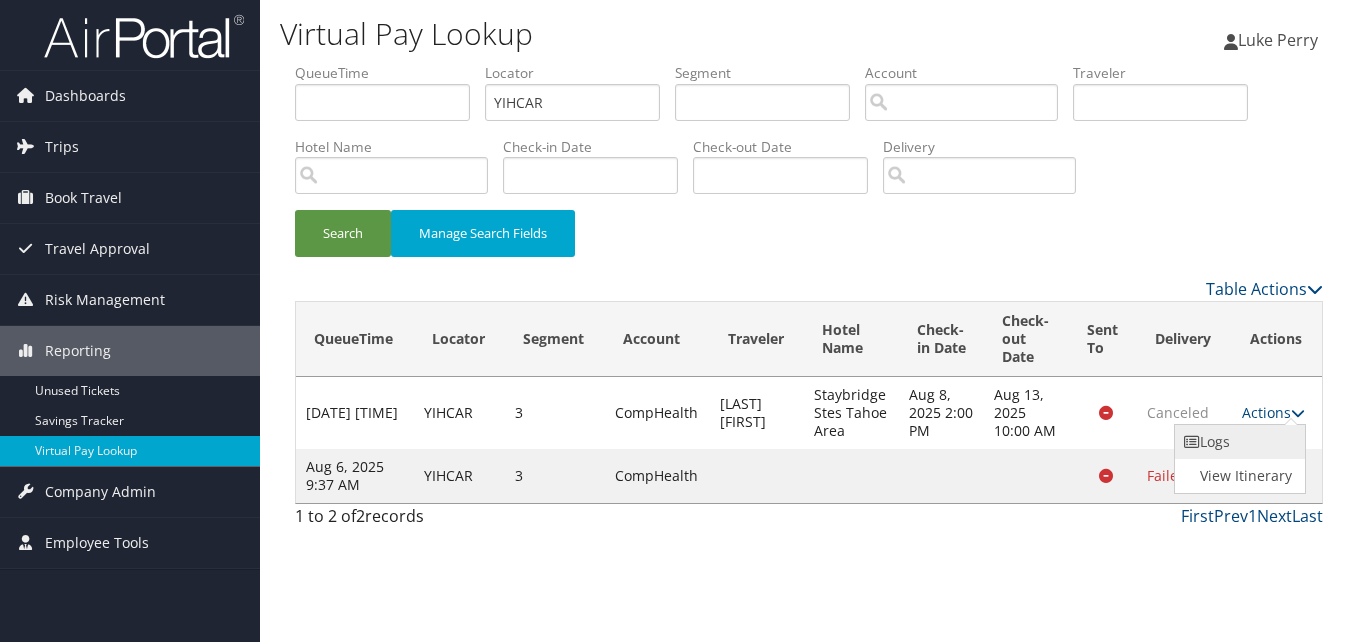 click on "Logs" at bounding box center [1238, 442] 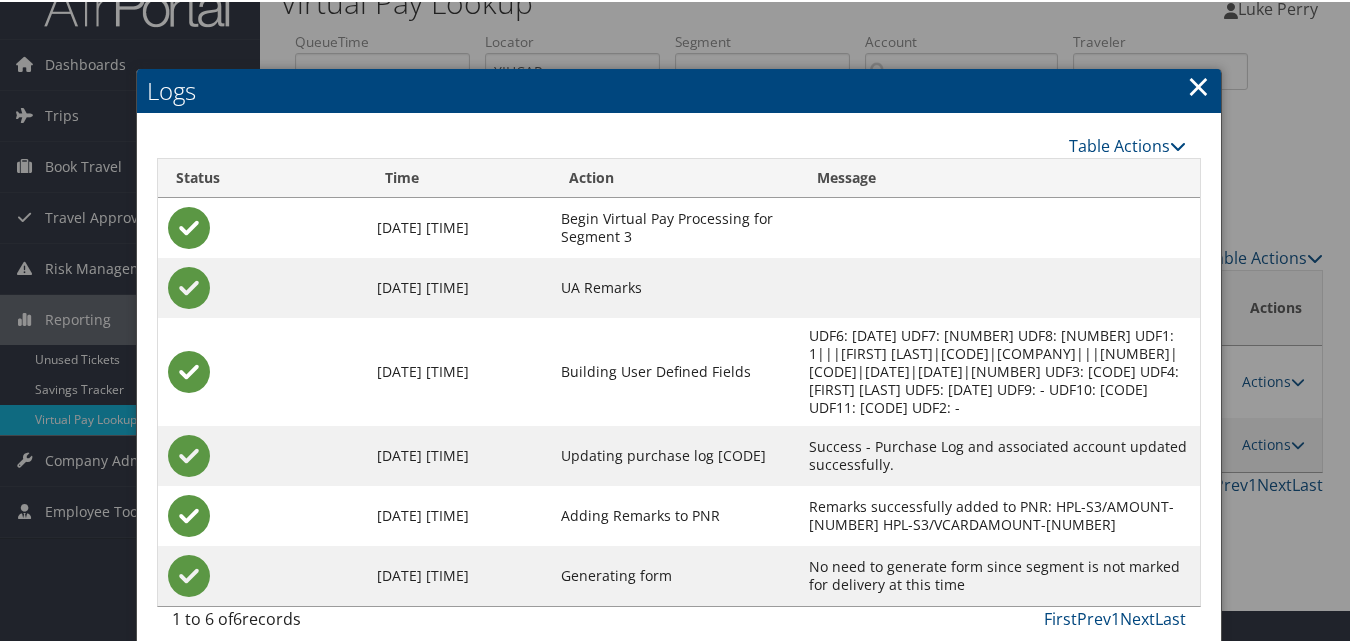 scroll, scrollTop: 51, scrollLeft: 0, axis: vertical 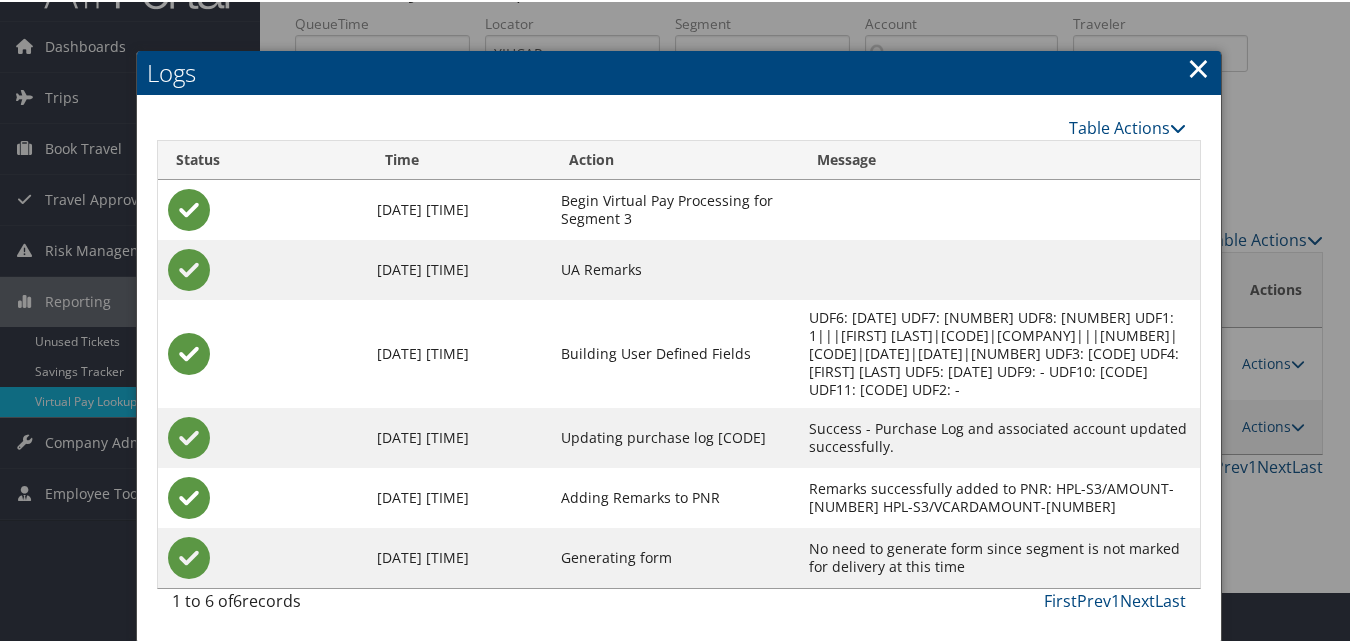 click on "×" at bounding box center (1198, 66) 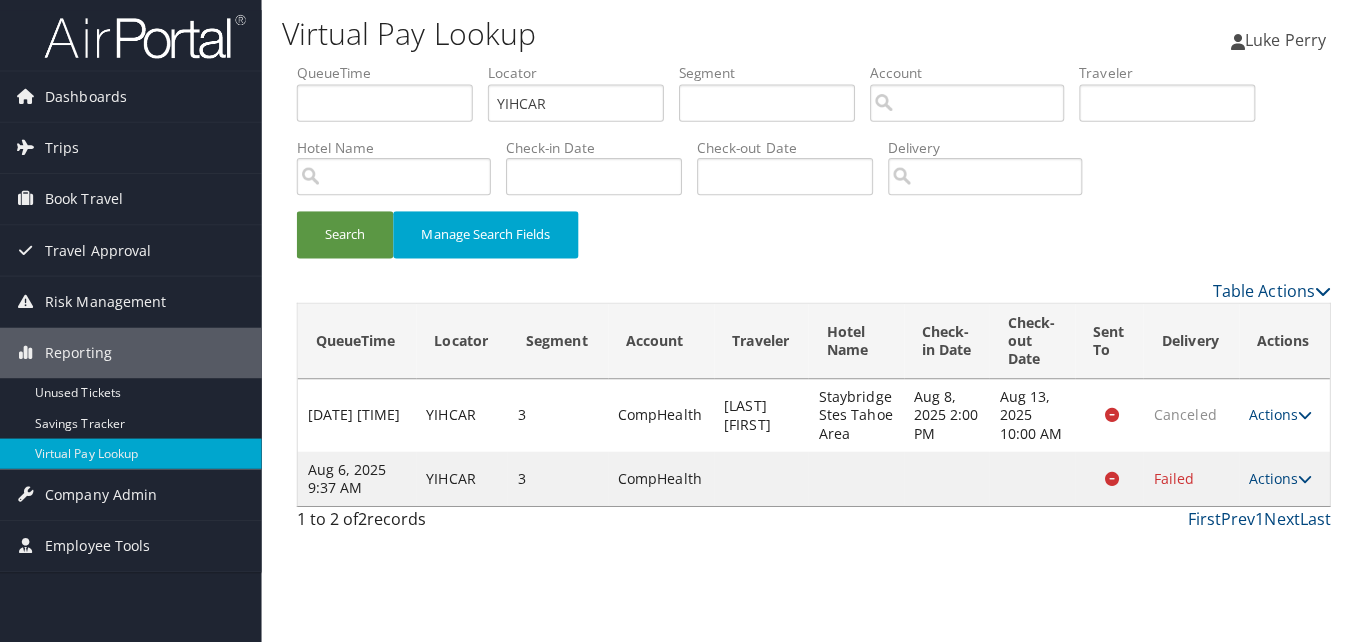 scroll, scrollTop: 0, scrollLeft: 0, axis: both 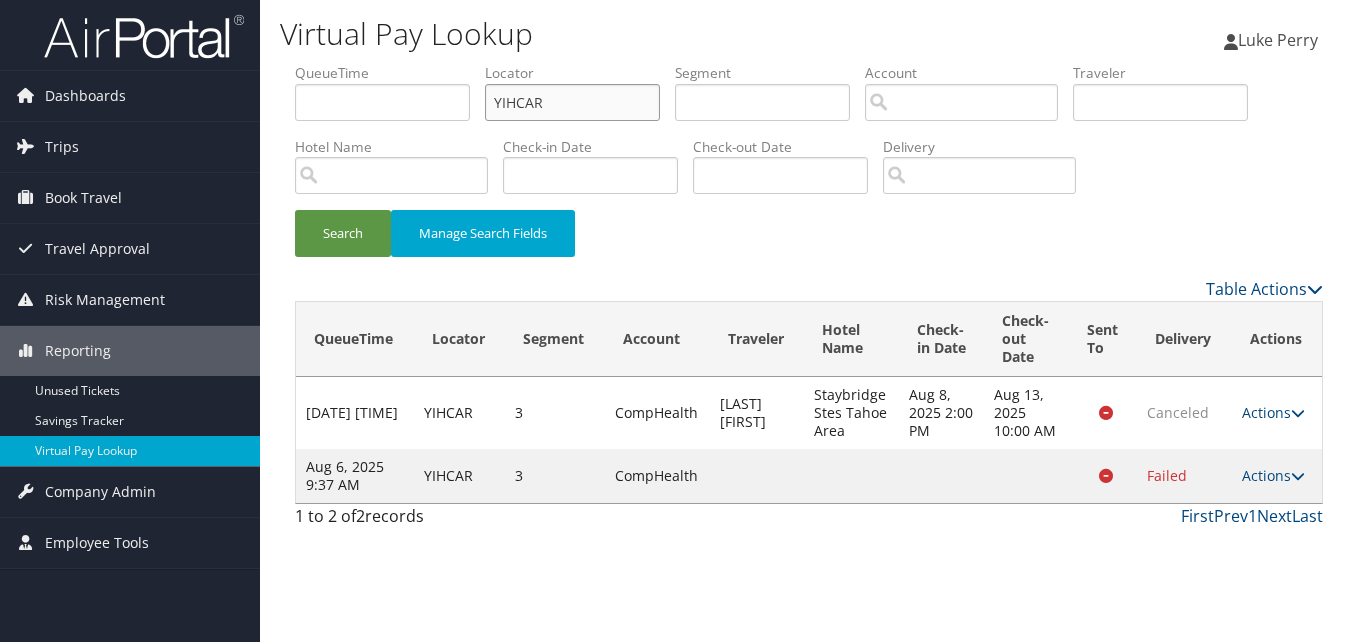 drag, startPoint x: 578, startPoint y: 102, endPoint x: 407, endPoint y: 117, distance: 171.65663 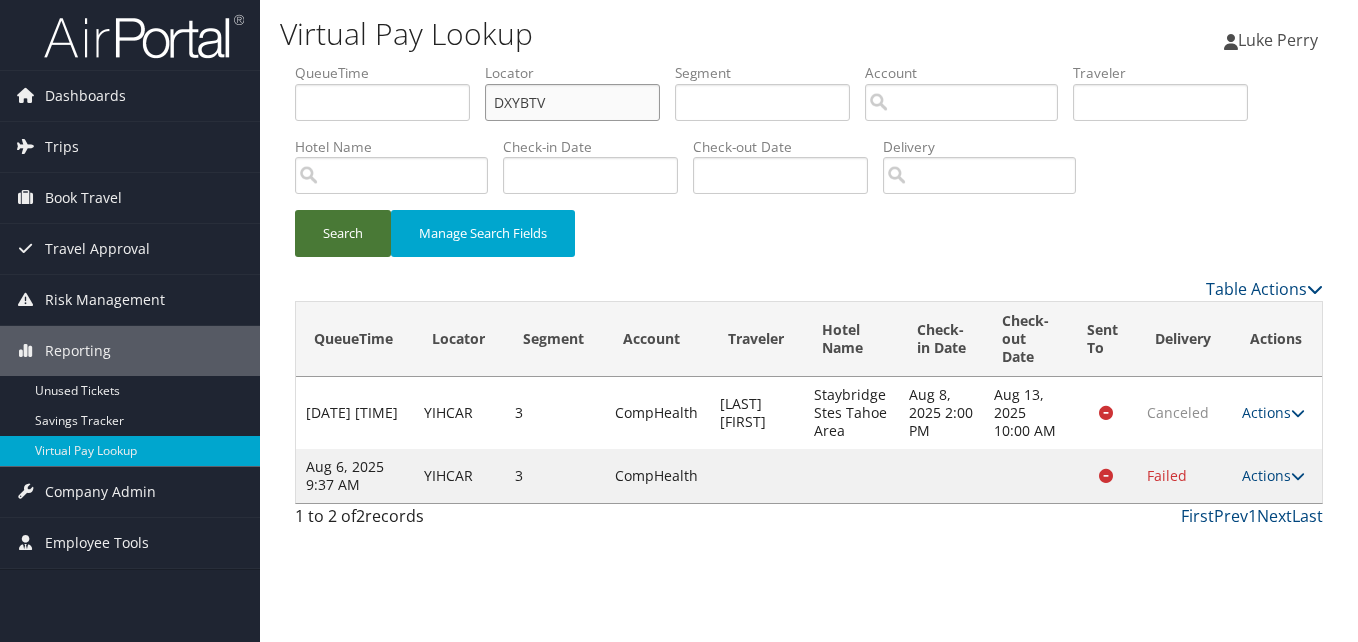 type on "DXYBTV" 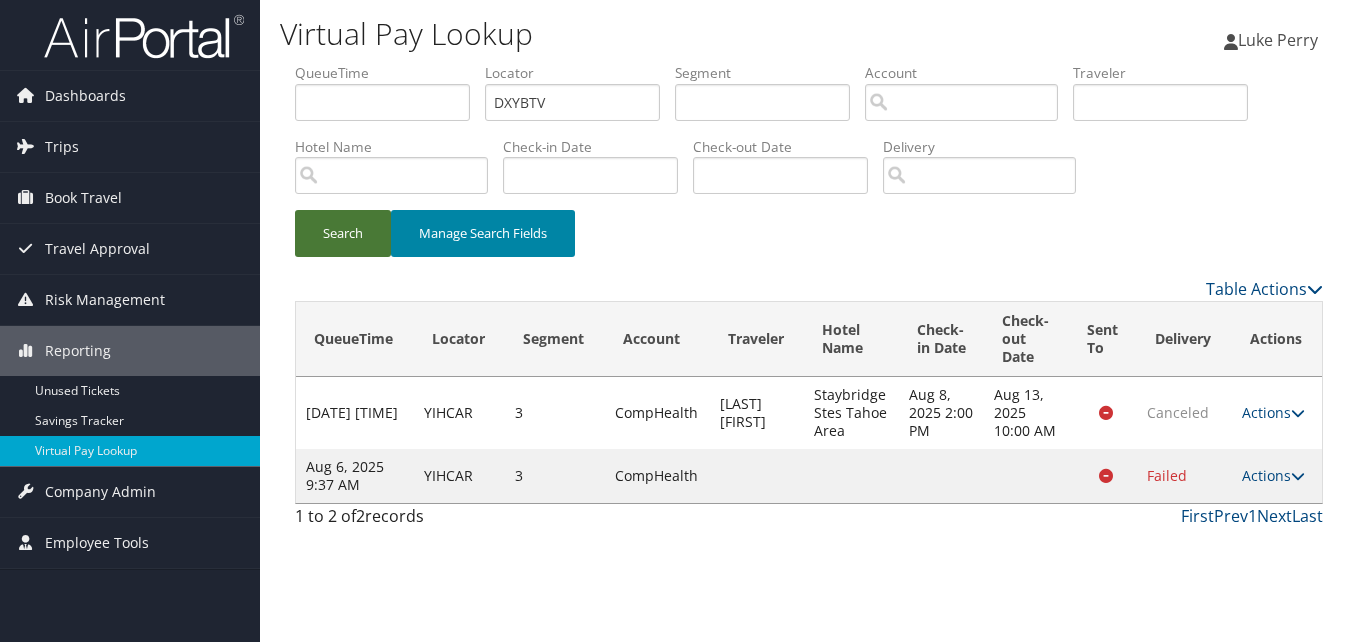 drag, startPoint x: 374, startPoint y: 224, endPoint x: 398, endPoint y: 233, distance: 25.632011 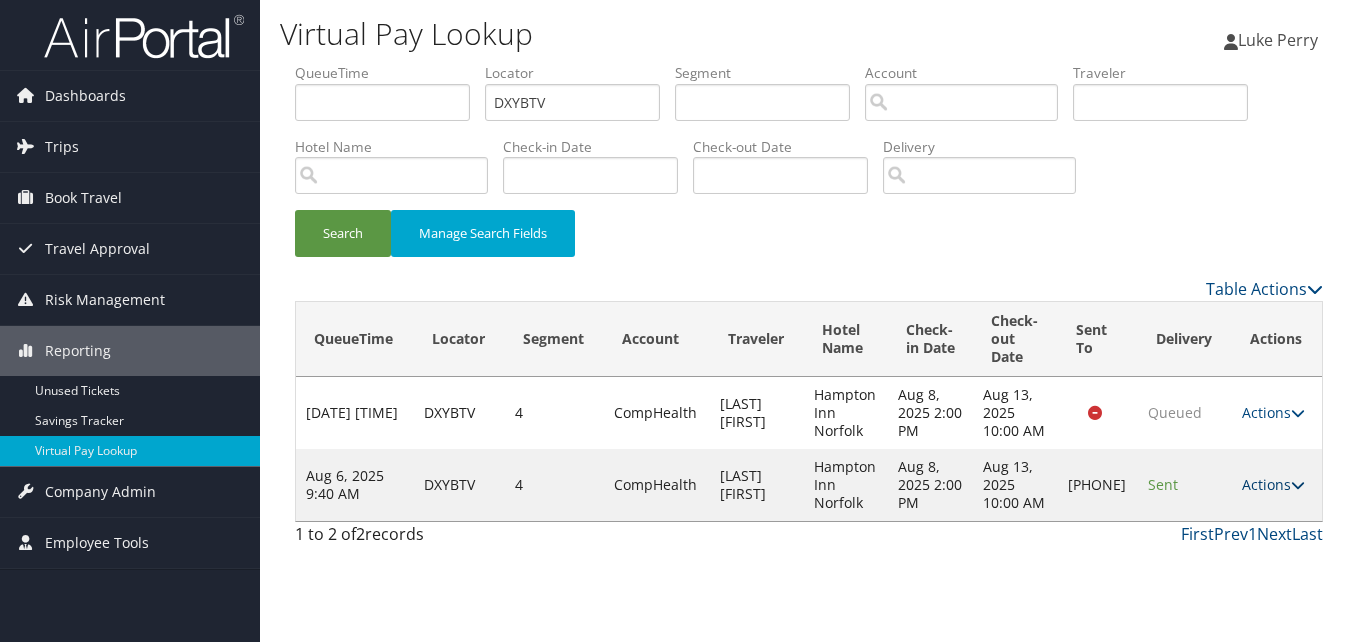 click at bounding box center [1298, 485] 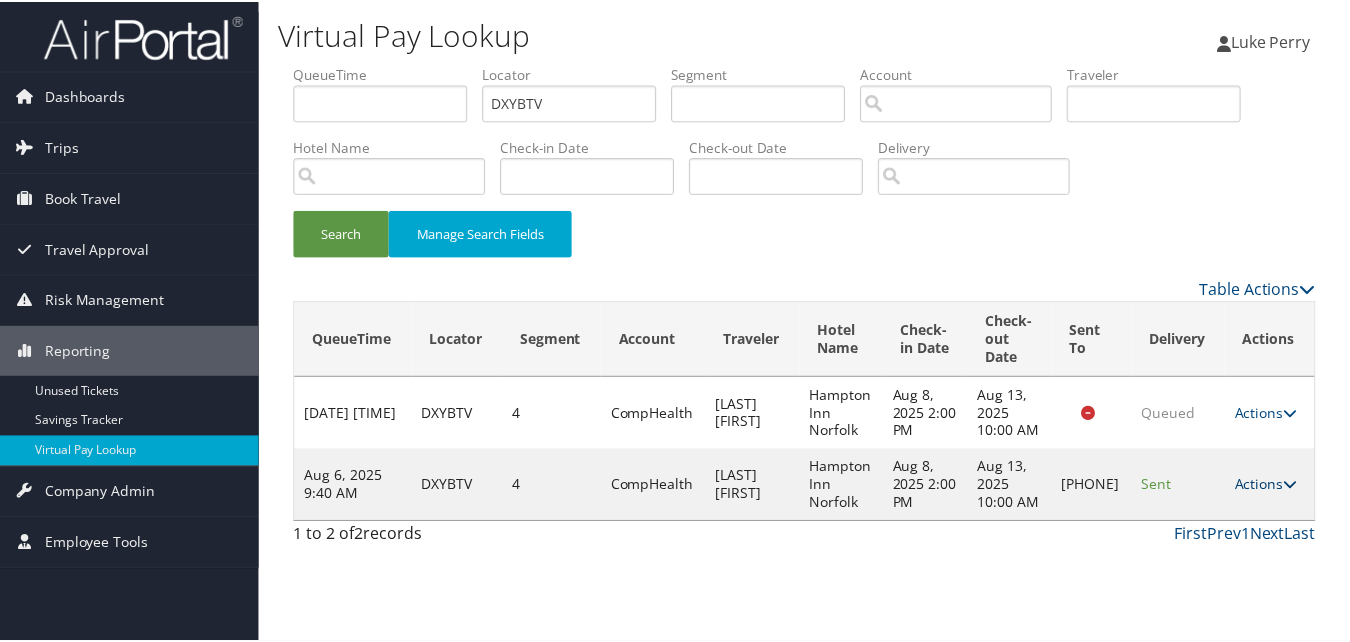scroll, scrollTop: 1, scrollLeft: 0, axis: vertical 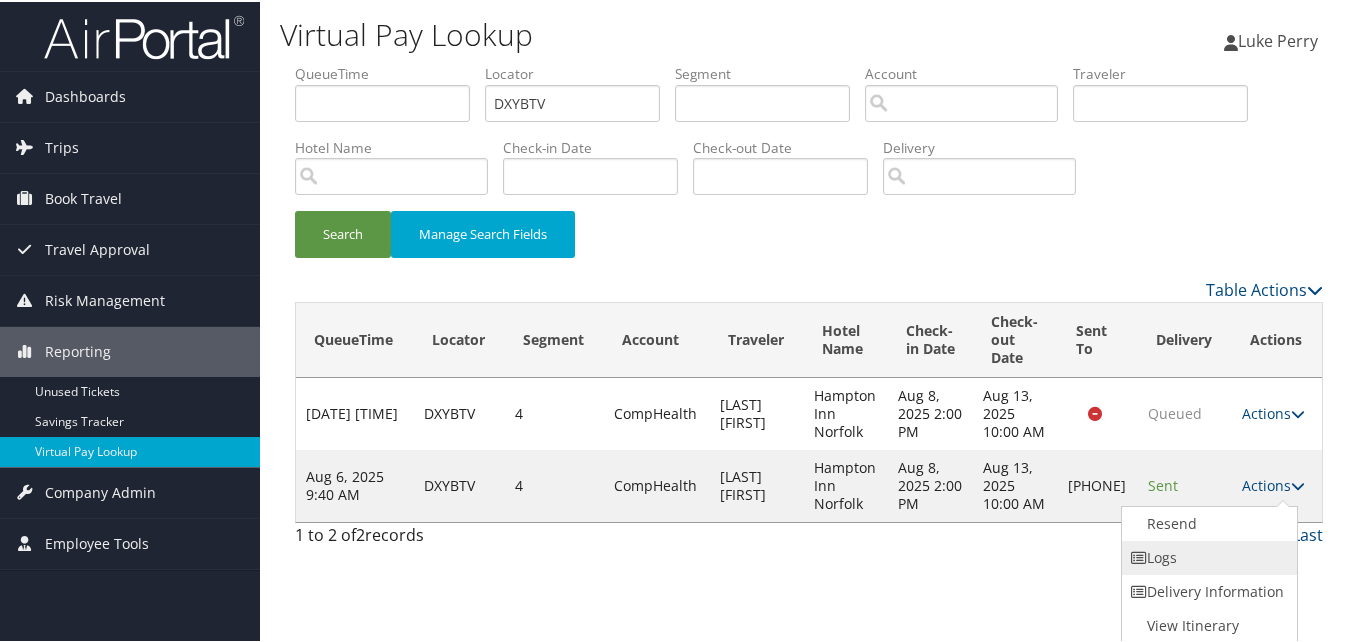 click on "Logs" at bounding box center [1207, 556] 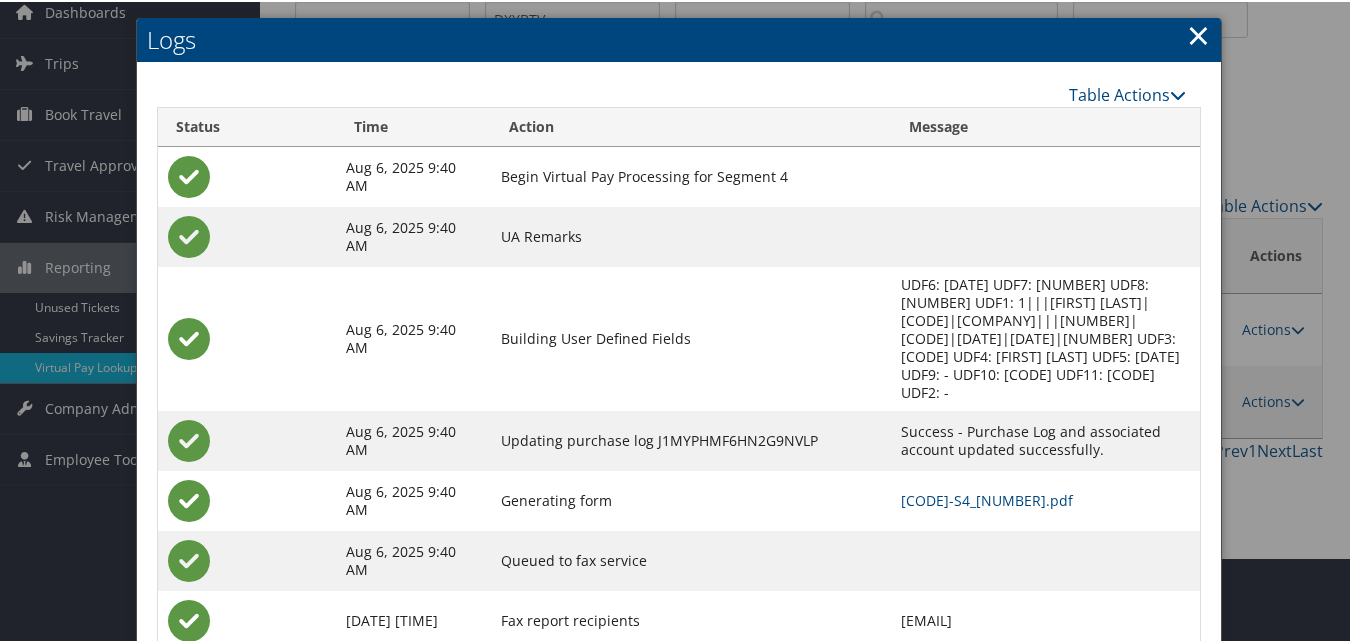 scroll, scrollTop: 172, scrollLeft: 0, axis: vertical 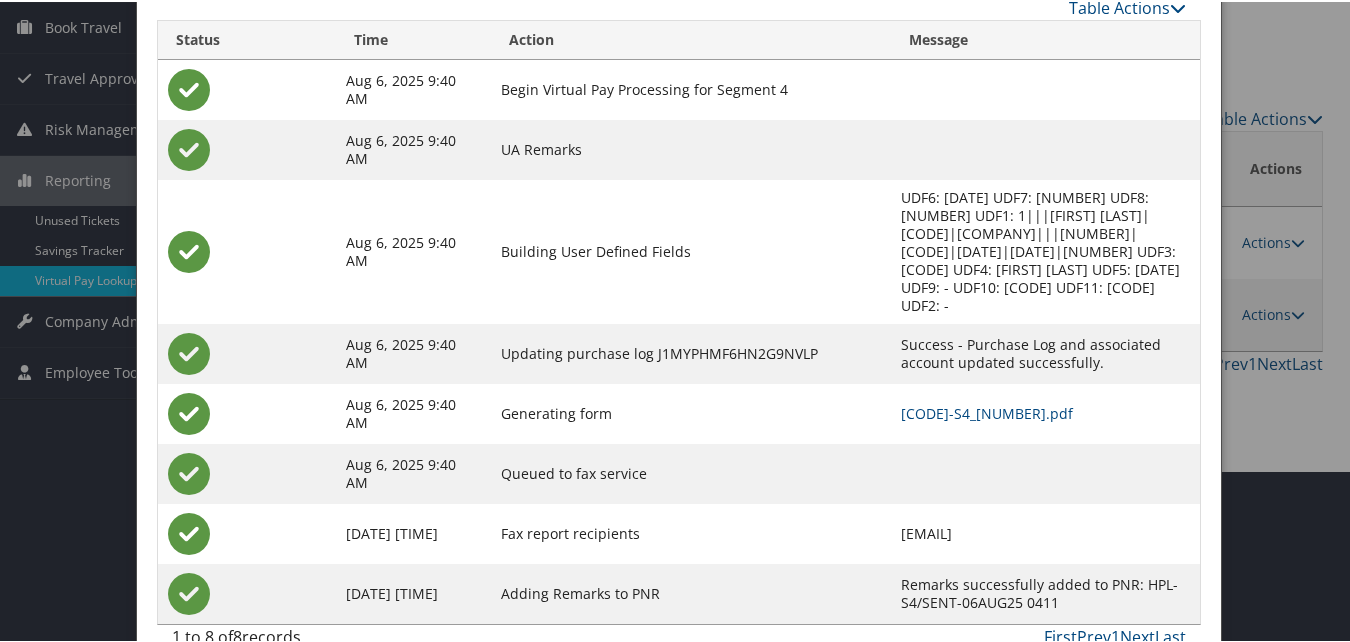click on "DXYBTV-S4_1754453448982.pdf" at bounding box center [1045, 412] 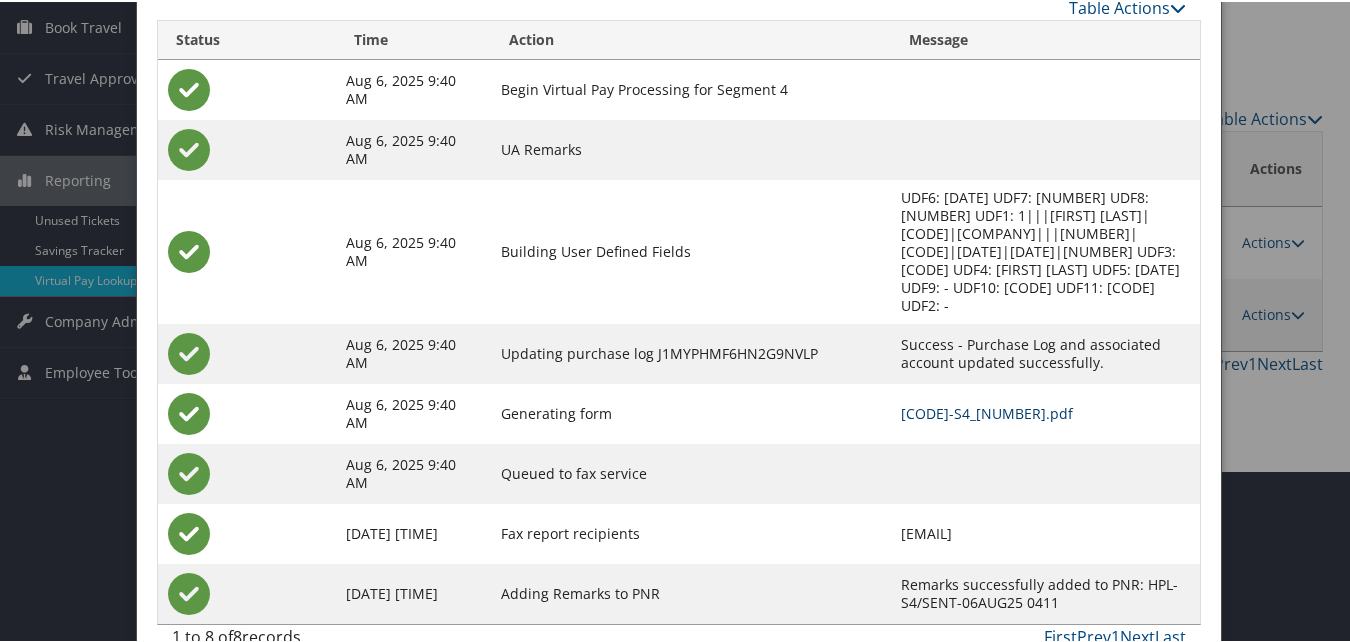 click on "DXYBTV-S4_1754453448982.pdf" at bounding box center [987, 411] 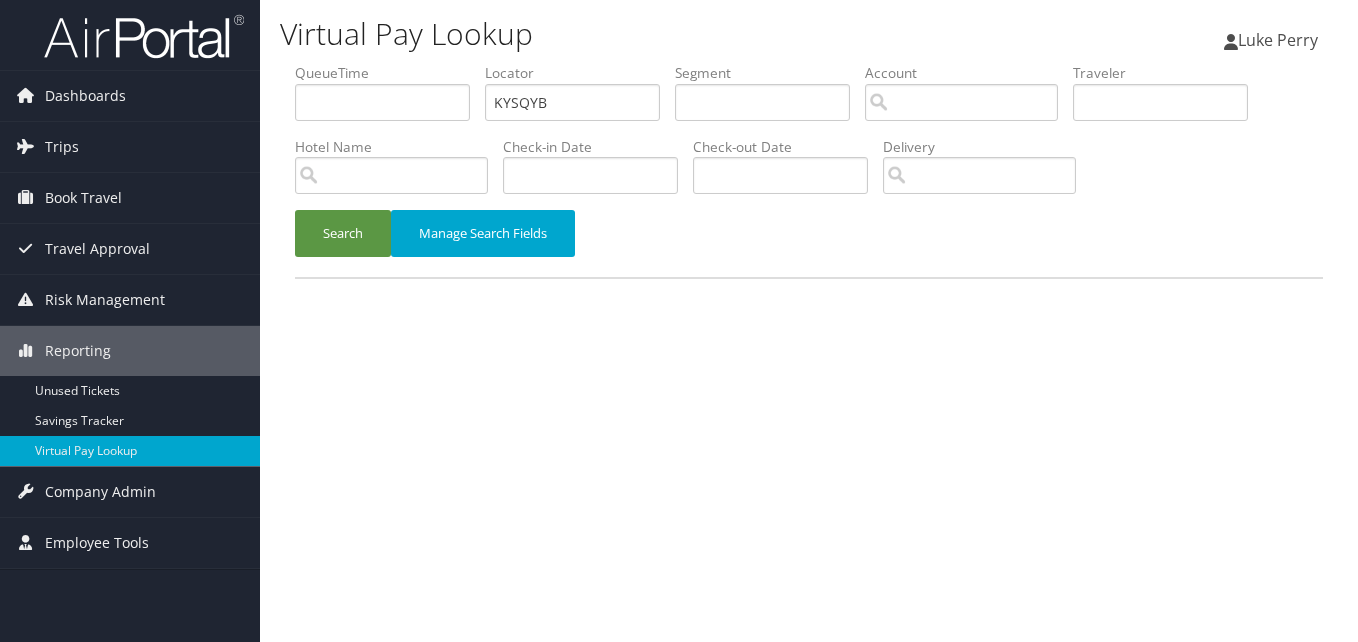 scroll, scrollTop: 0, scrollLeft: 0, axis: both 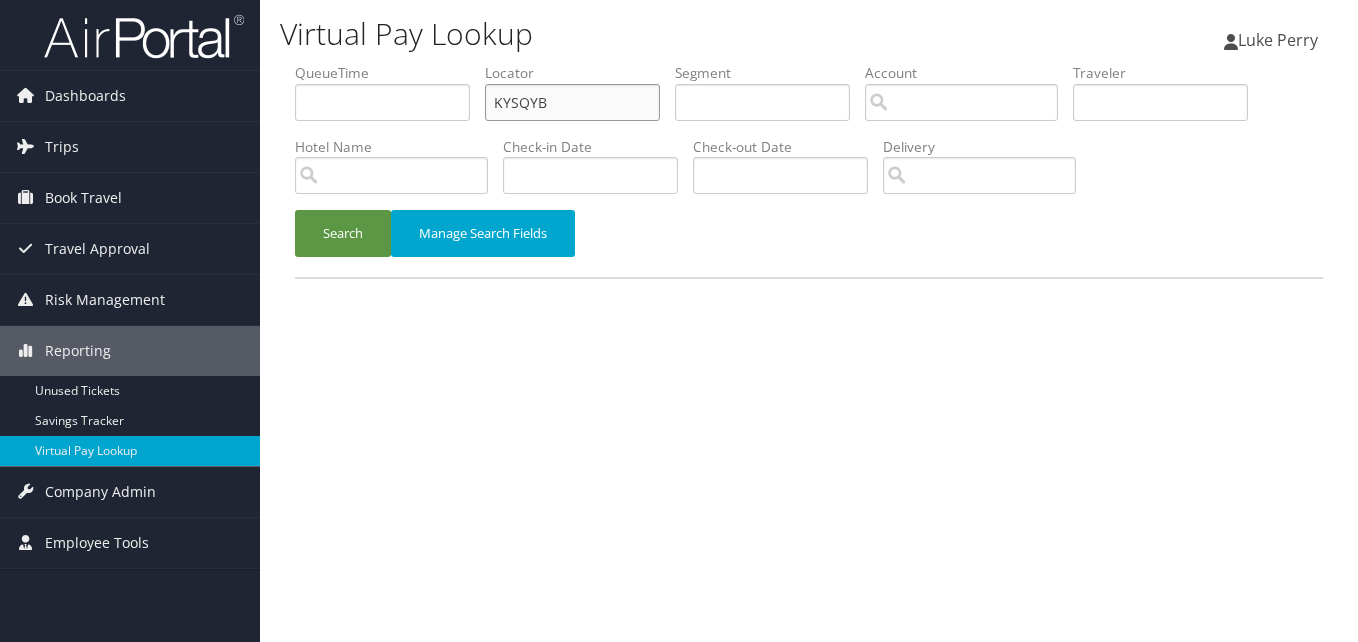 drag, startPoint x: 391, startPoint y: 123, endPoint x: 264, endPoint y: 145, distance: 128.89143 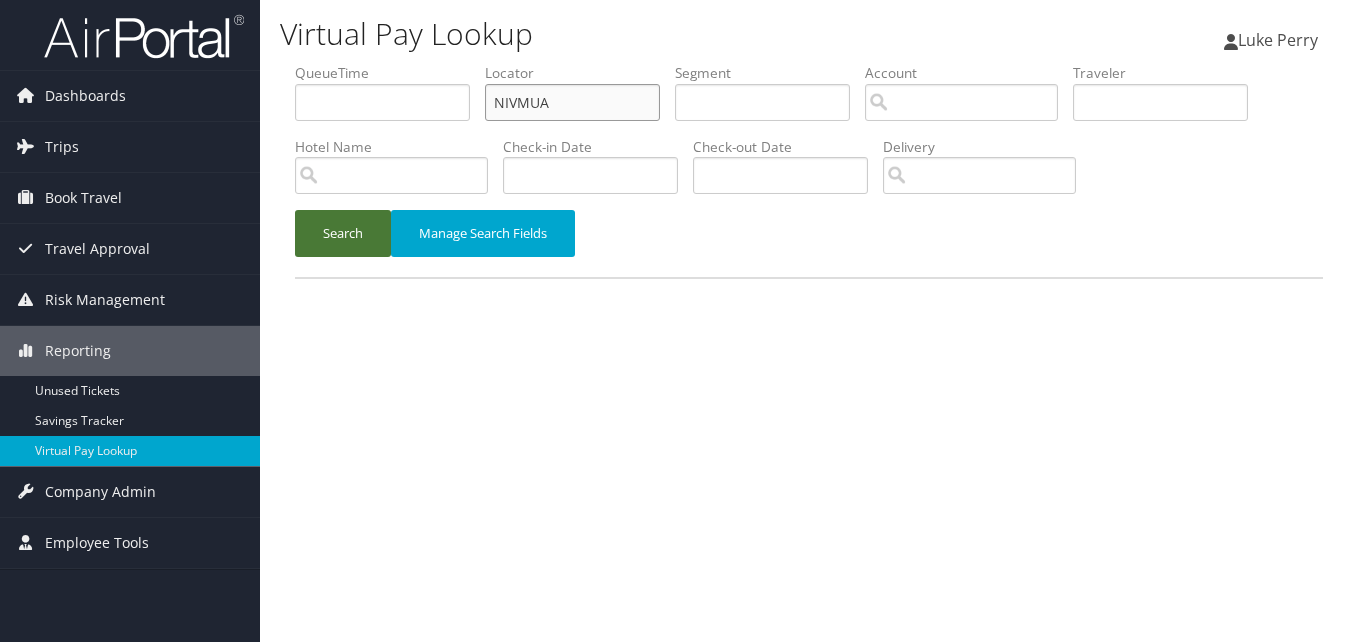 type on "NIVMUA" 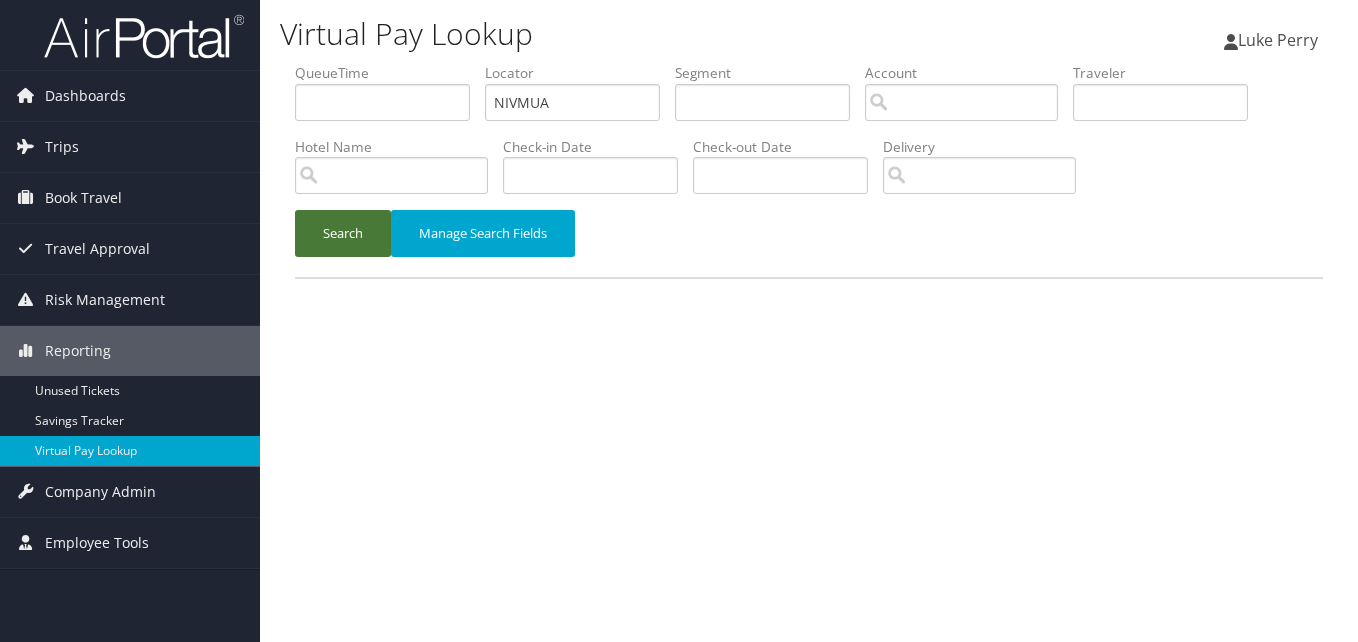 click on "Search" at bounding box center [343, 233] 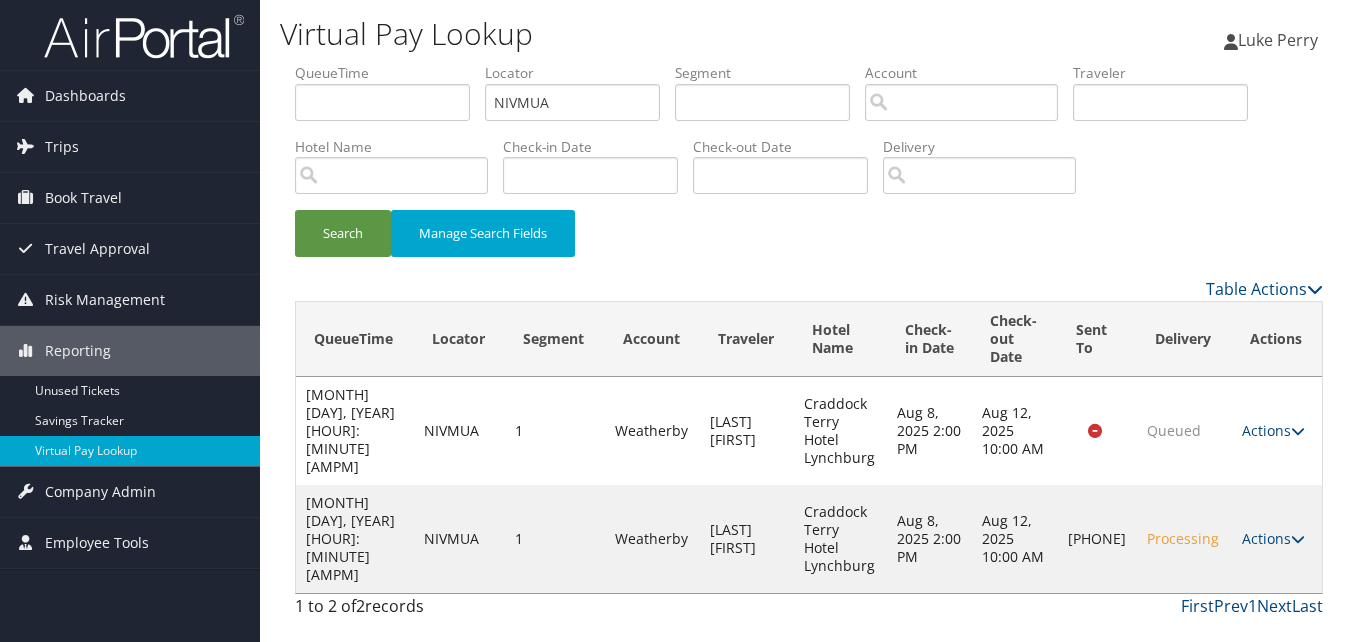 click on "Actions   Resend  Logs  Delivery Information  View Itinerary" at bounding box center (1277, 539) 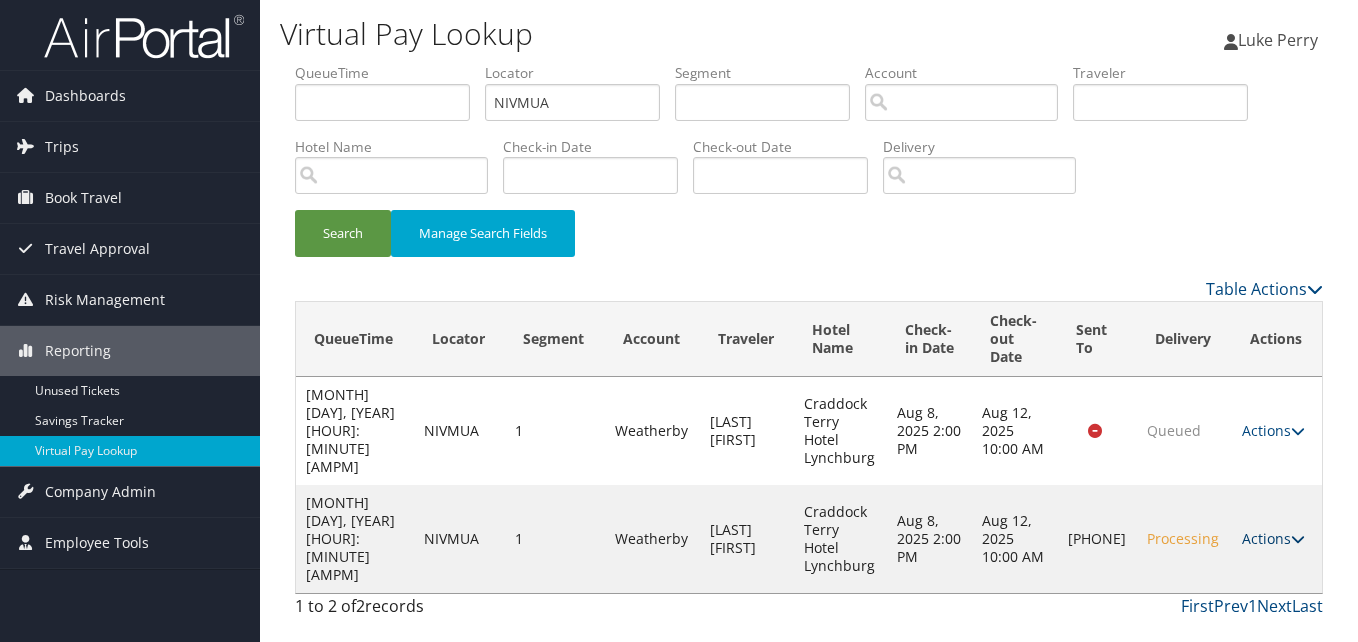 click on "Actions" at bounding box center [1273, 538] 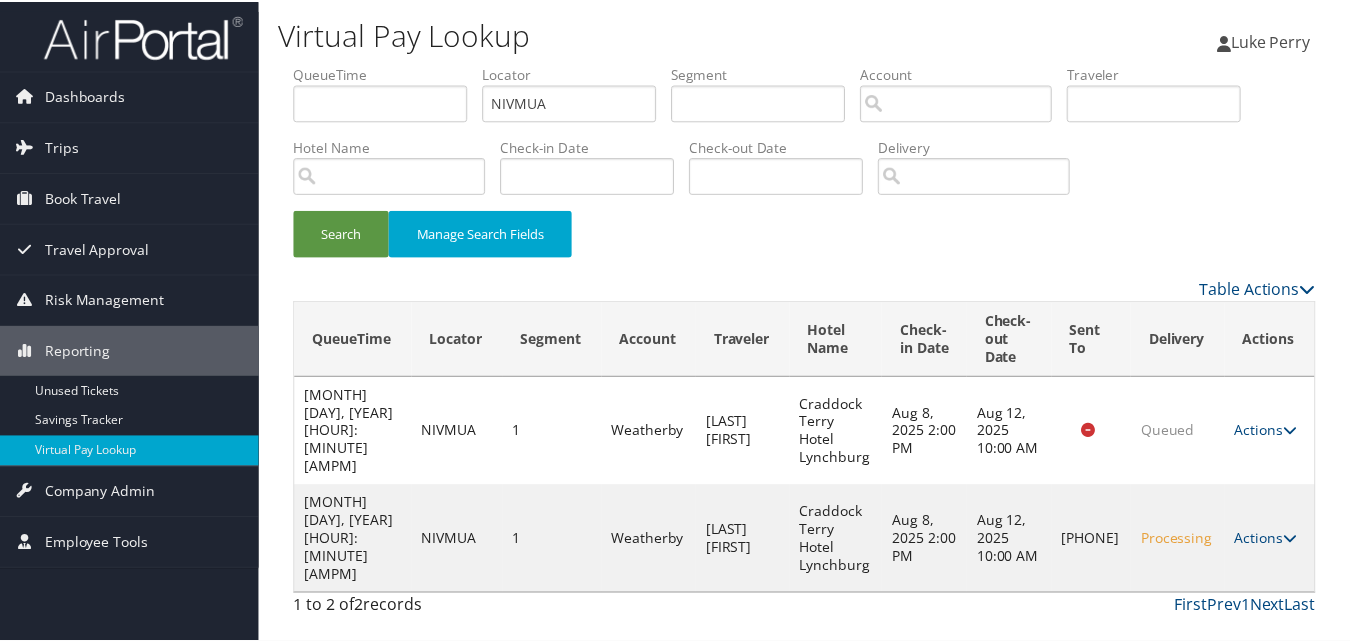 scroll, scrollTop: 19, scrollLeft: 0, axis: vertical 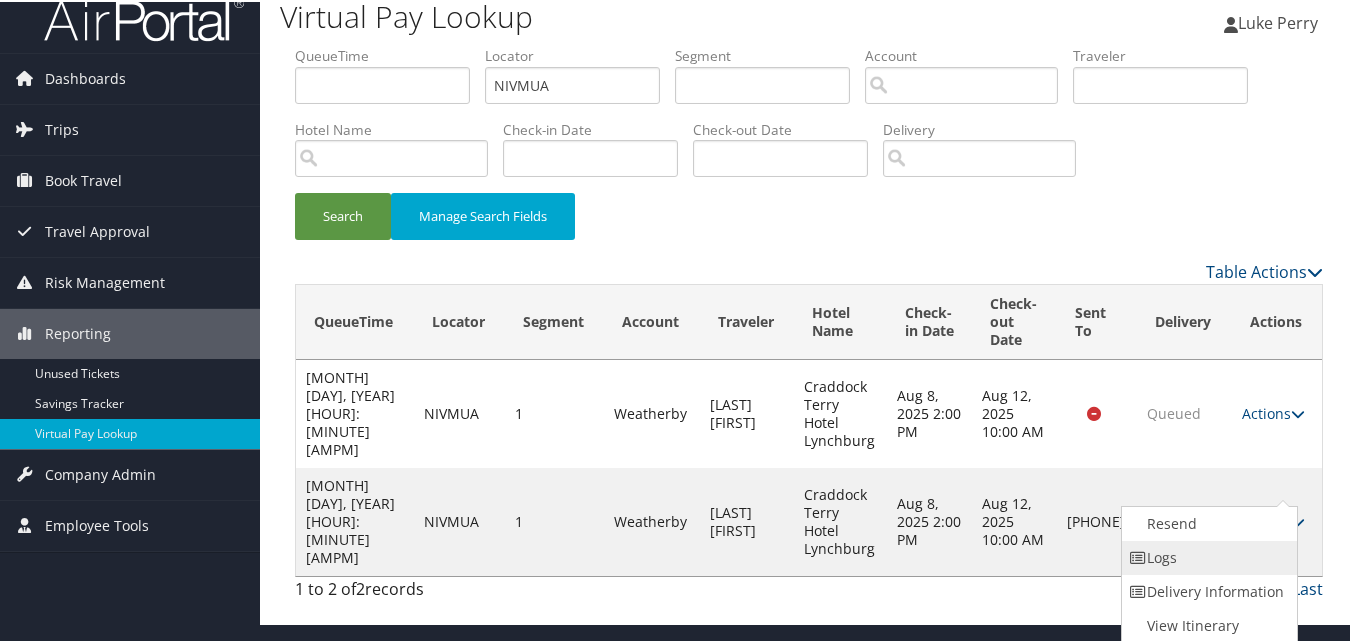 click on "Logs" at bounding box center (1207, 556) 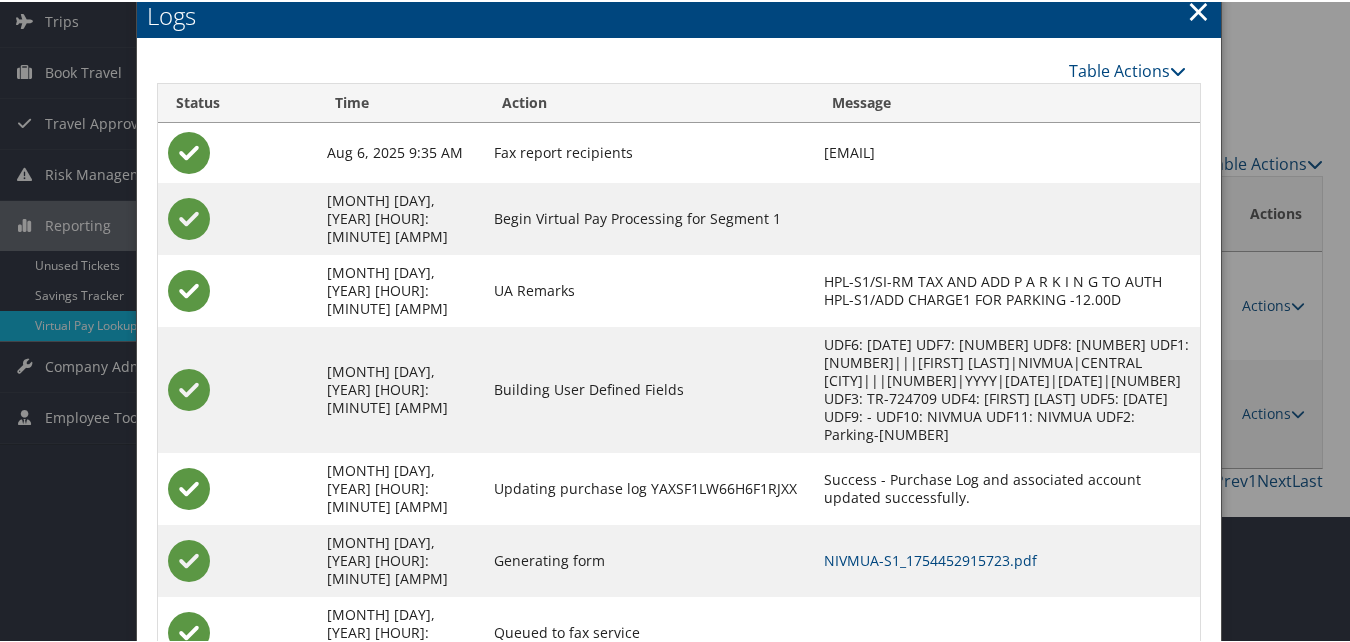 scroll, scrollTop: 130, scrollLeft: 0, axis: vertical 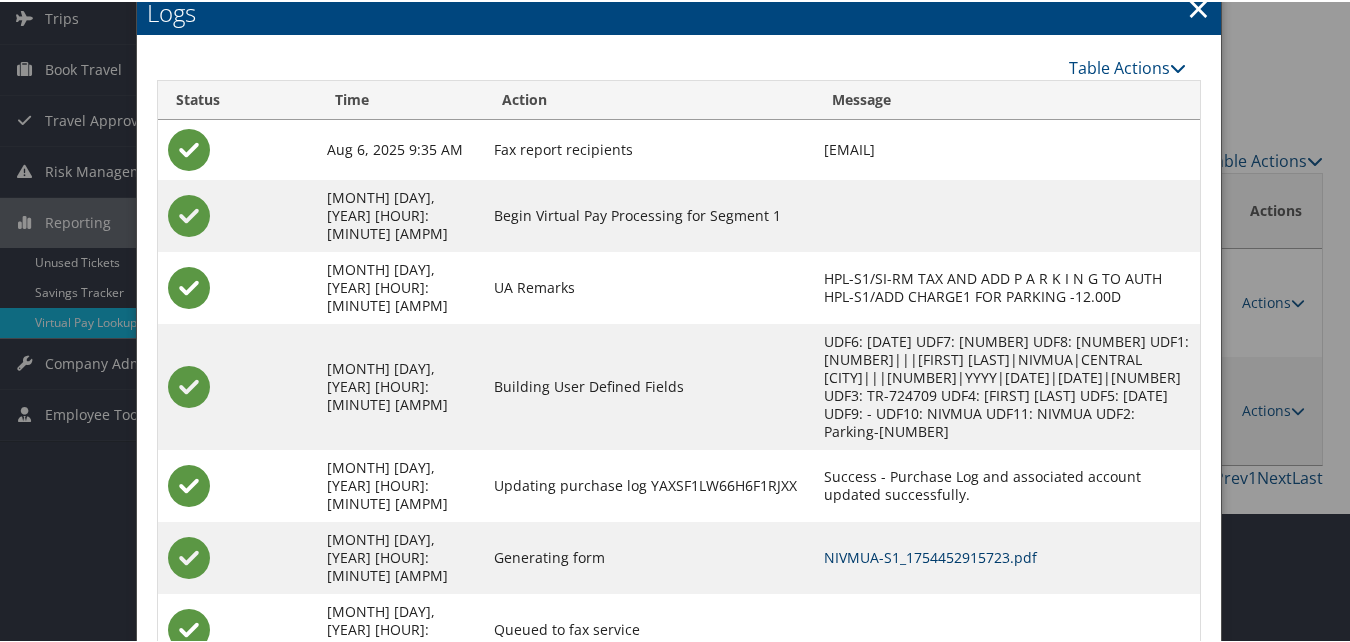 click on "NIVMUA-S1_1754452915723.pdf" at bounding box center [930, 555] 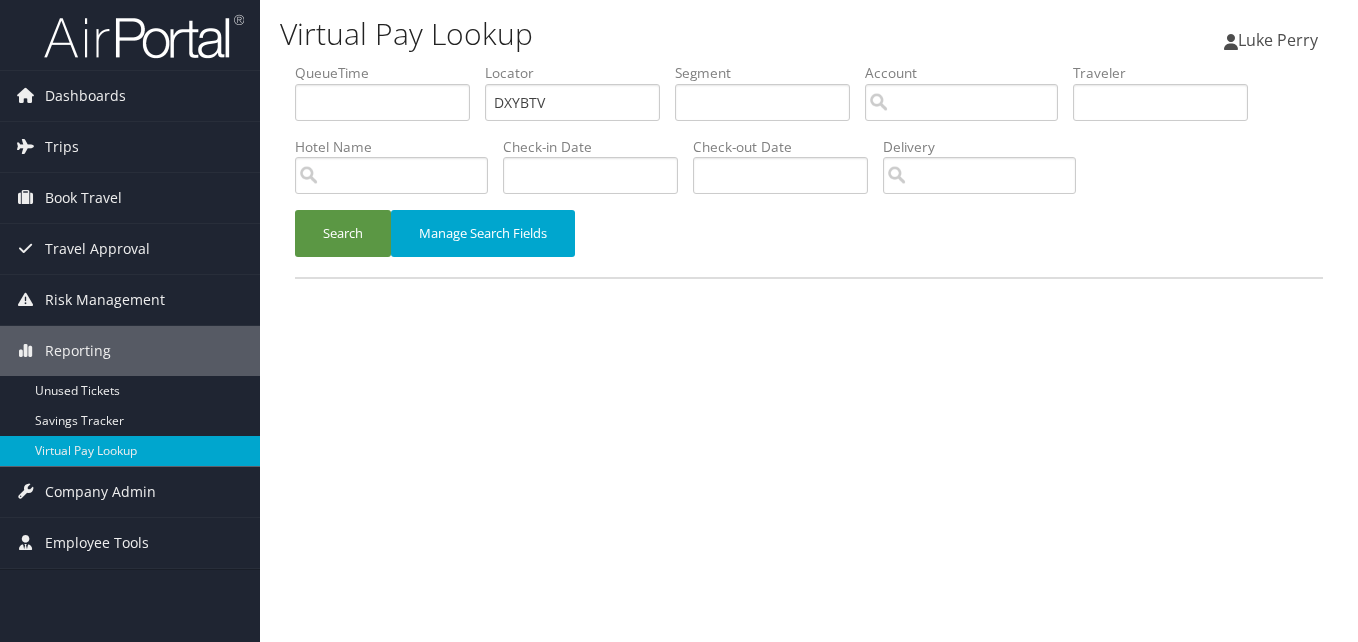 scroll, scrollTop: 0, scrollLeft: 0, axis: both 